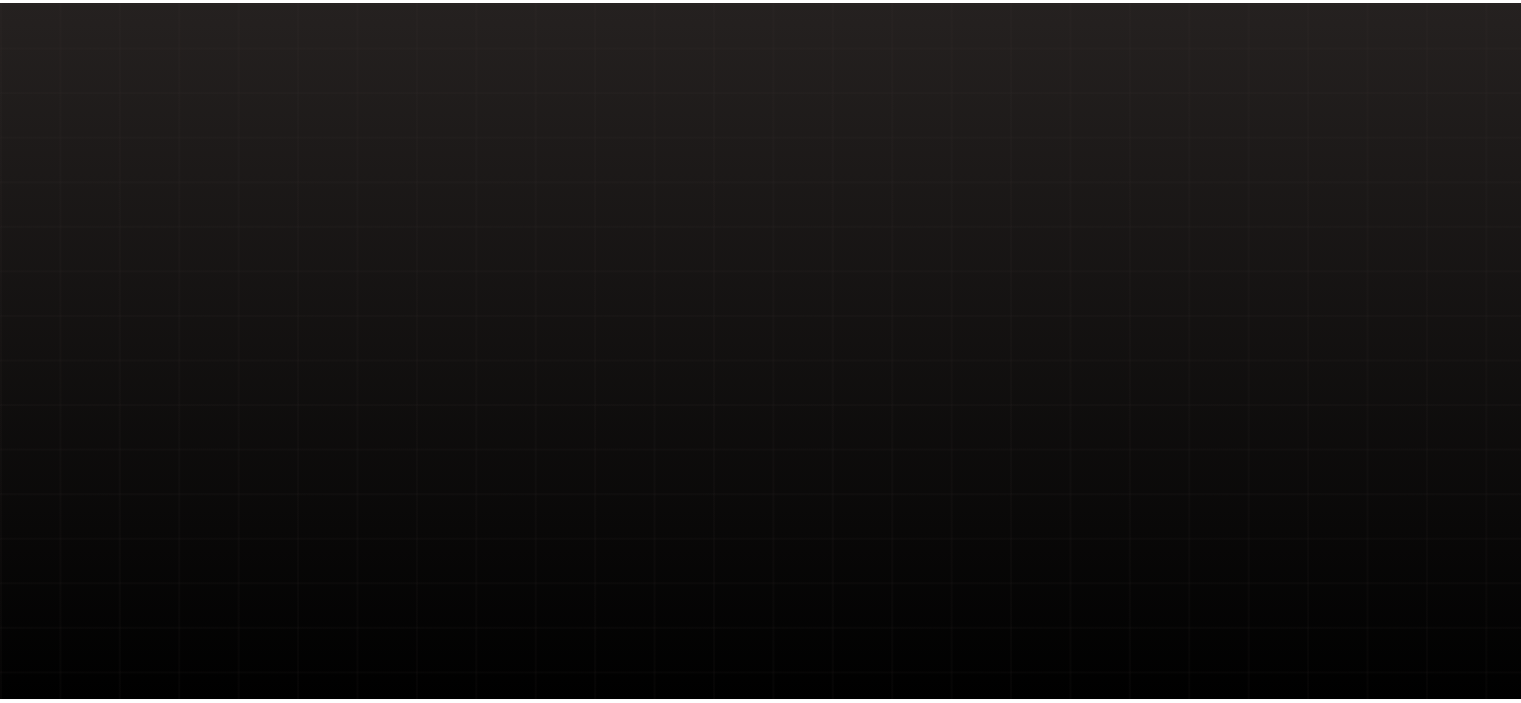 scroll, scrollTop: 0, scrollLeft: 0, axis: both 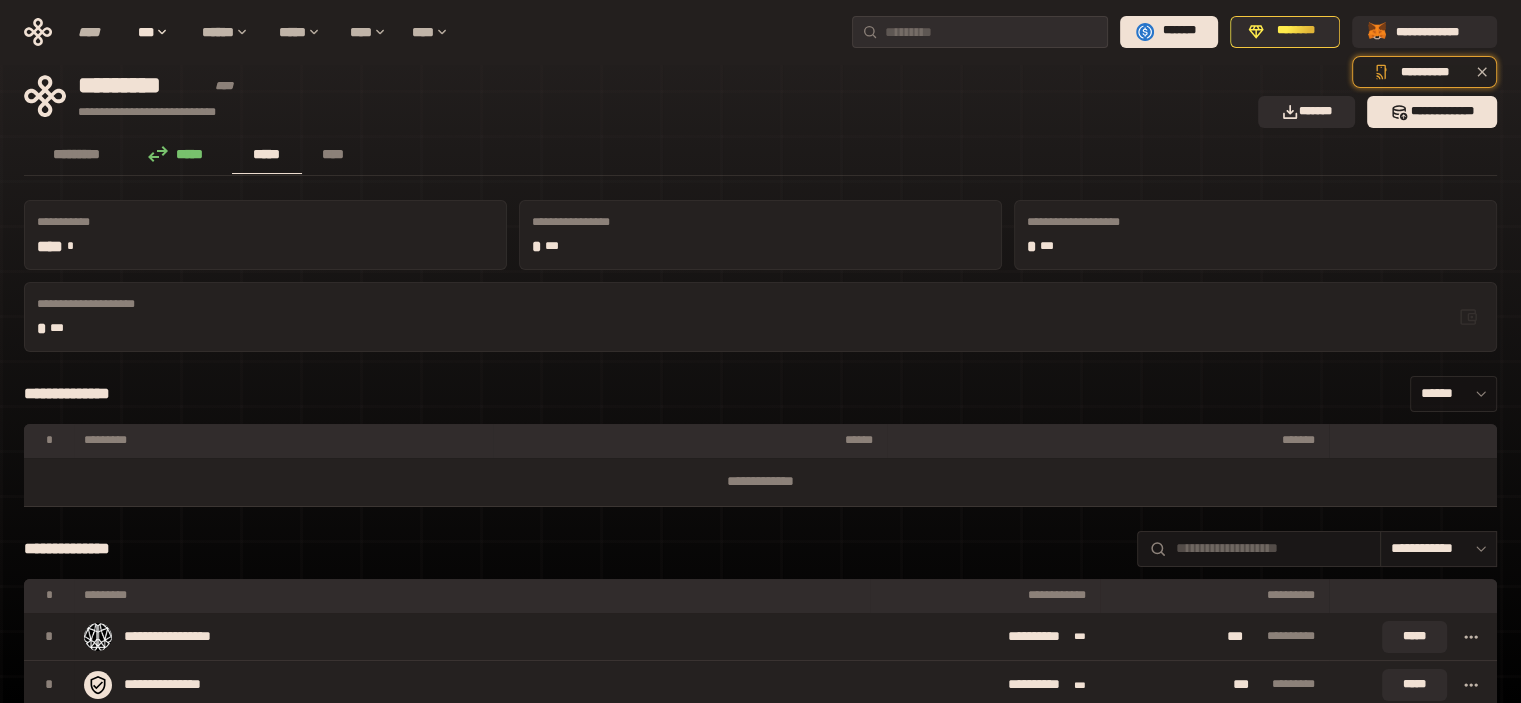 click on "******" at bounding box center [1453, 394] 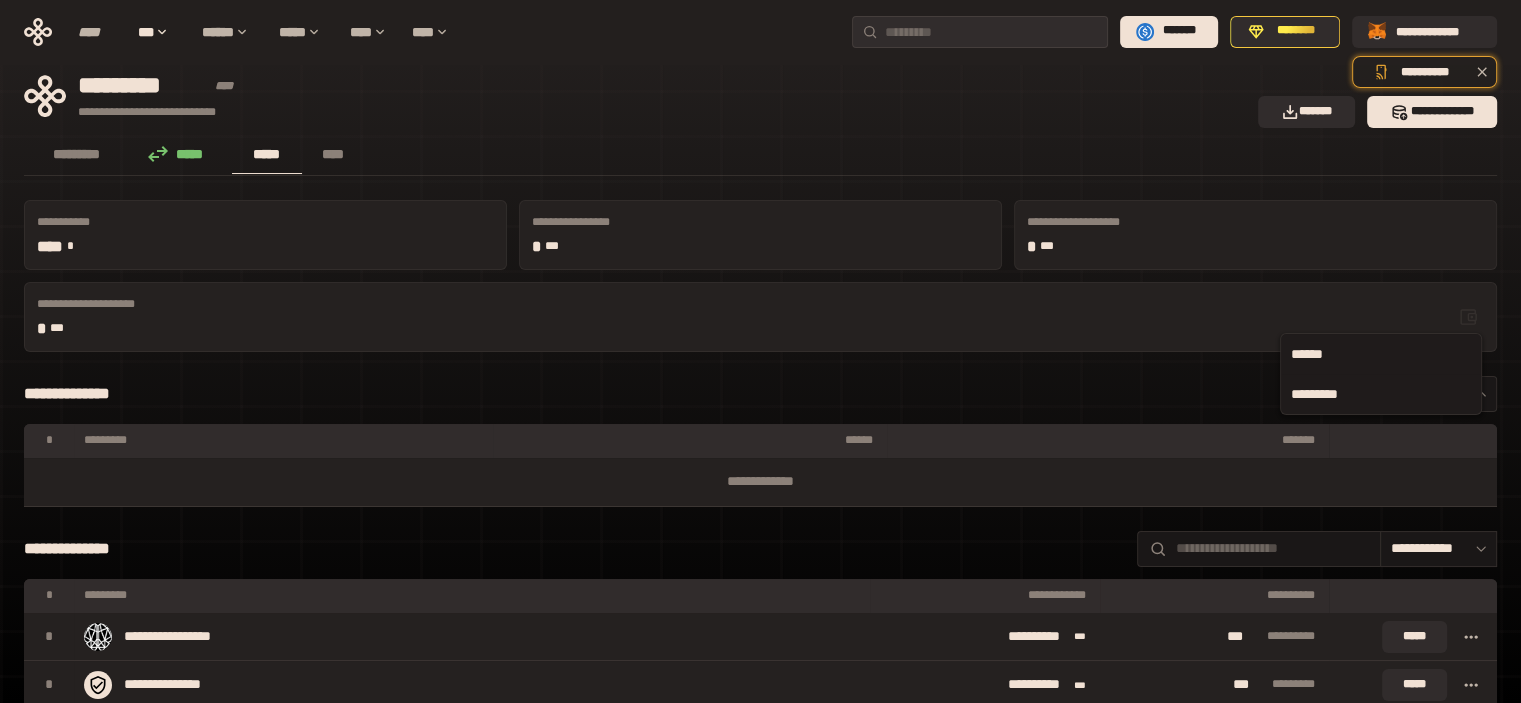 click on "*********" at bounding box center (1381, 394) 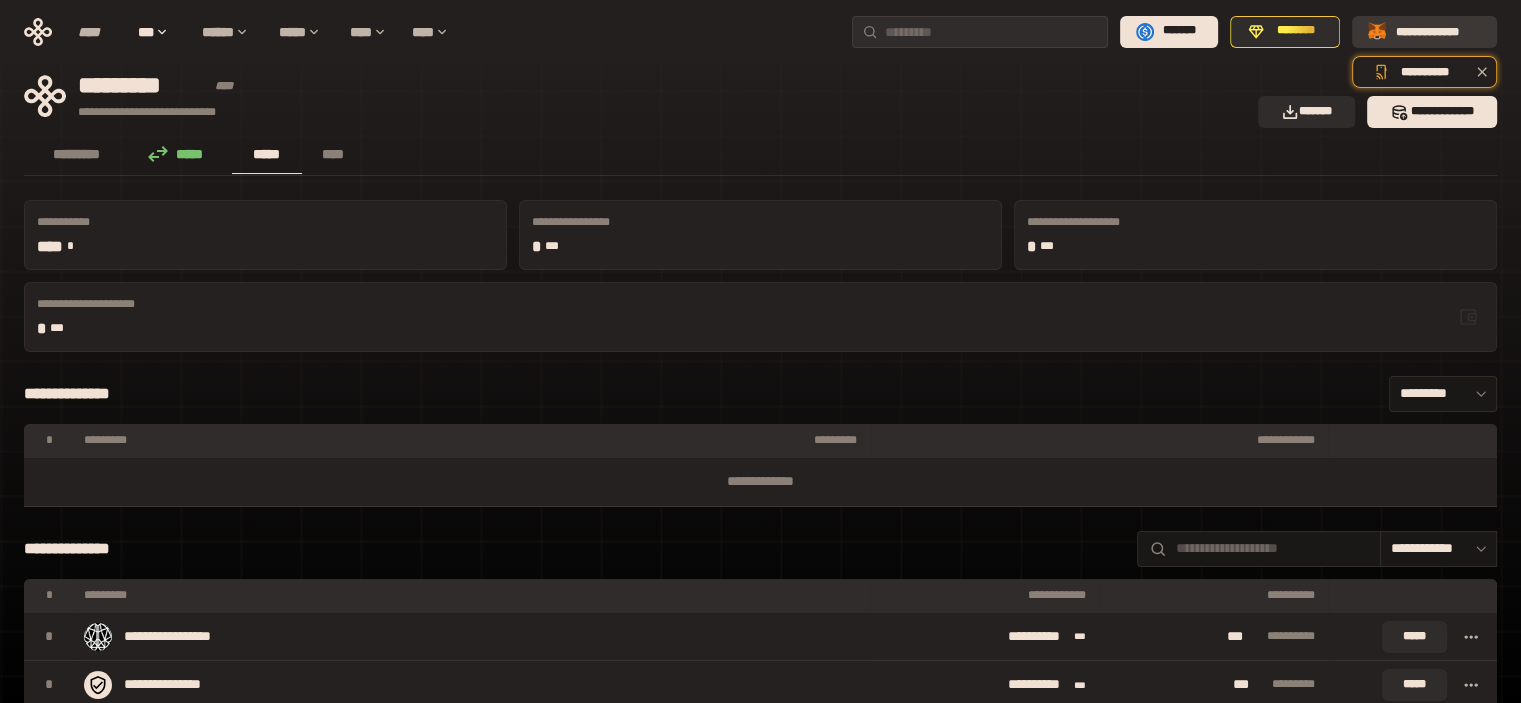 click on "**********" at bounding box center [1438, 31] 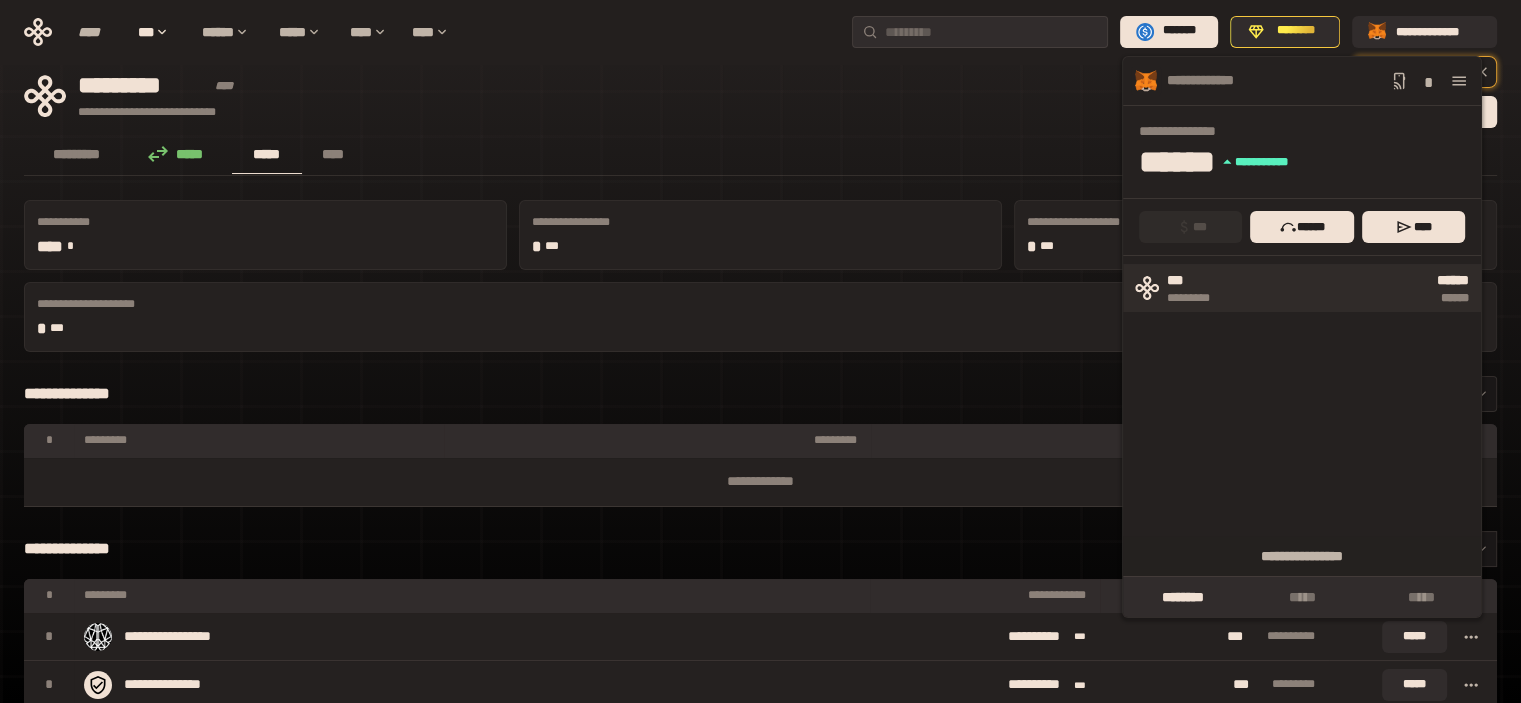 click on "***" at bounding box center (1199, 281) 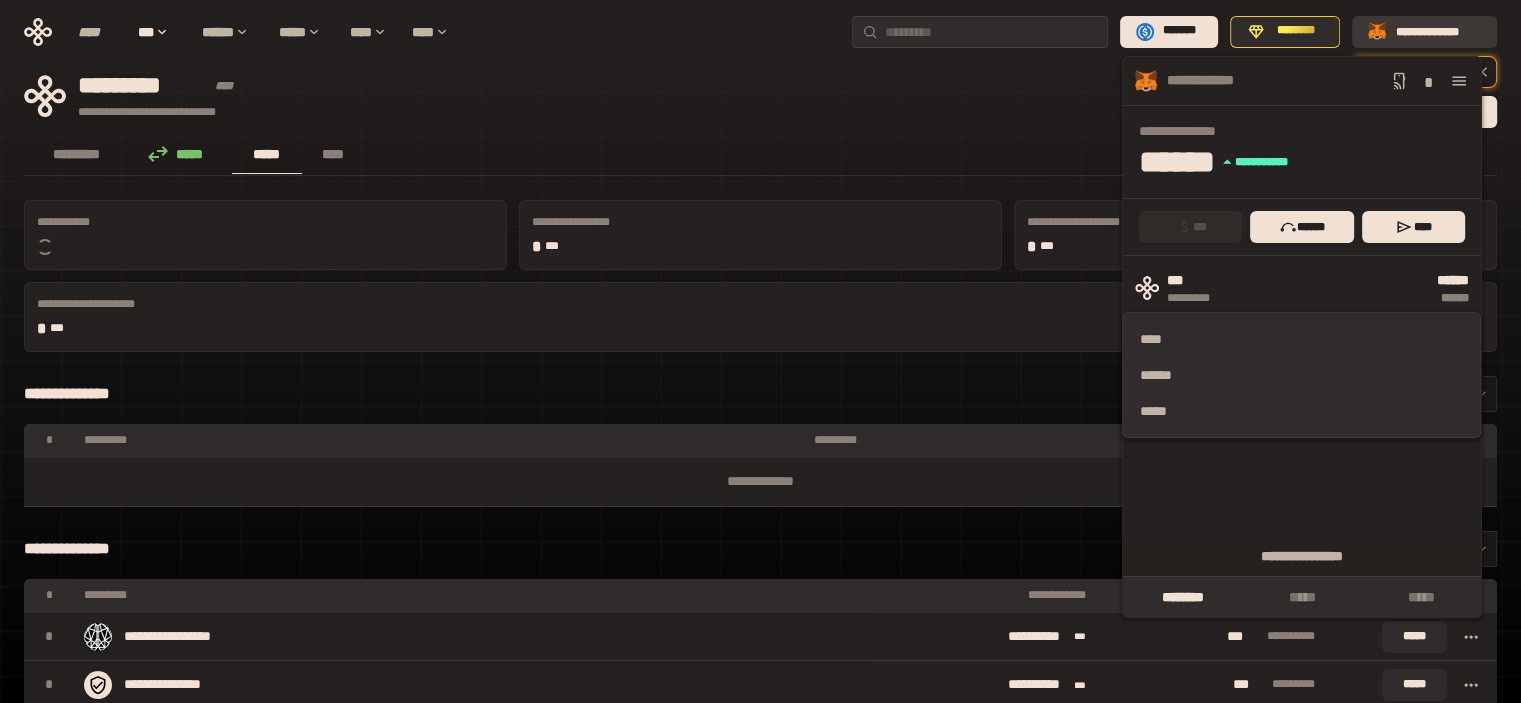 click on "**********" at bounding box center [1438, 31] 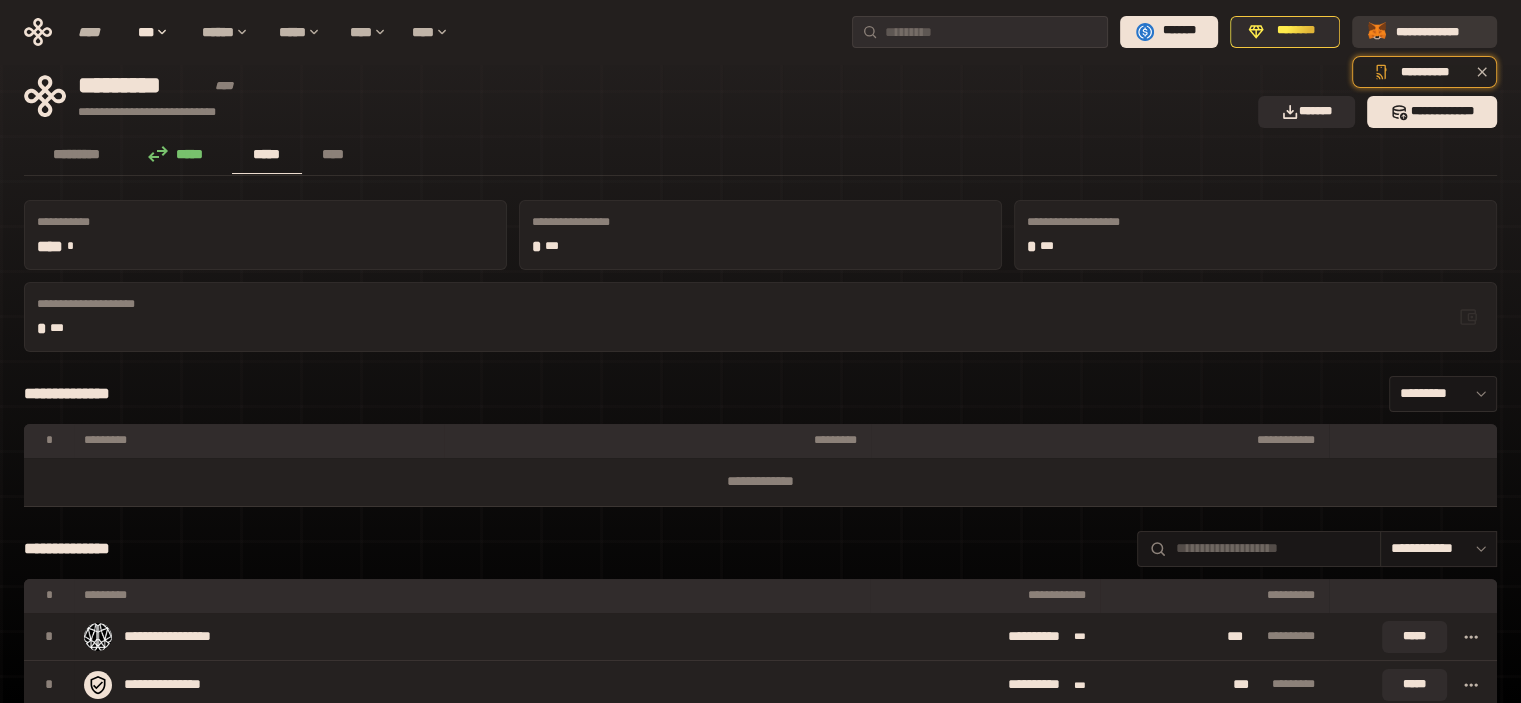 click on "**********" at bounding box center (1438, 31) 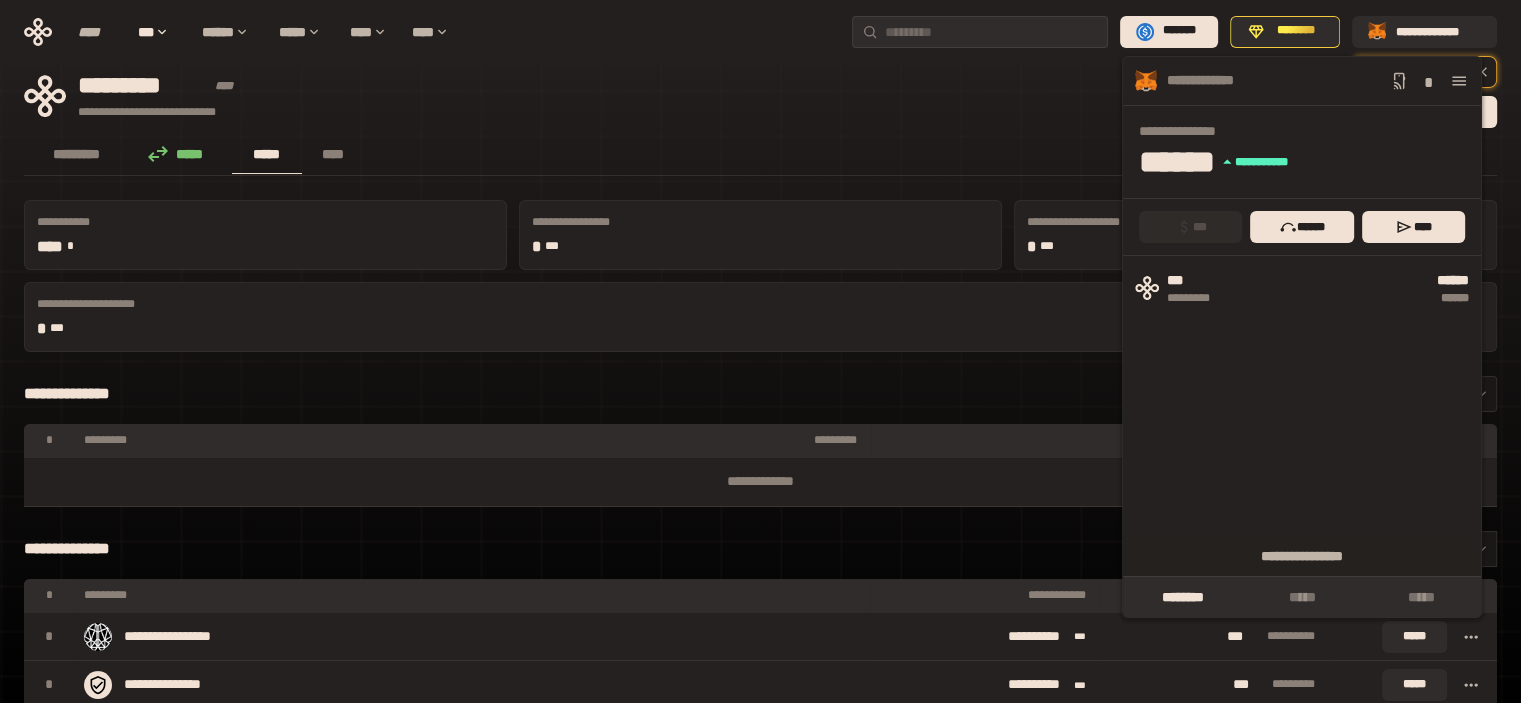 click on "**********" at bounding box center [635, 96] 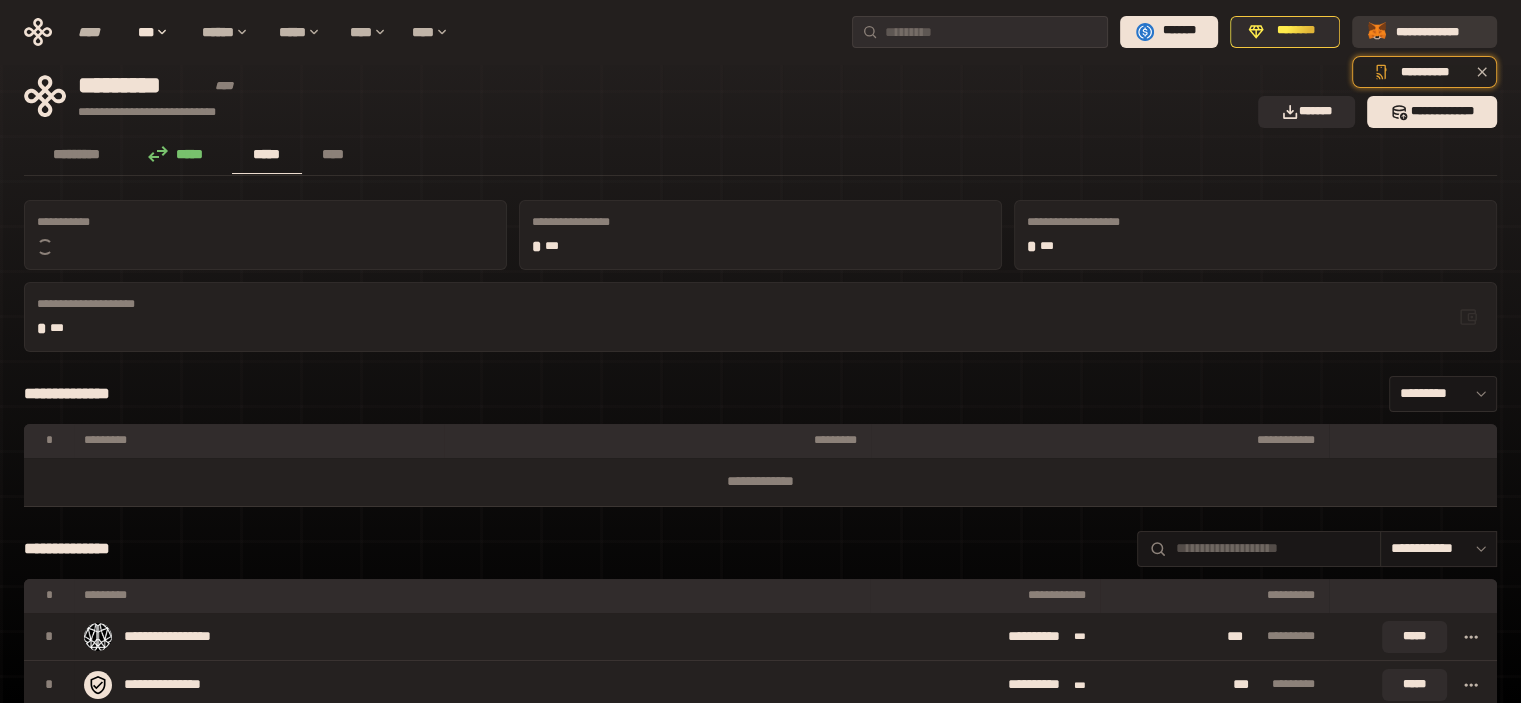 click on "**********" at bounding box center (1438, 31) 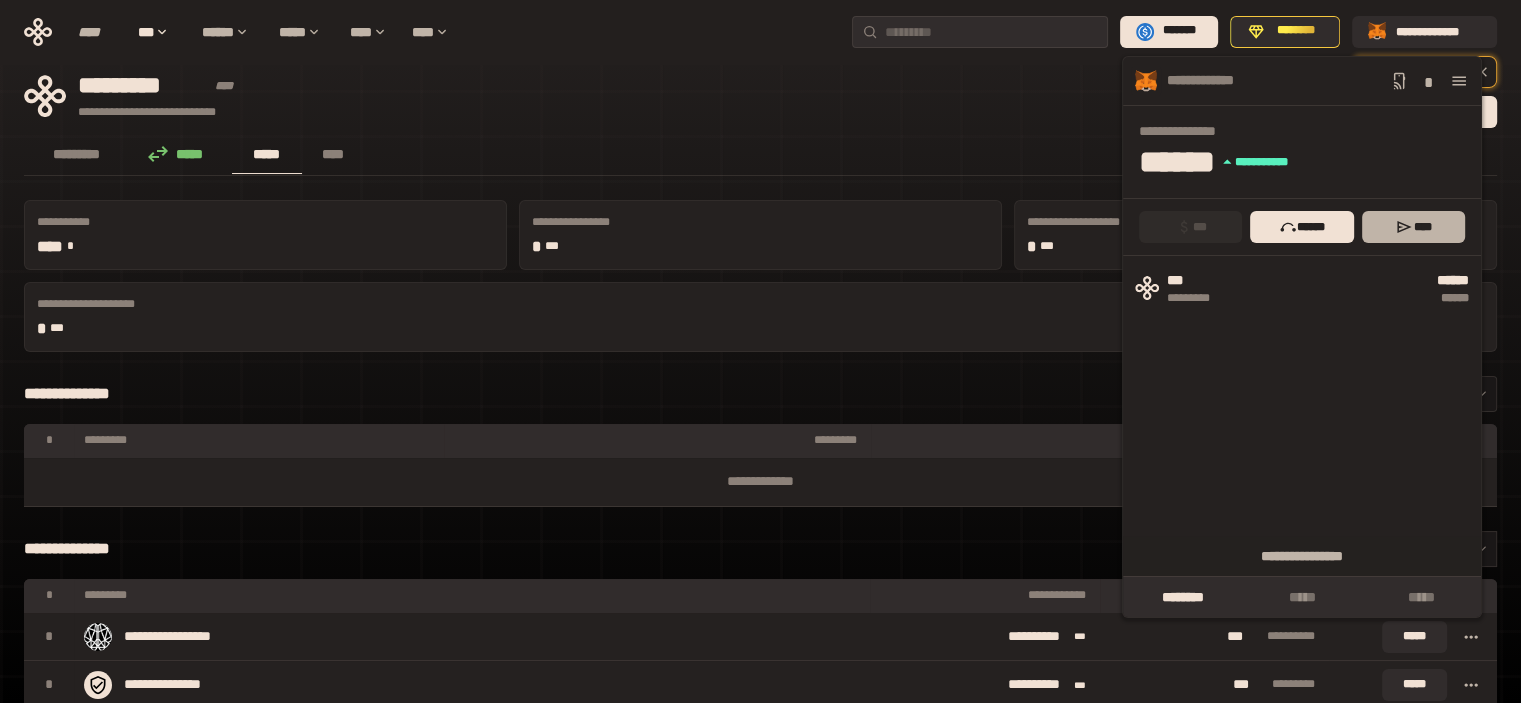 click on "****" at bounding box center (1413, 227) 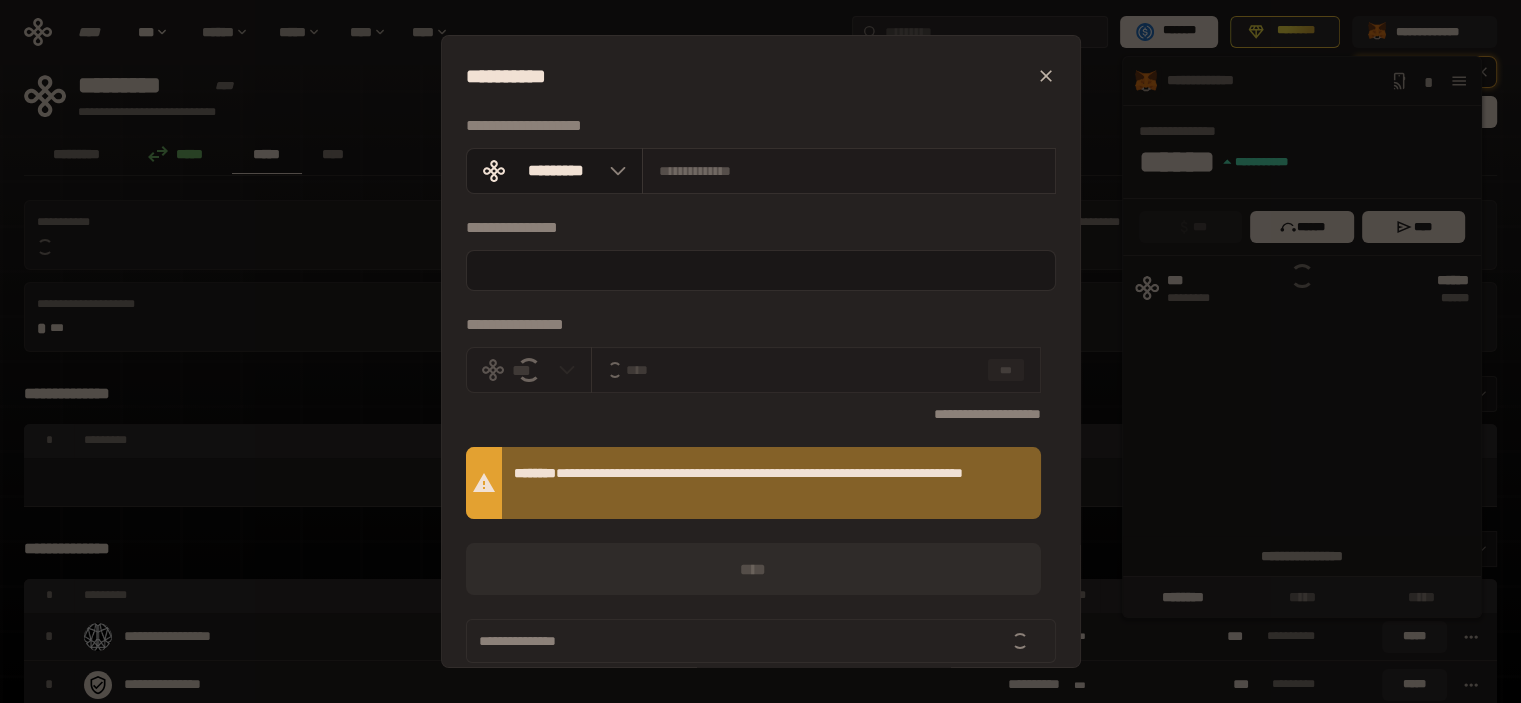 click at bounding box center (849, 171) 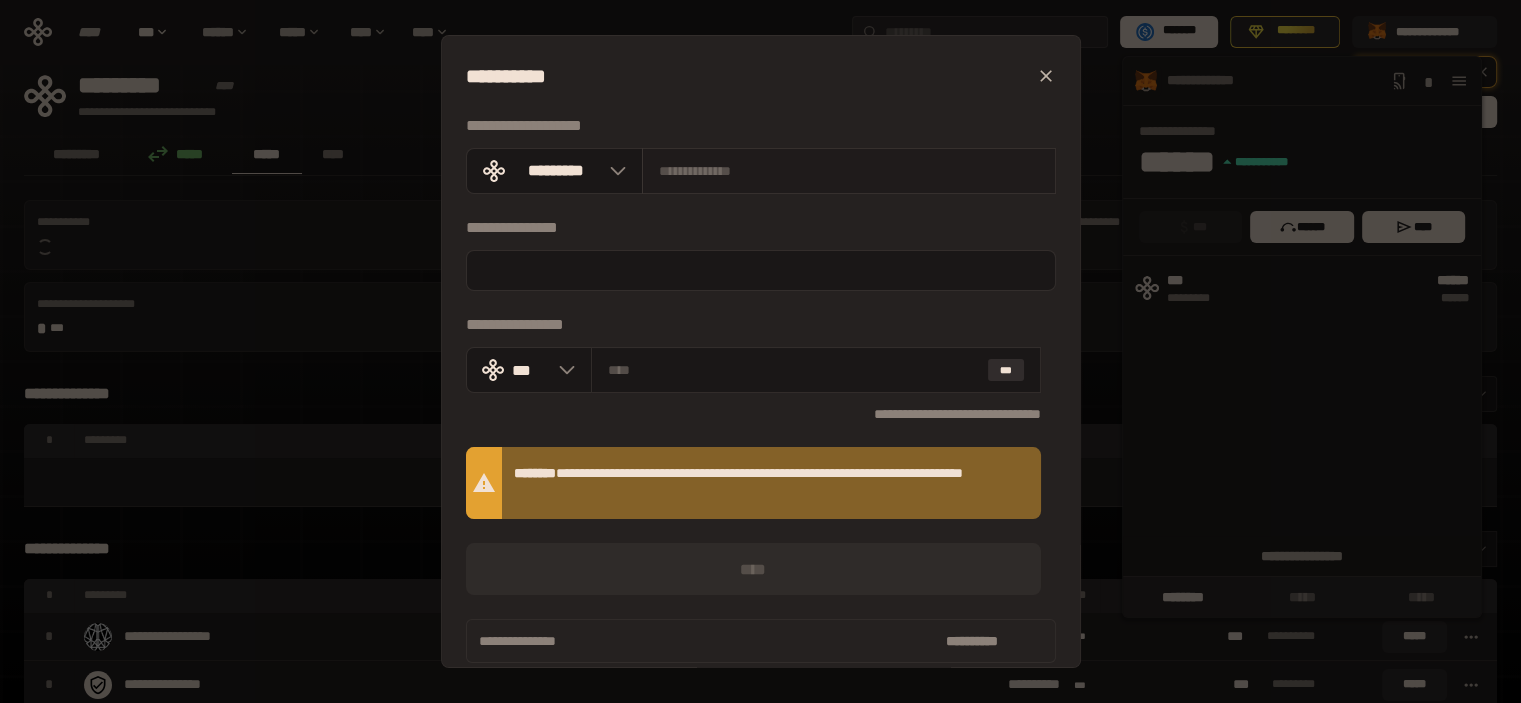 paste on "**********" 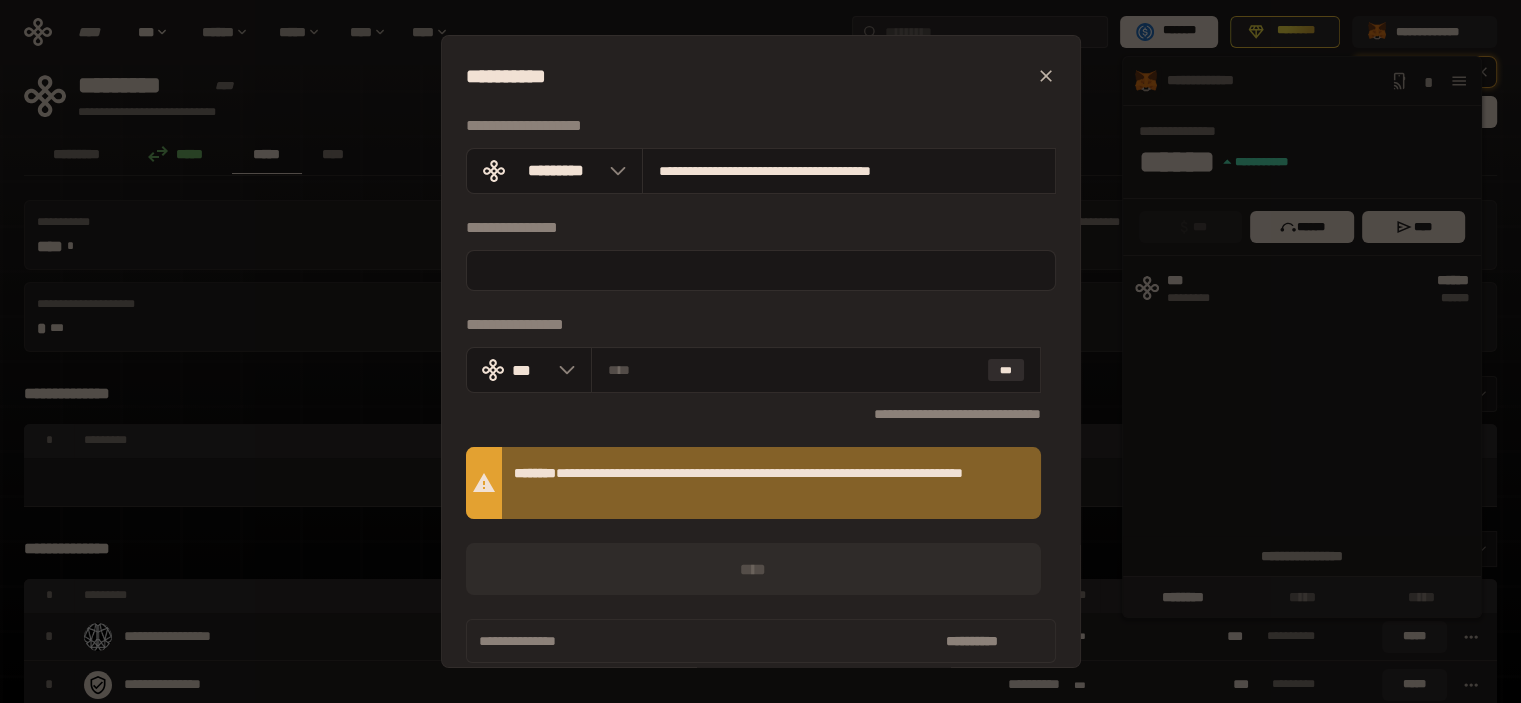 type on "**********" 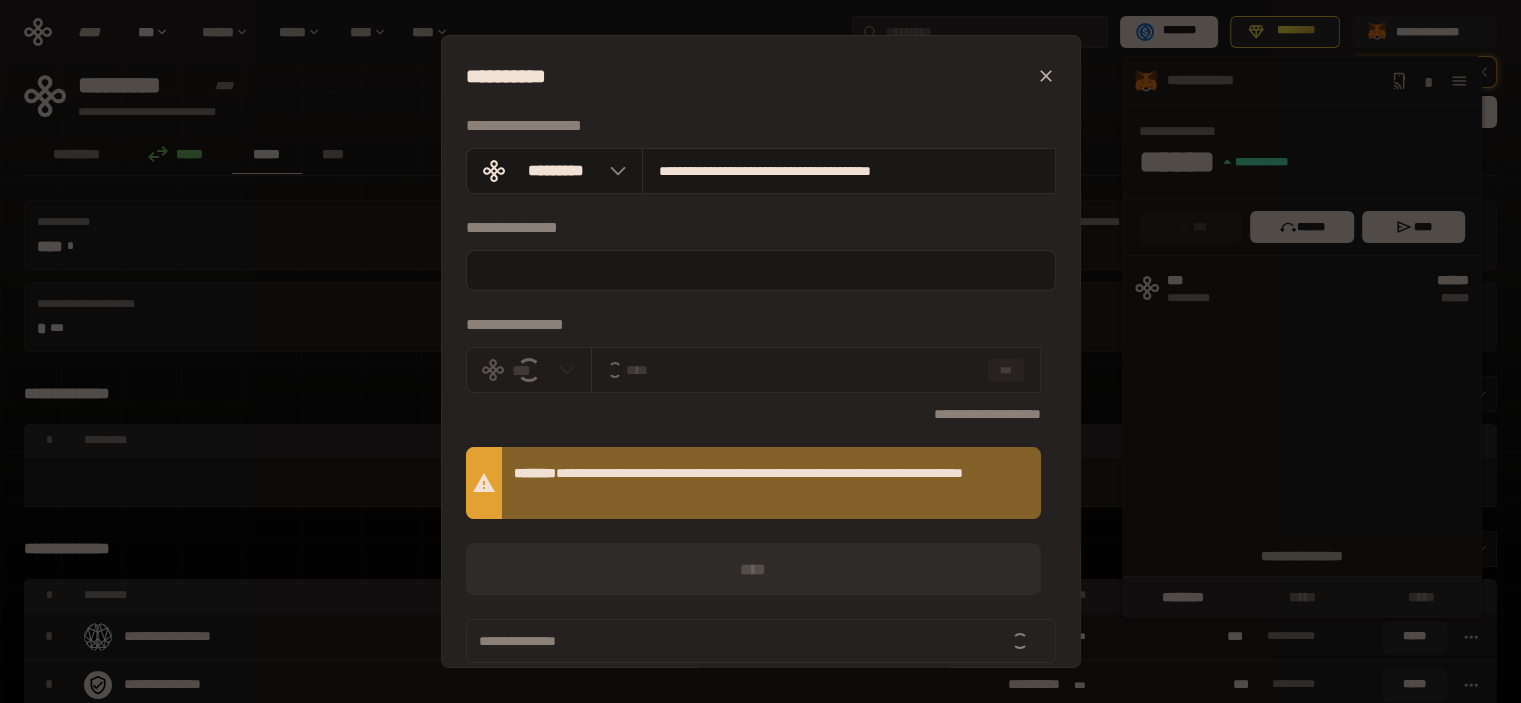 scroll, scrollTop: 20, scrollLeft: 0, axis: vertical 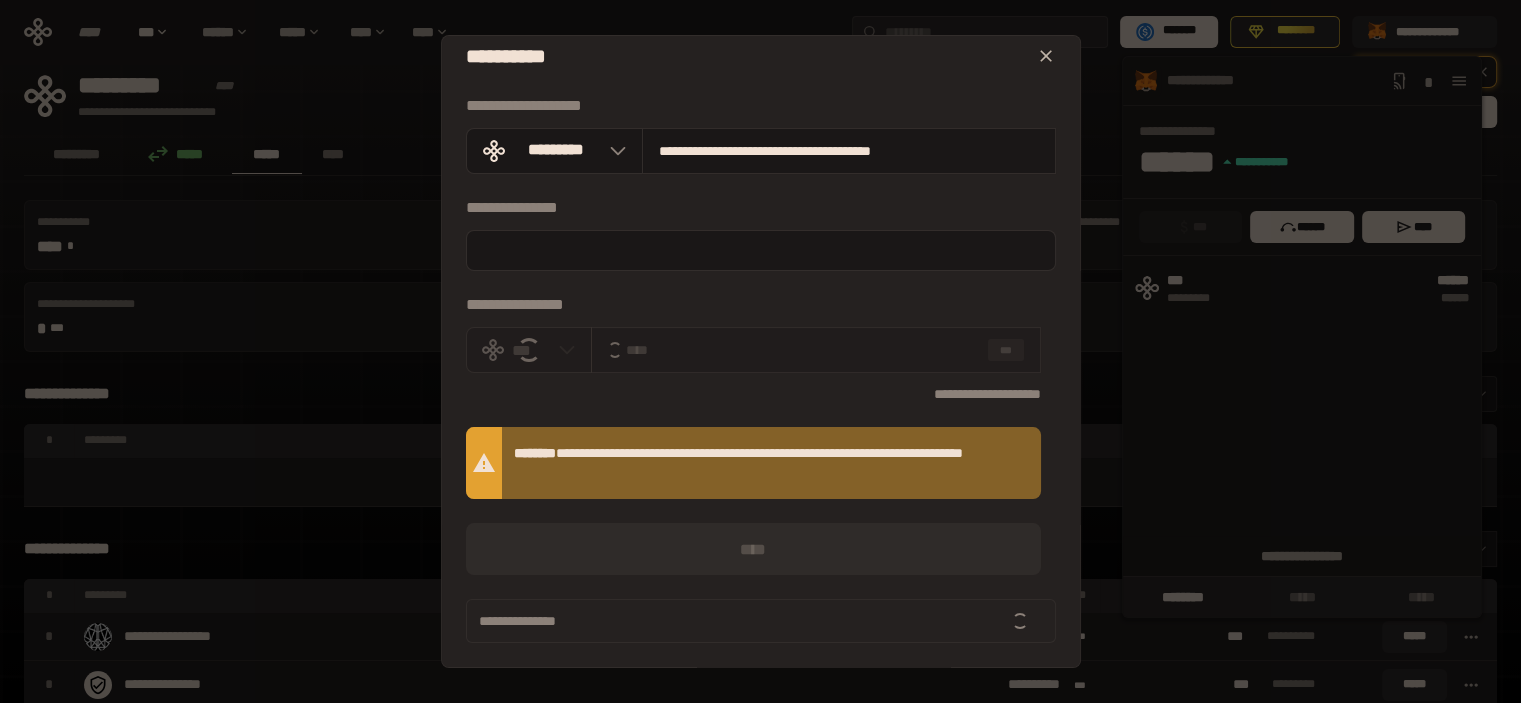 click on "***" at bounding box center [1006, 350] 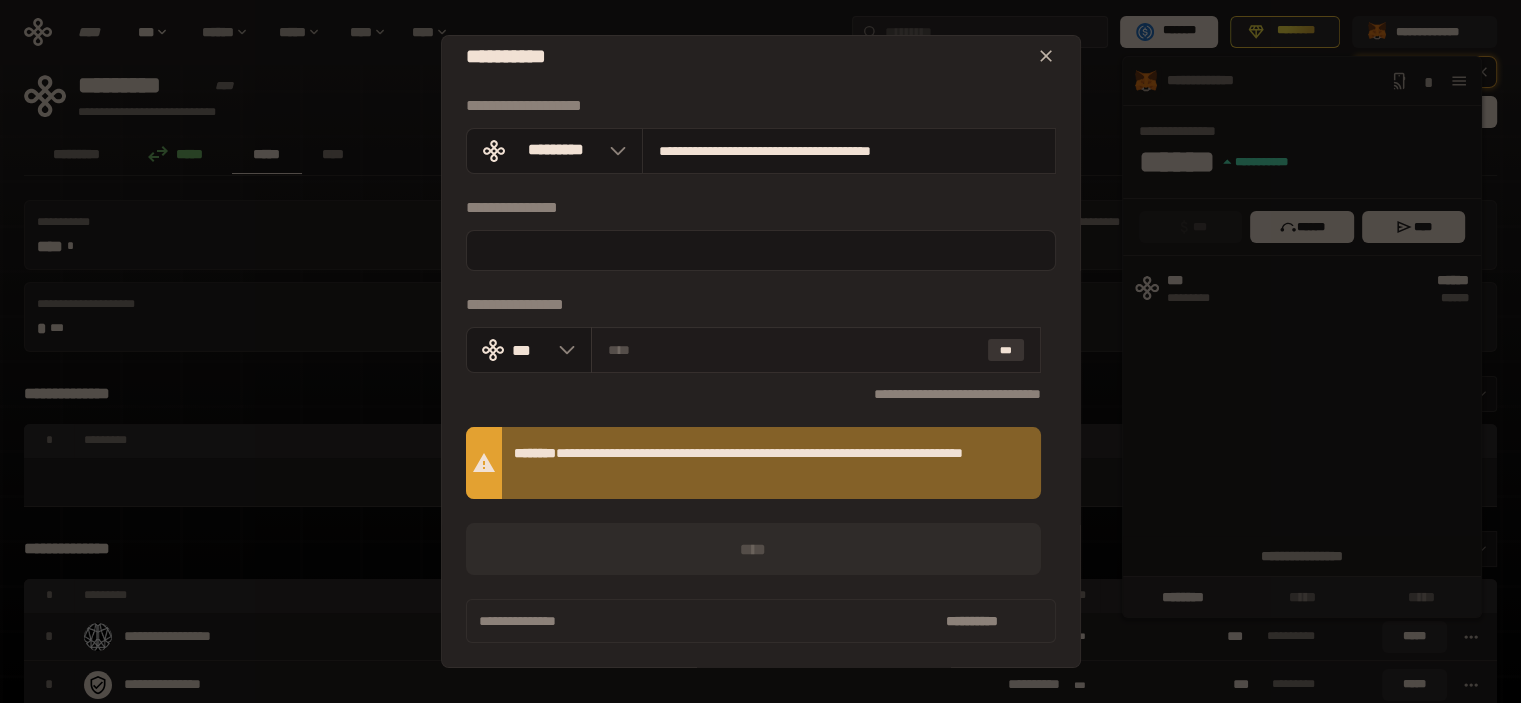 click on "***" at bounding box center (1006, 350) 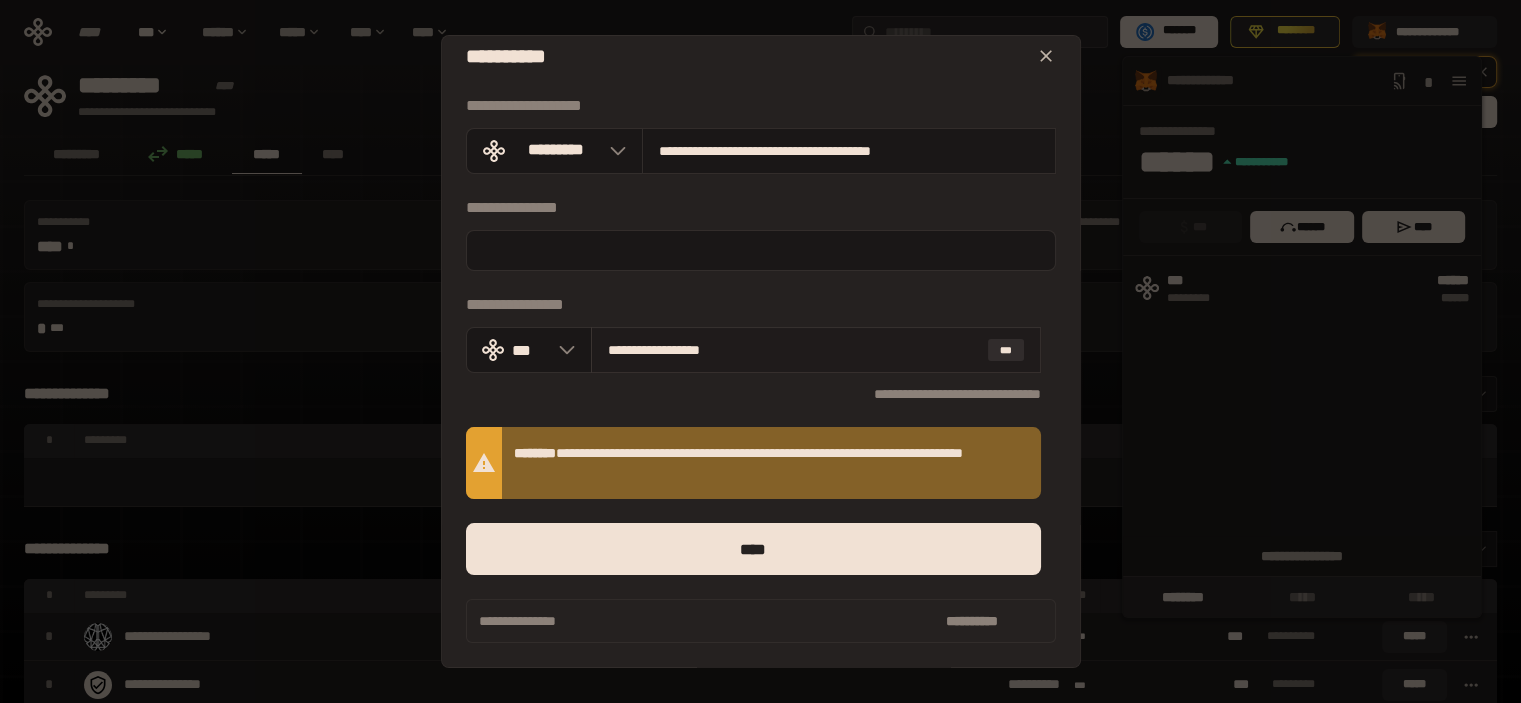 drag, startPoint x: 643, startPoint y: 351, endPoint x: 775, endPoint y: 351, distance: 132 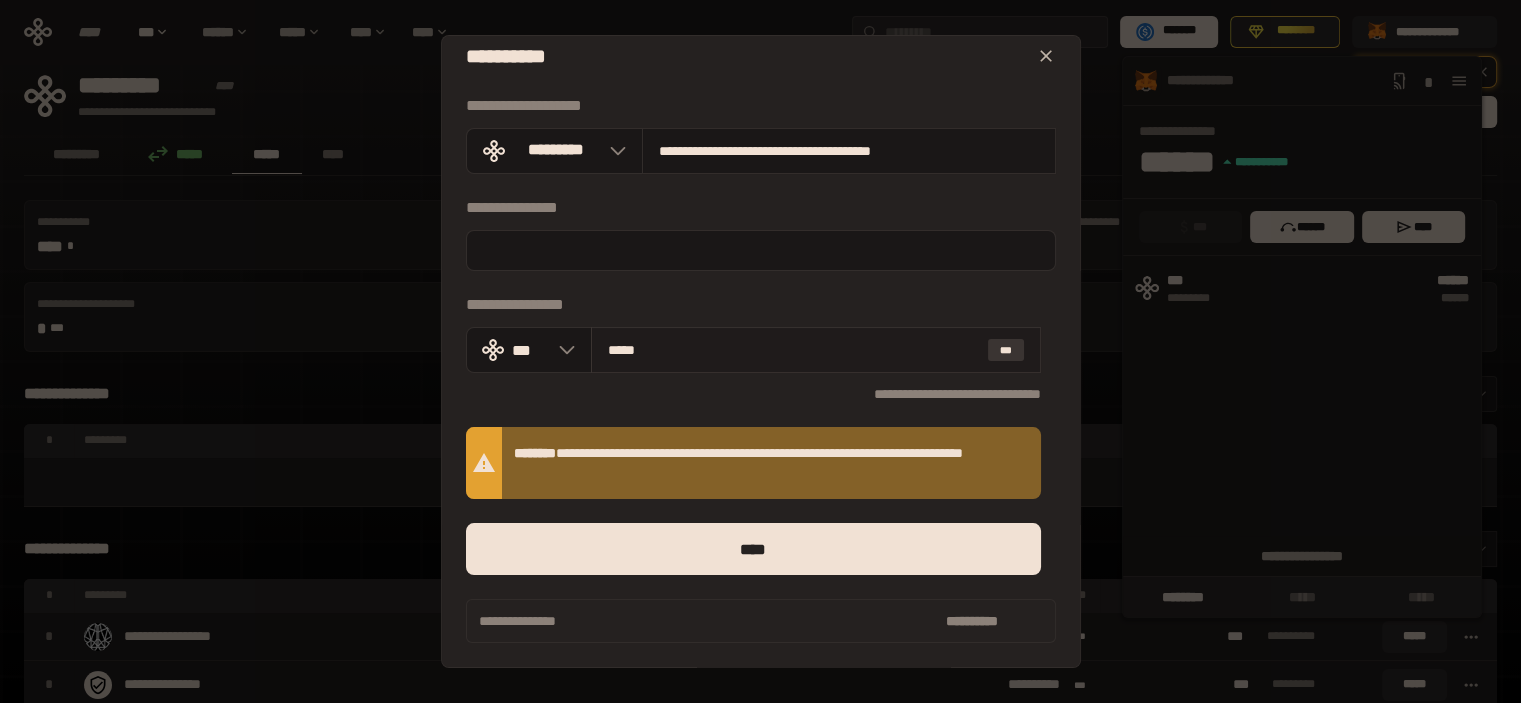 click on "***" at bounding box center (1006, 350) 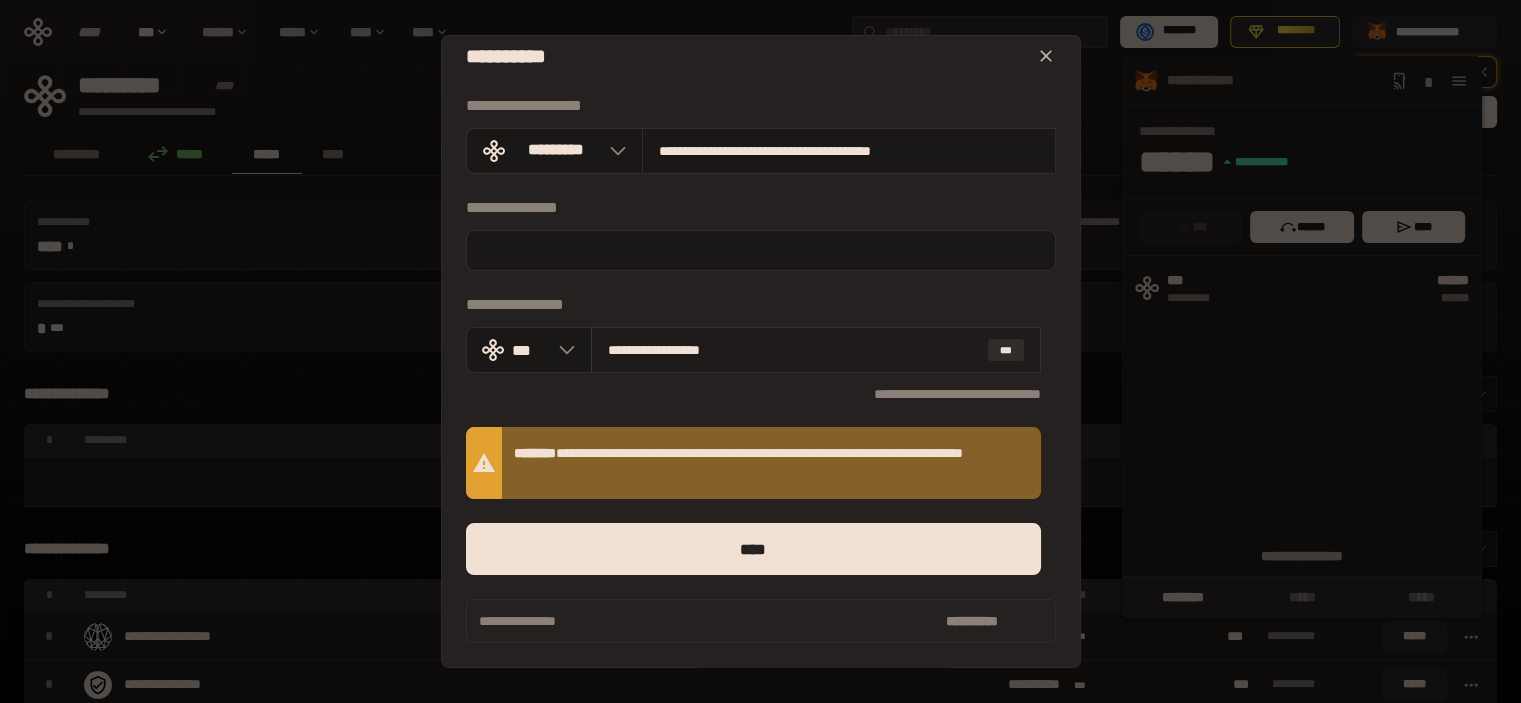 click on "**********" at bounding box center (794, 350) 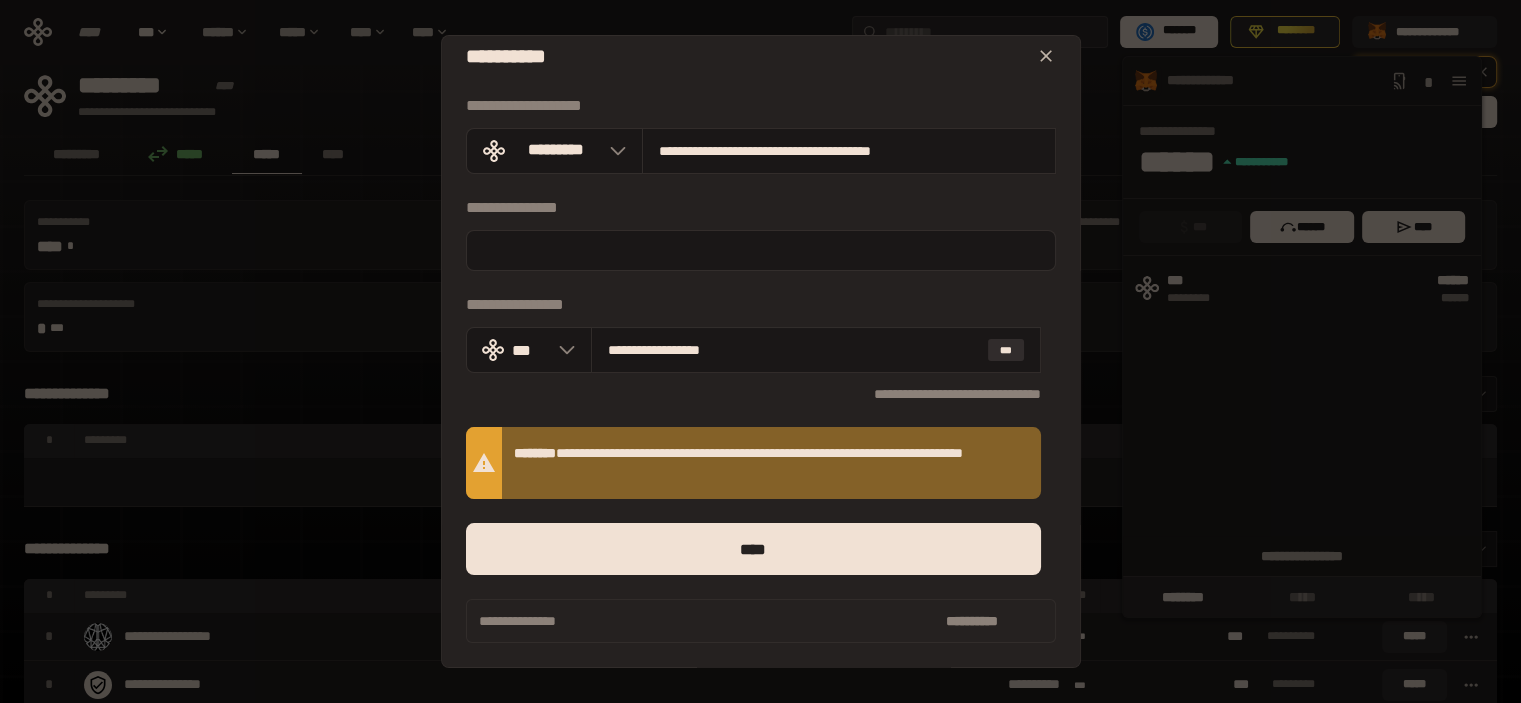 click 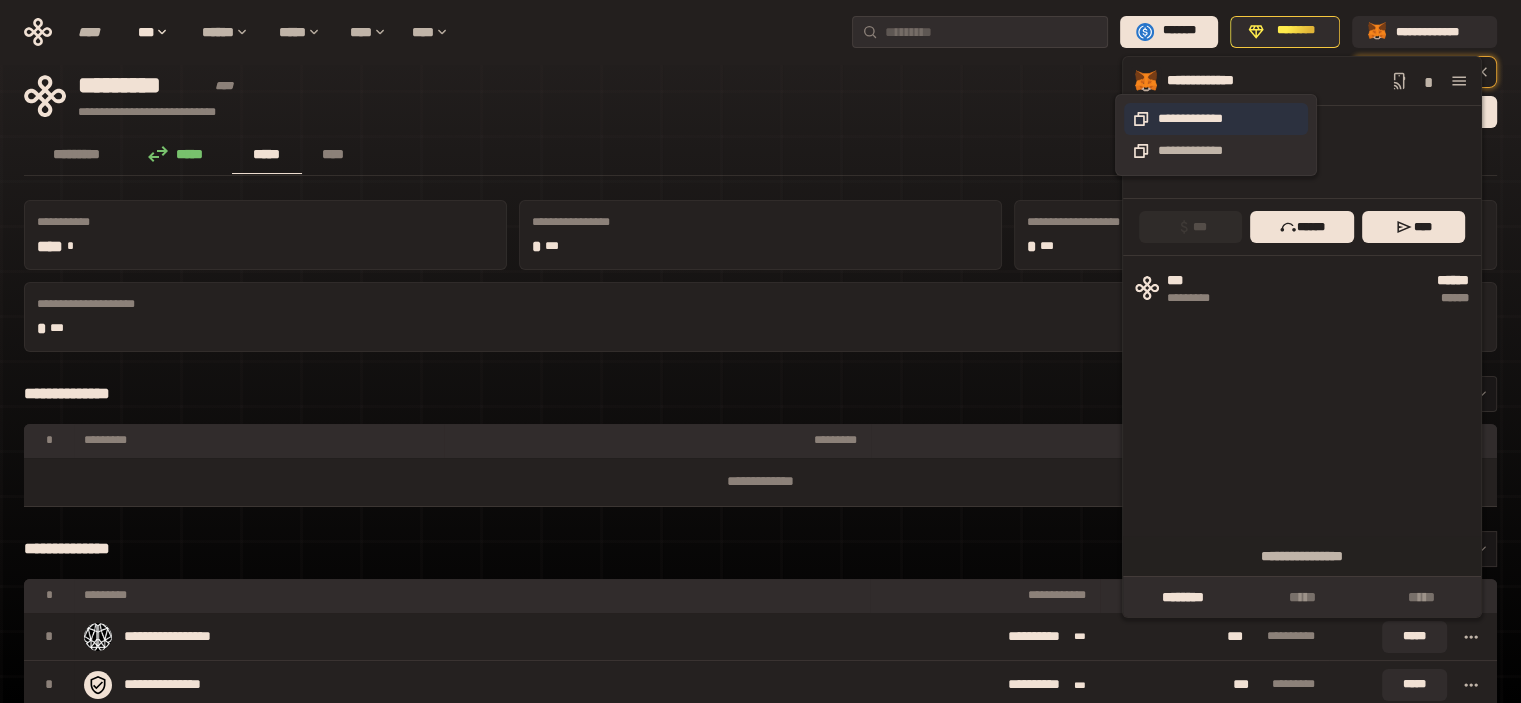 click on "**********" at bounding box center [1216, 119] 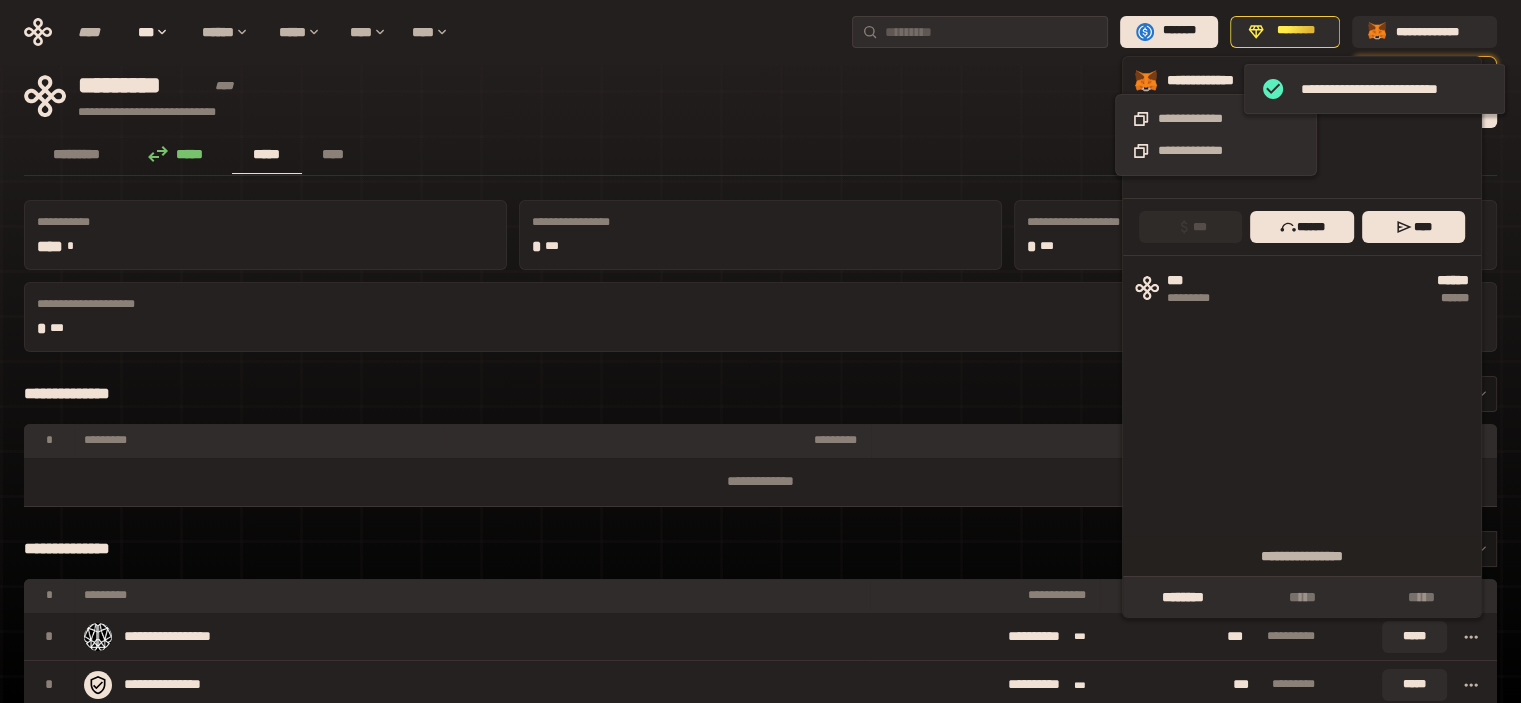 click on "**********" at bounding box center [1216, 81] 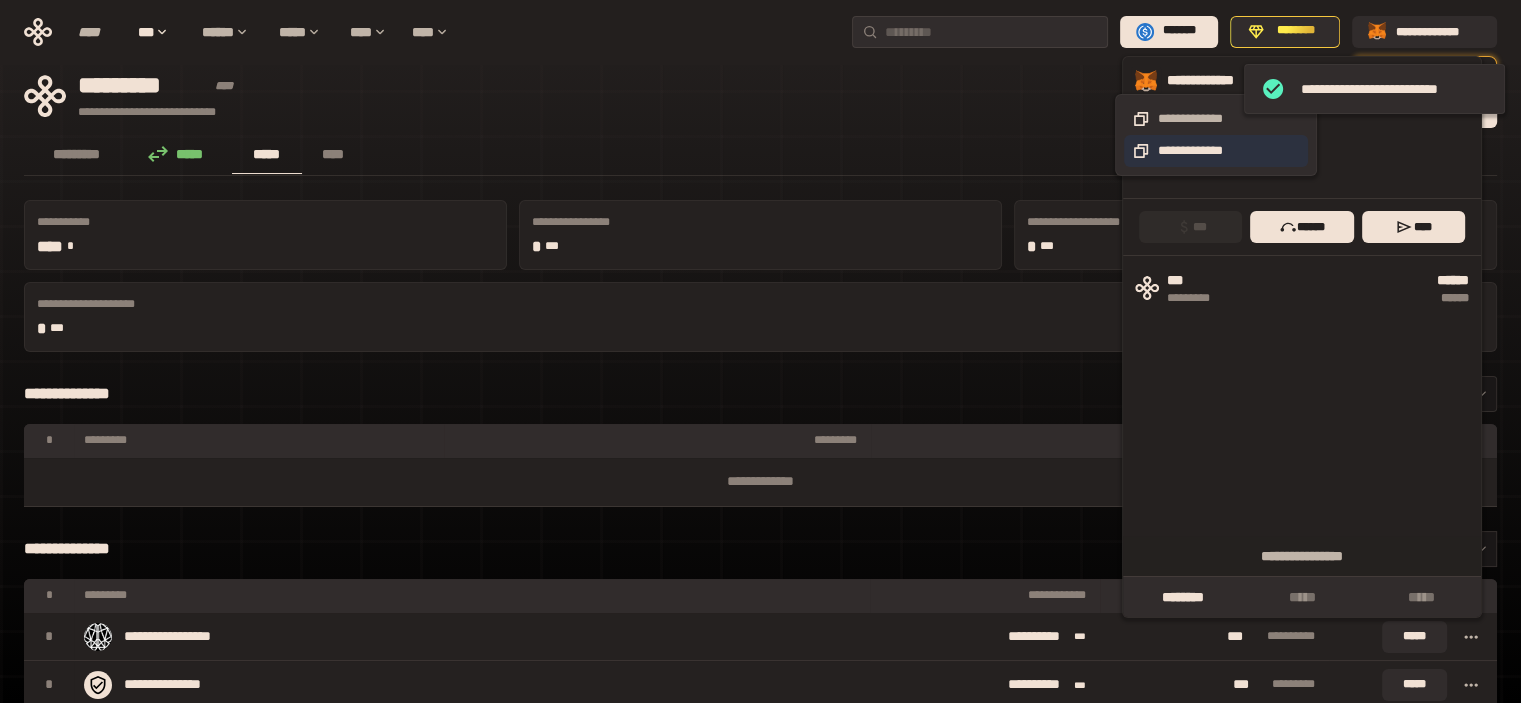 click on "**********" at bounding box center [1216, 151] 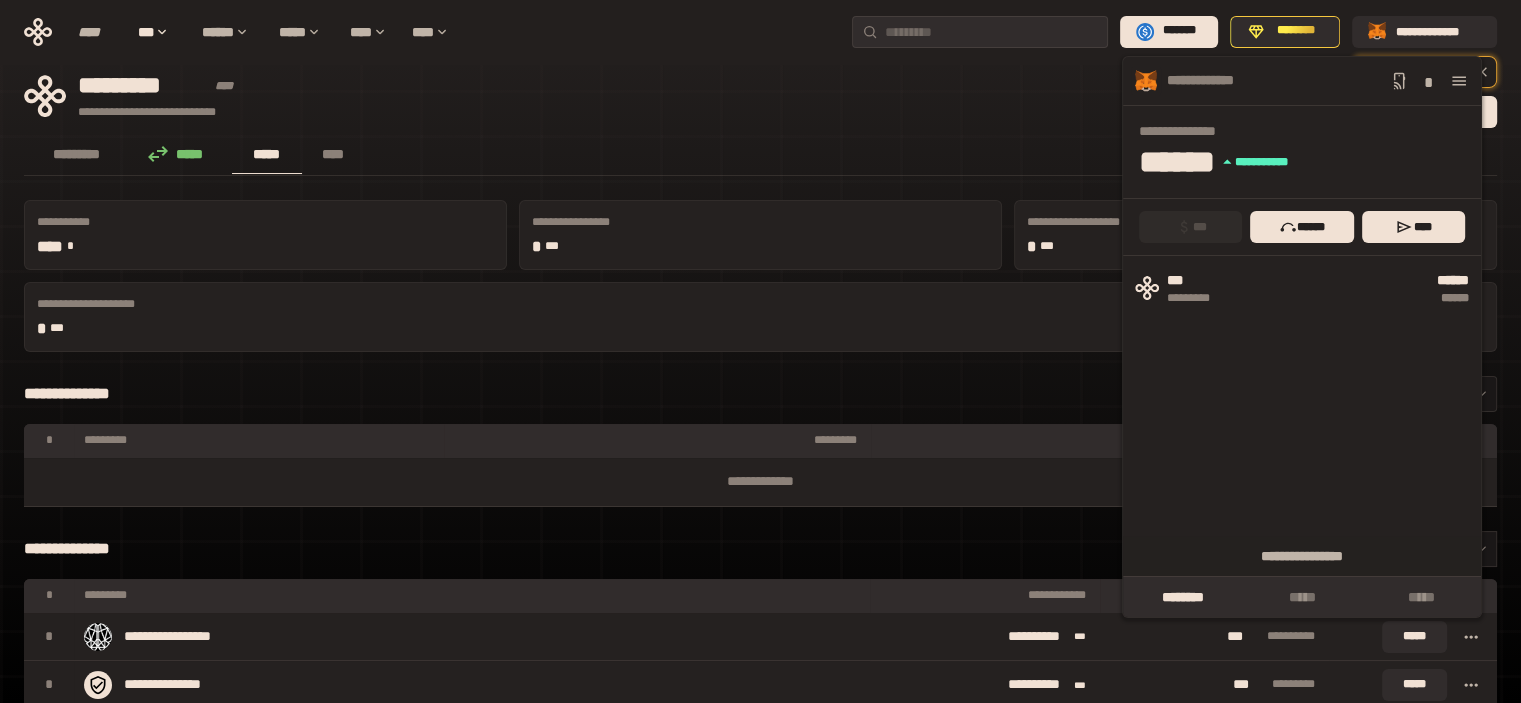 click on "**********" at bounding box center [760, 394] 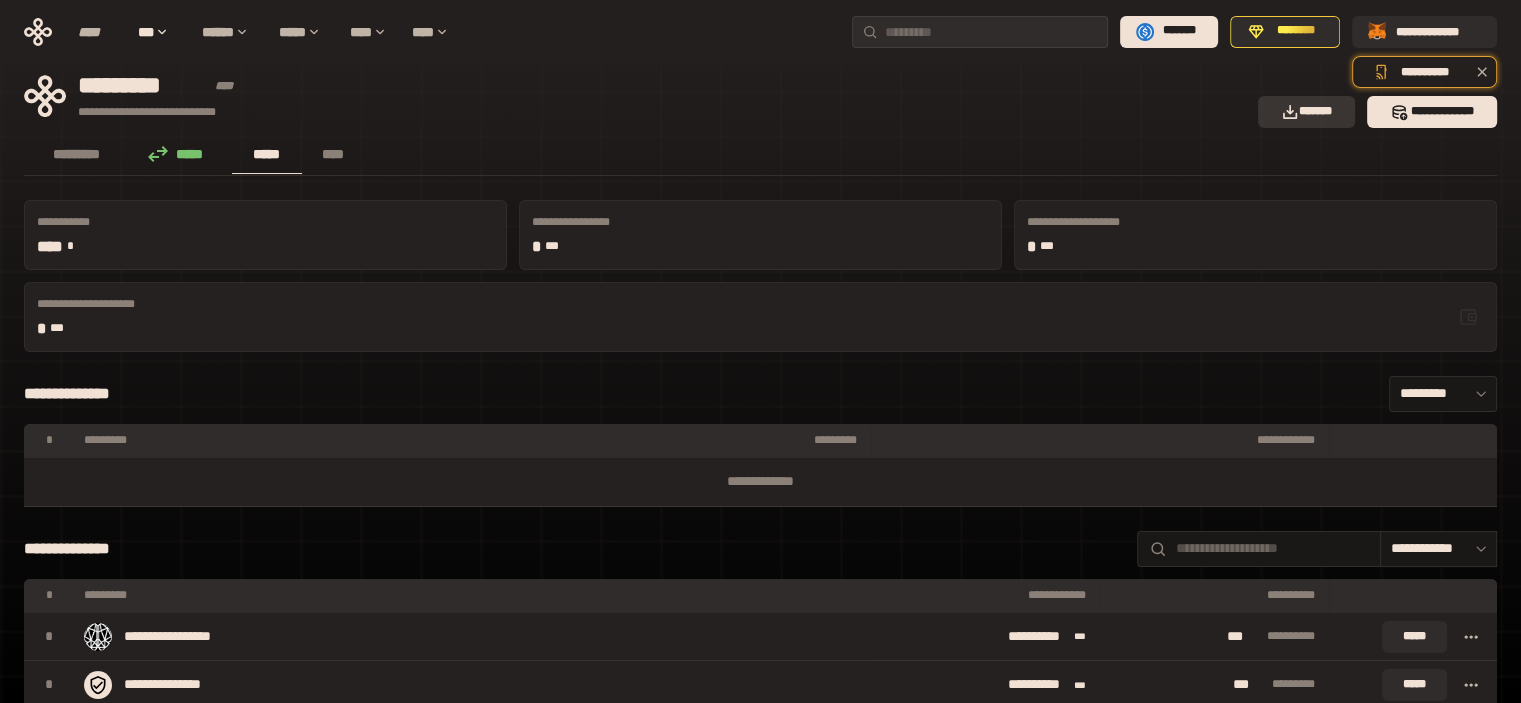click on "*******" at bounding box center (1307, 112) 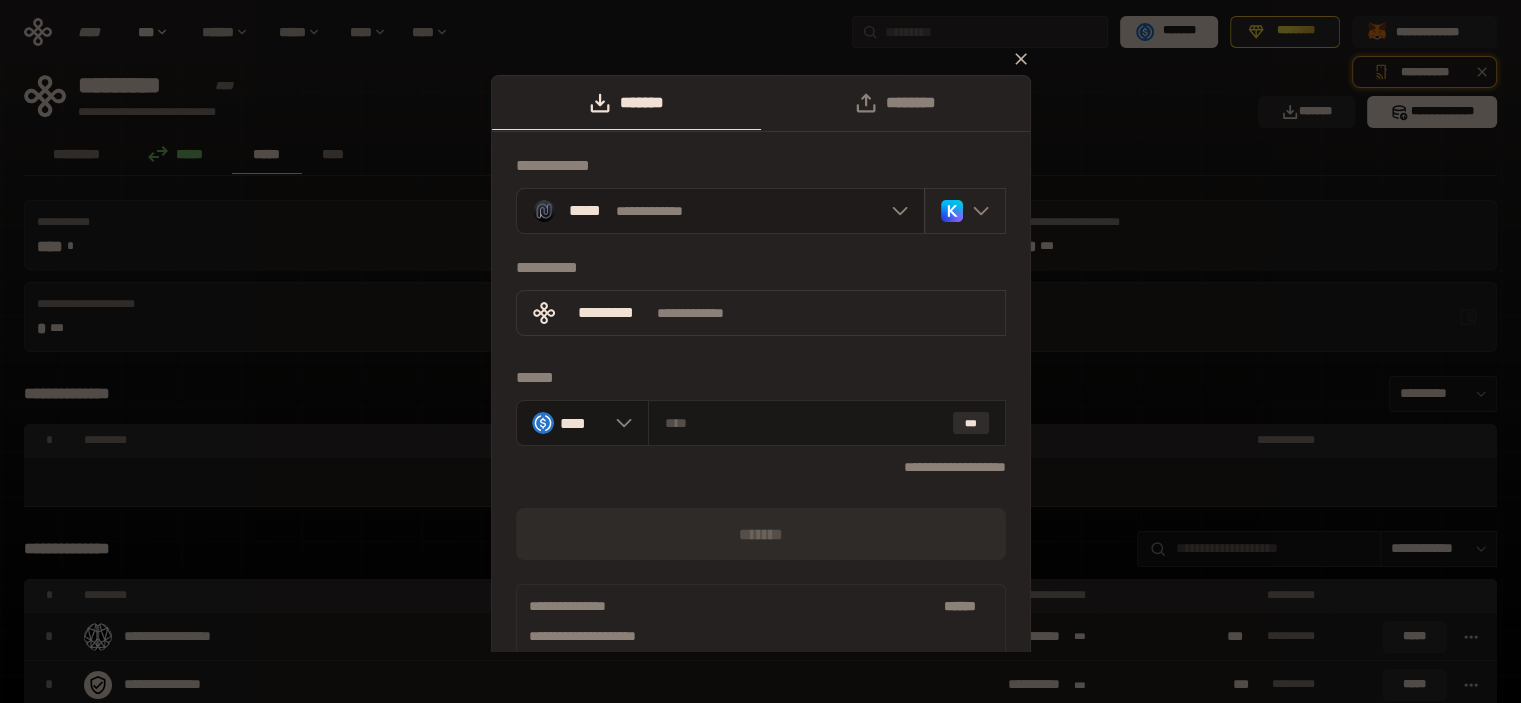 click at bounding box center [895, 211] 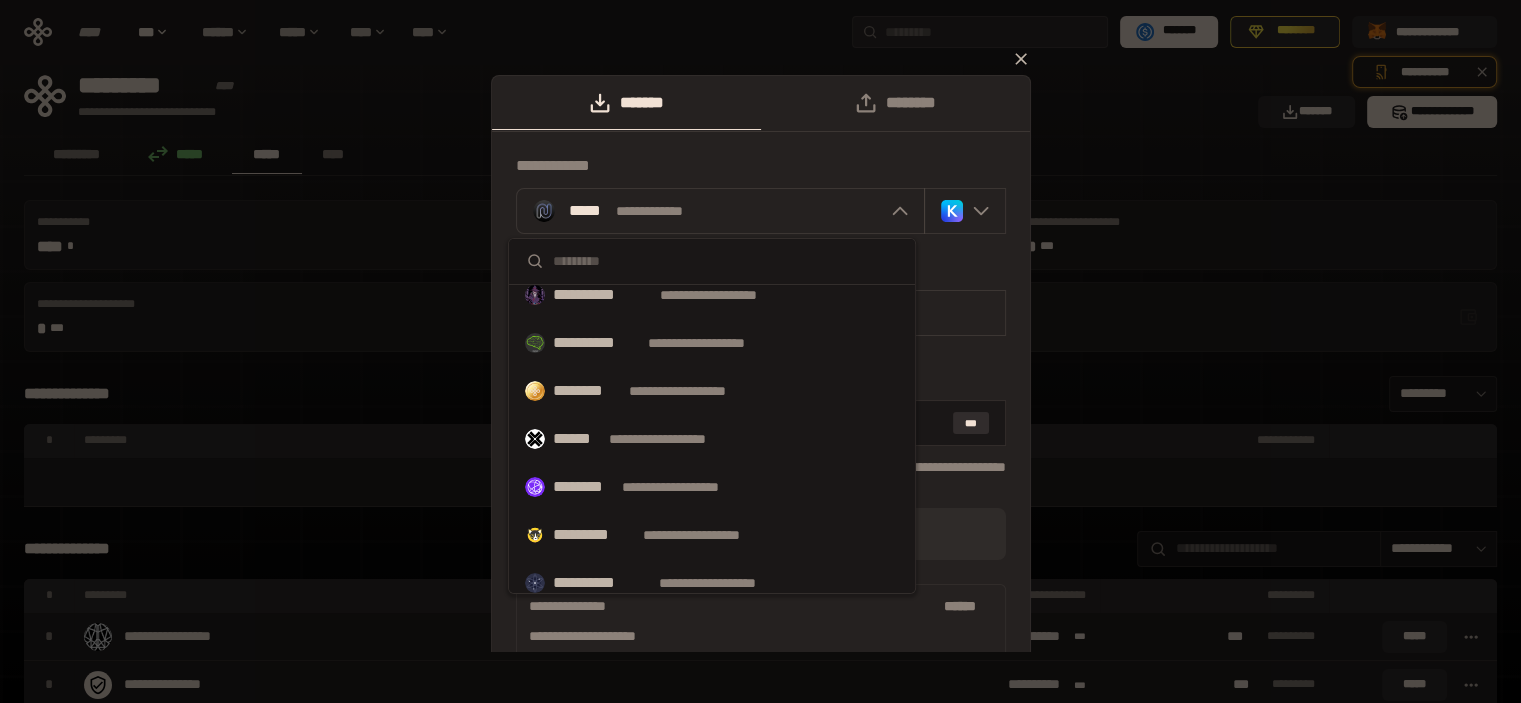 scroll, scrollTop: 400, scrollLeft: 0, axis: vertical 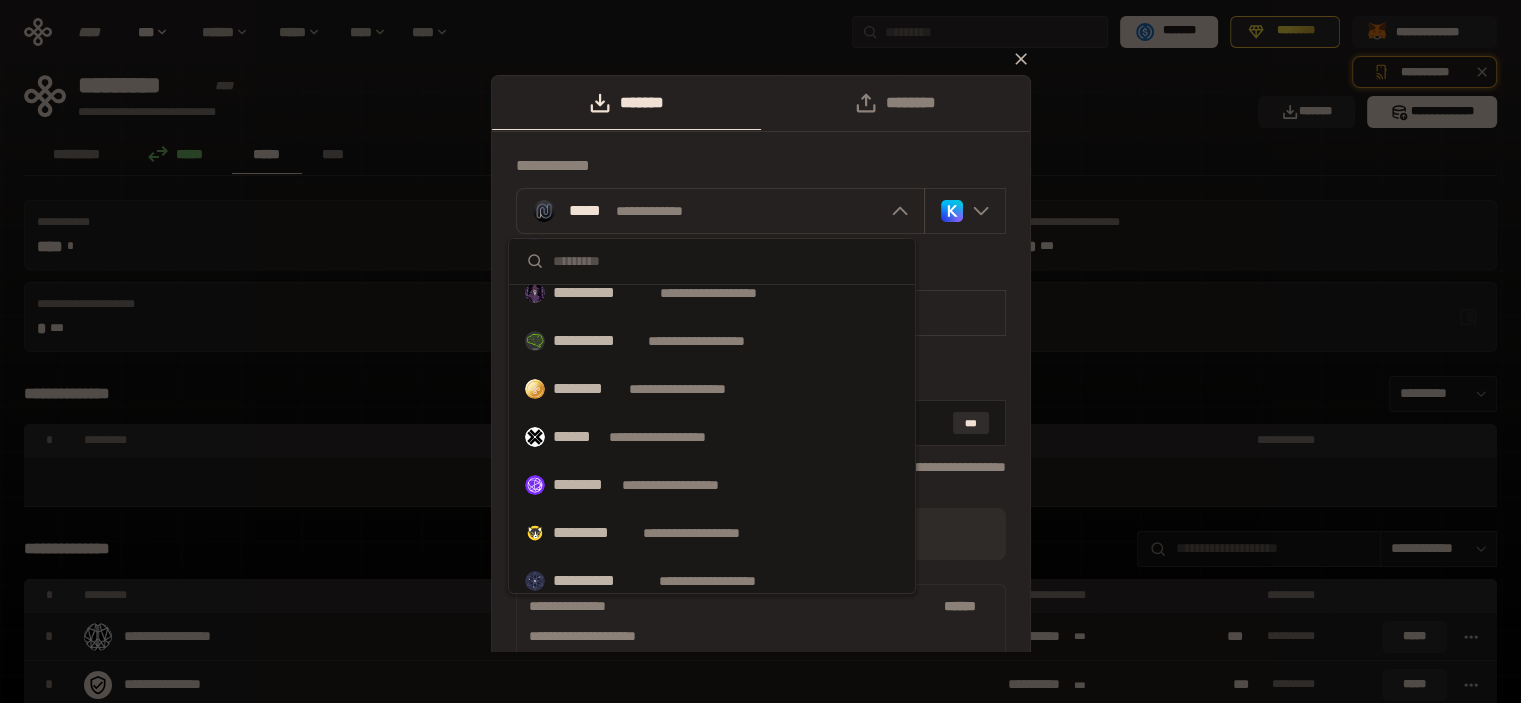 click on "**********" at bounding box center (761, 379) 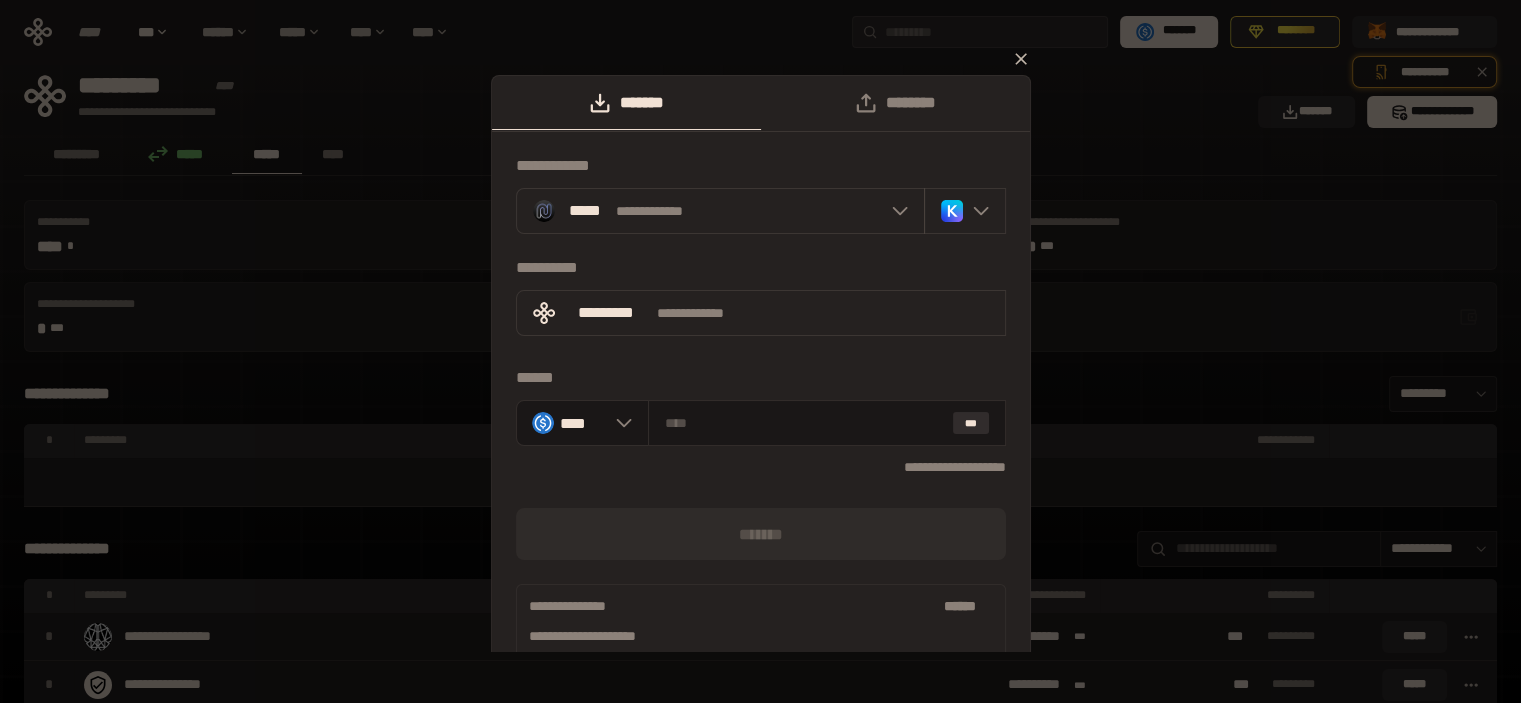 click 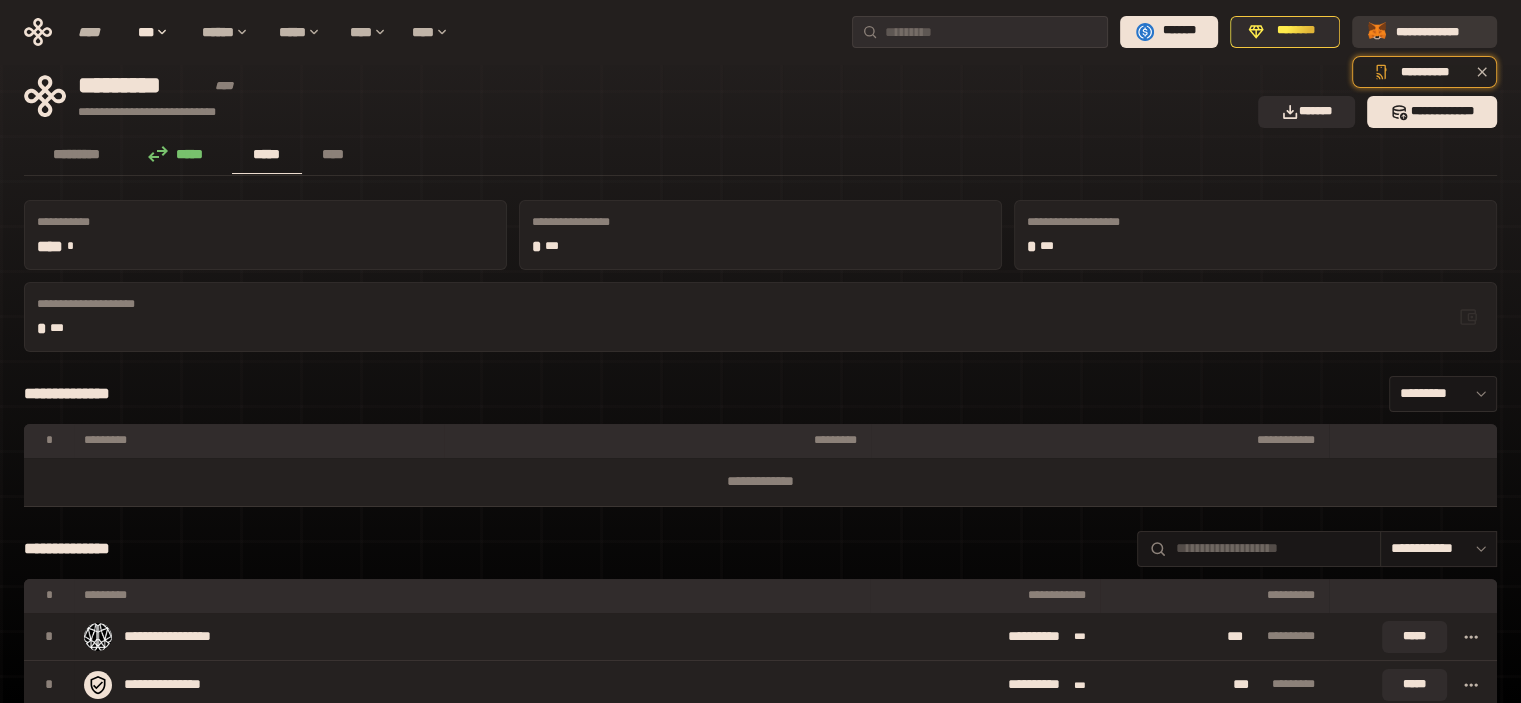 click on "**********" at bounding box center [1438, 31] 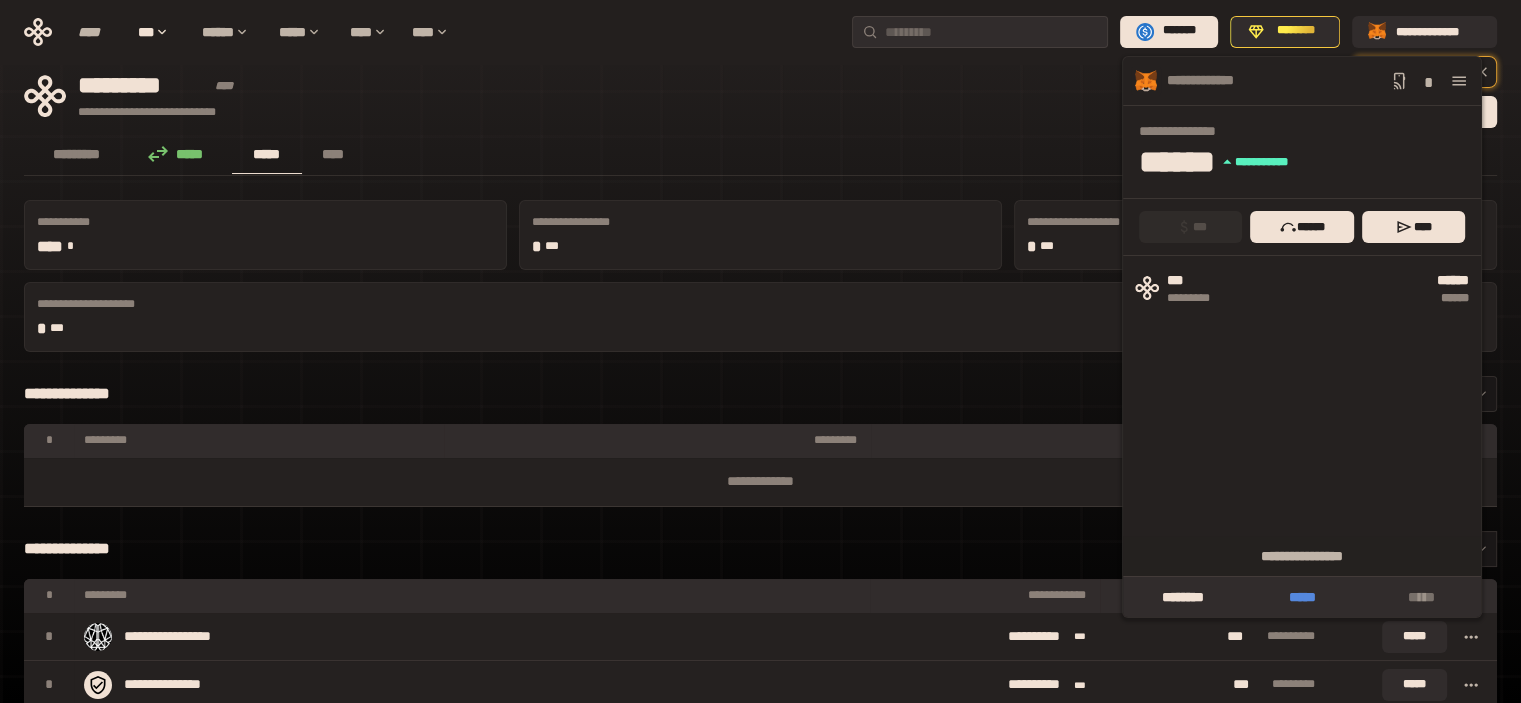 click on "*****" at bounding box center [1301, 597] 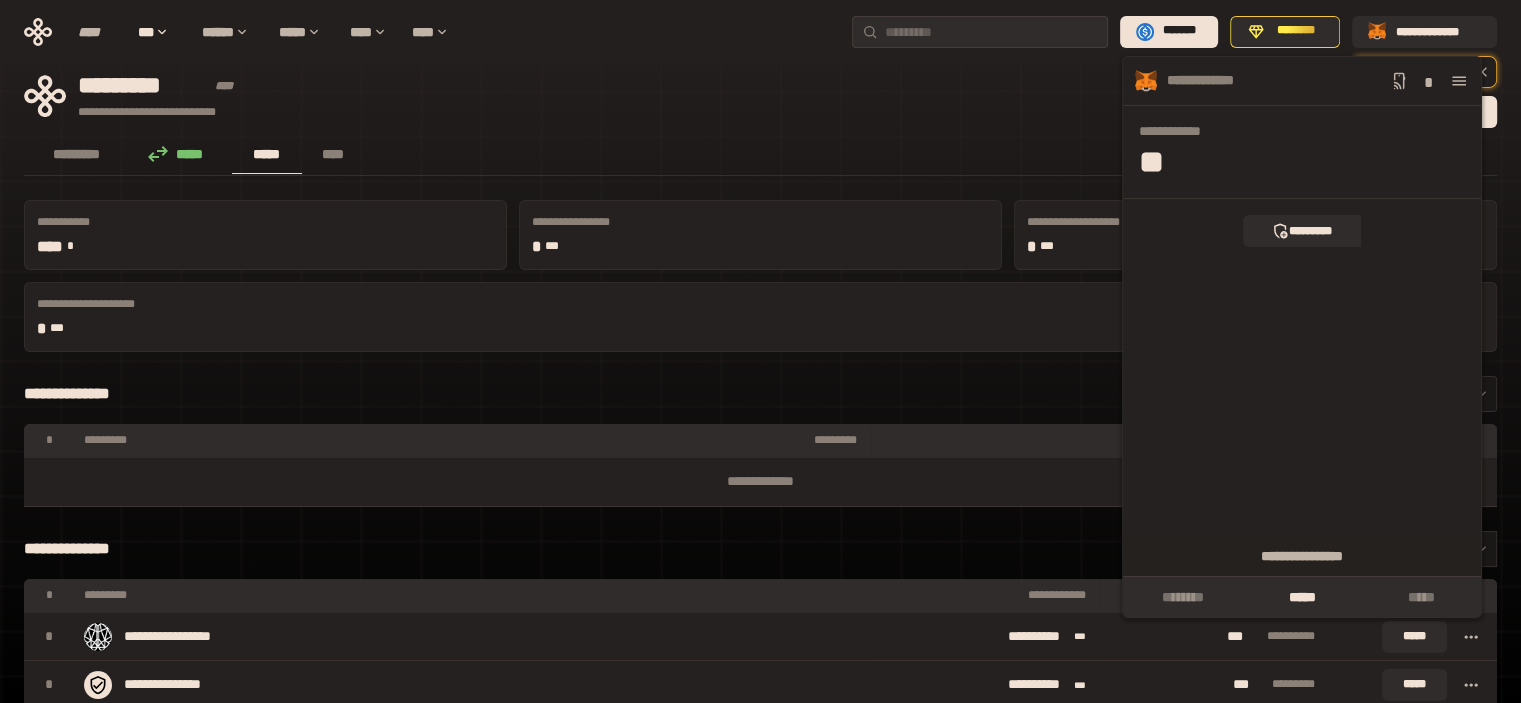click on "**********" at bounding box center [635, 96] 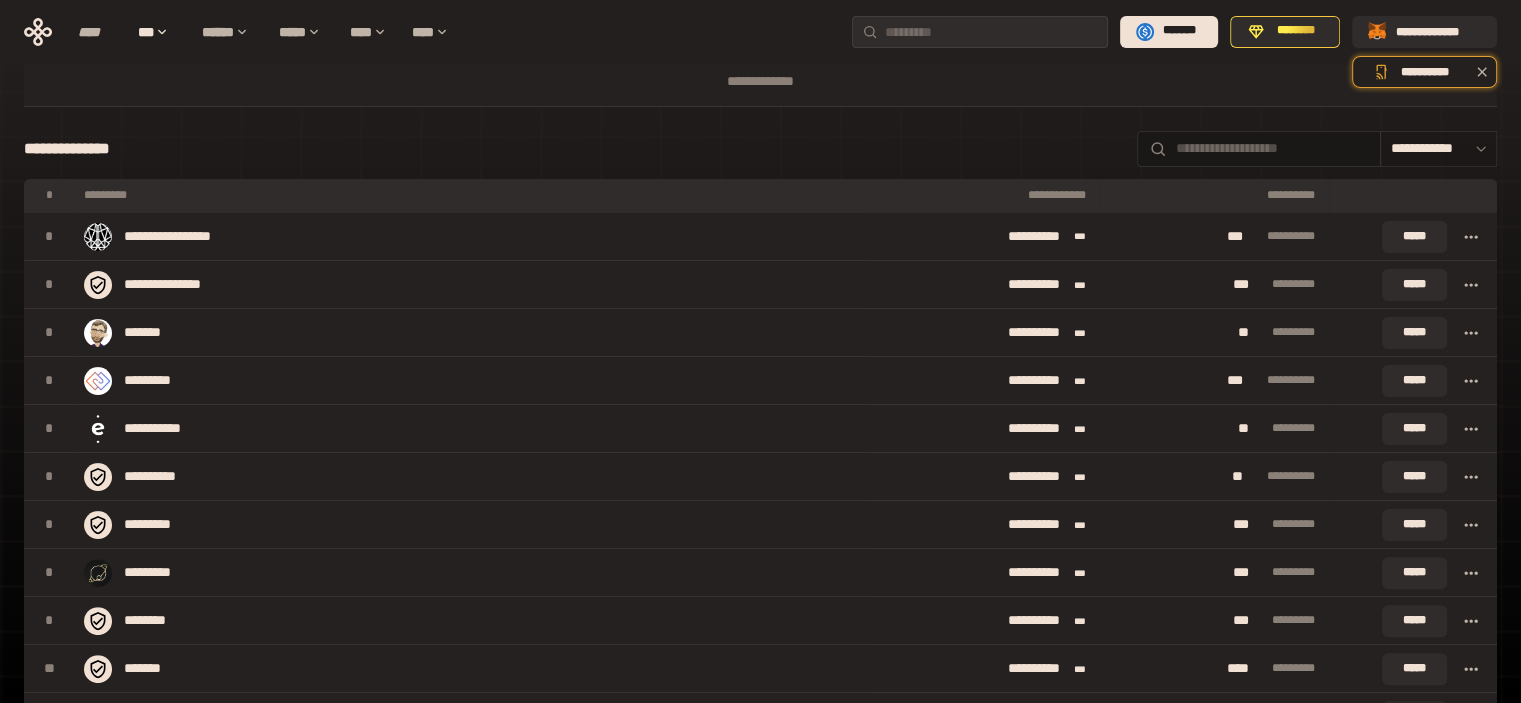 scroll, scrollTop: 0, scrollLeft: 0, axis: both 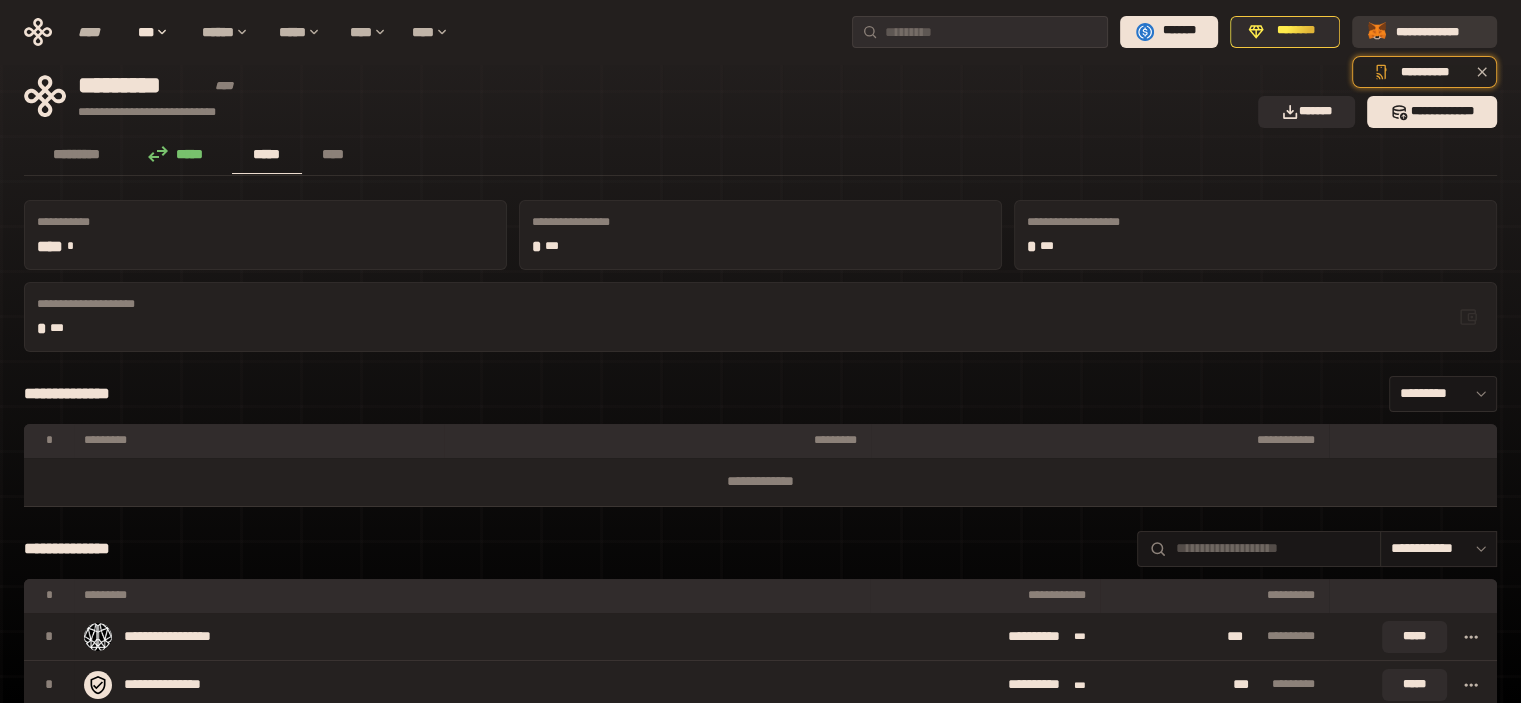click on "**********" at bounding box center (1438, 31) 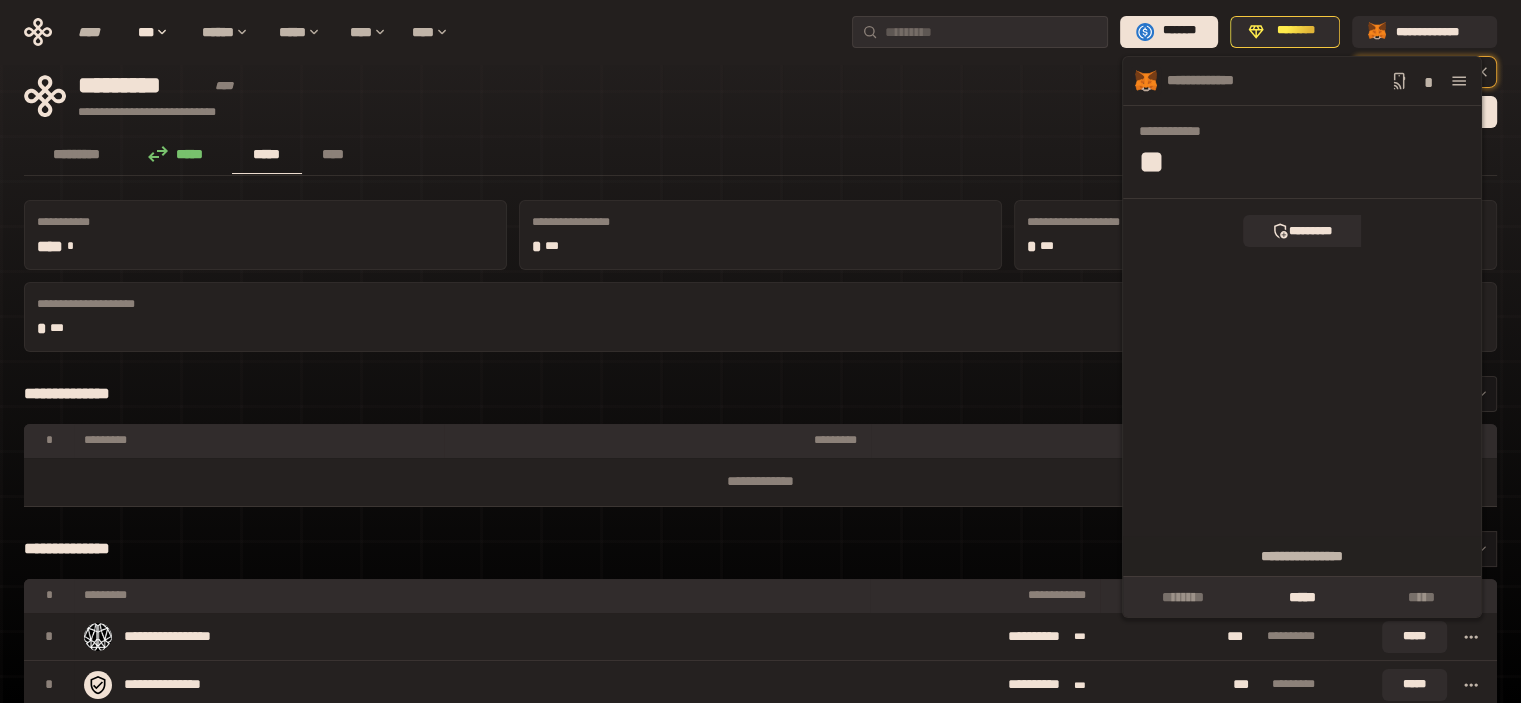 click on "**********" at bounding box center [635, 96] 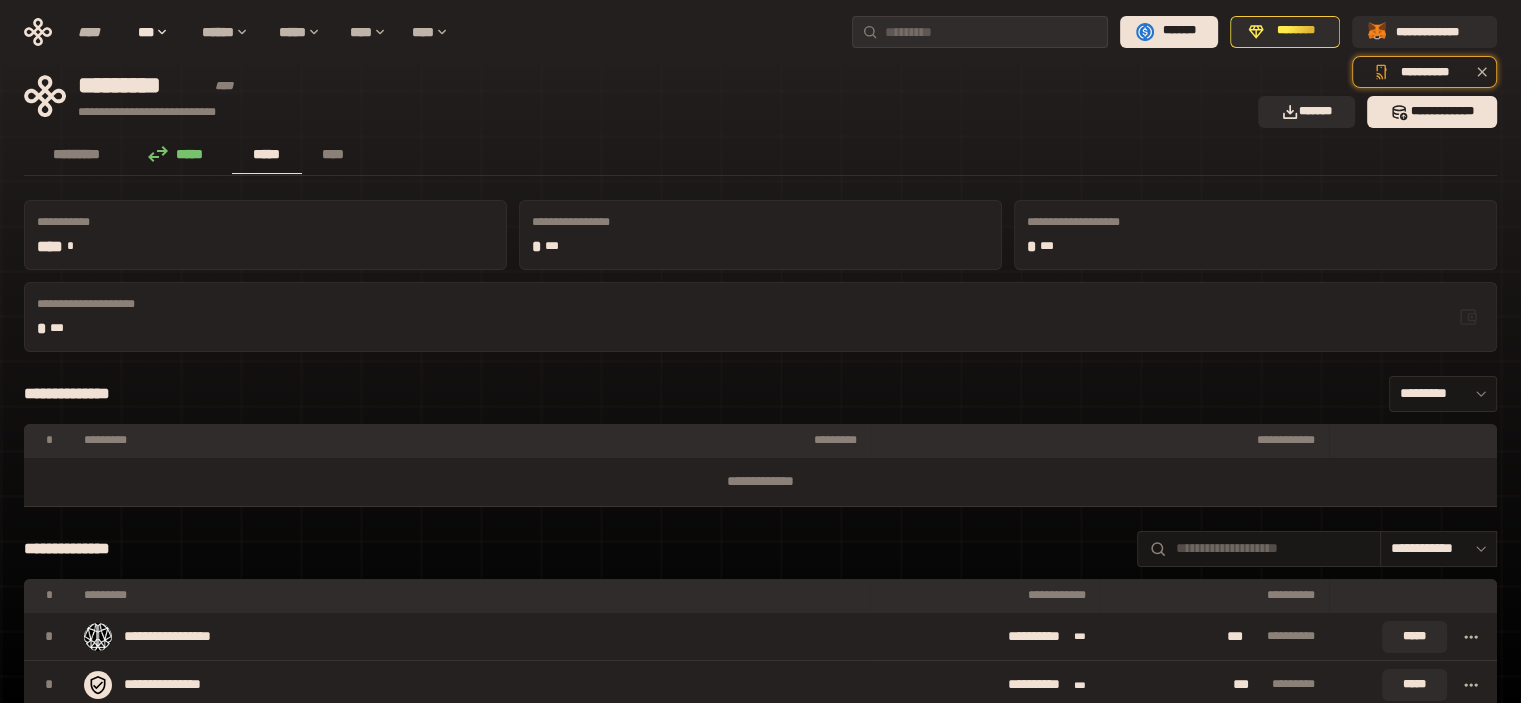 click on "*****" at bounding box center [181, 154] 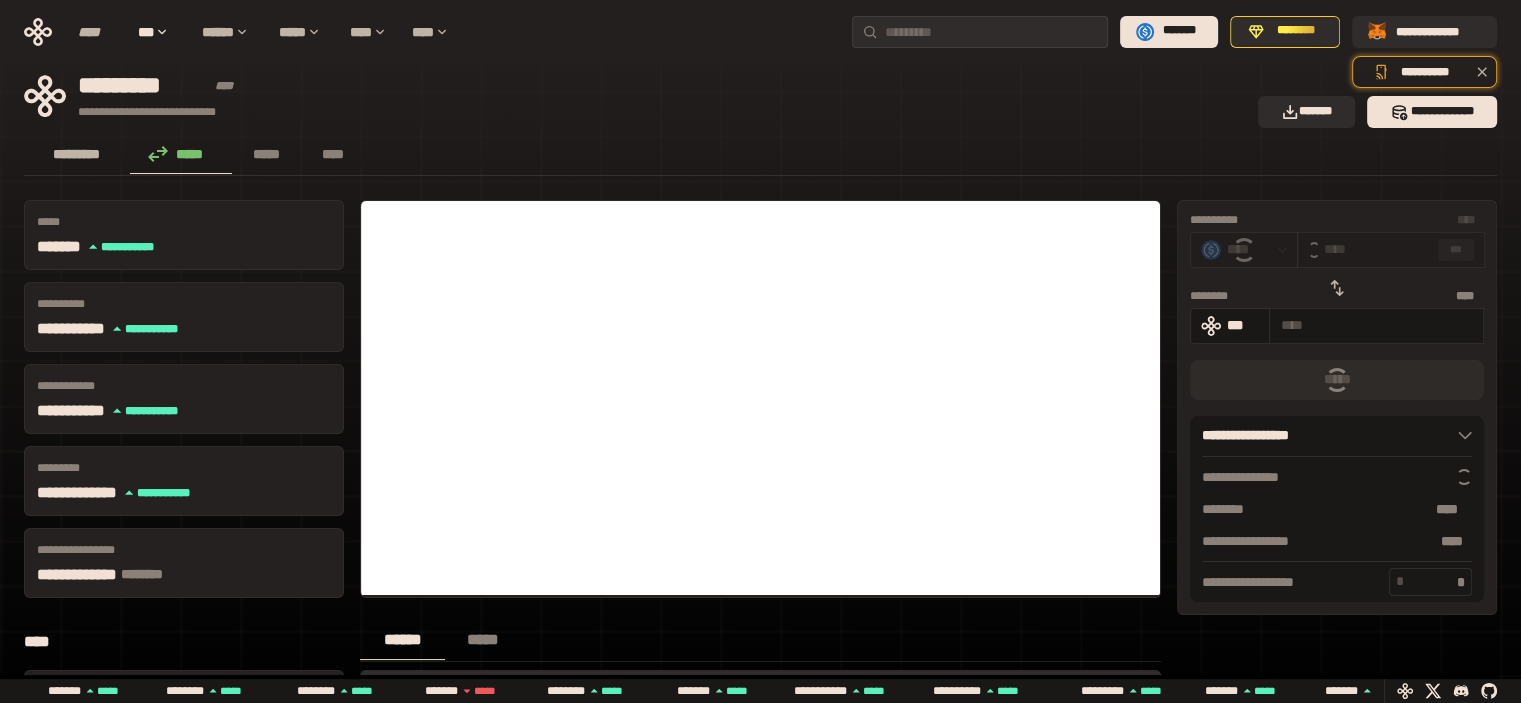click on "*********" at bounding box center [77, 154] 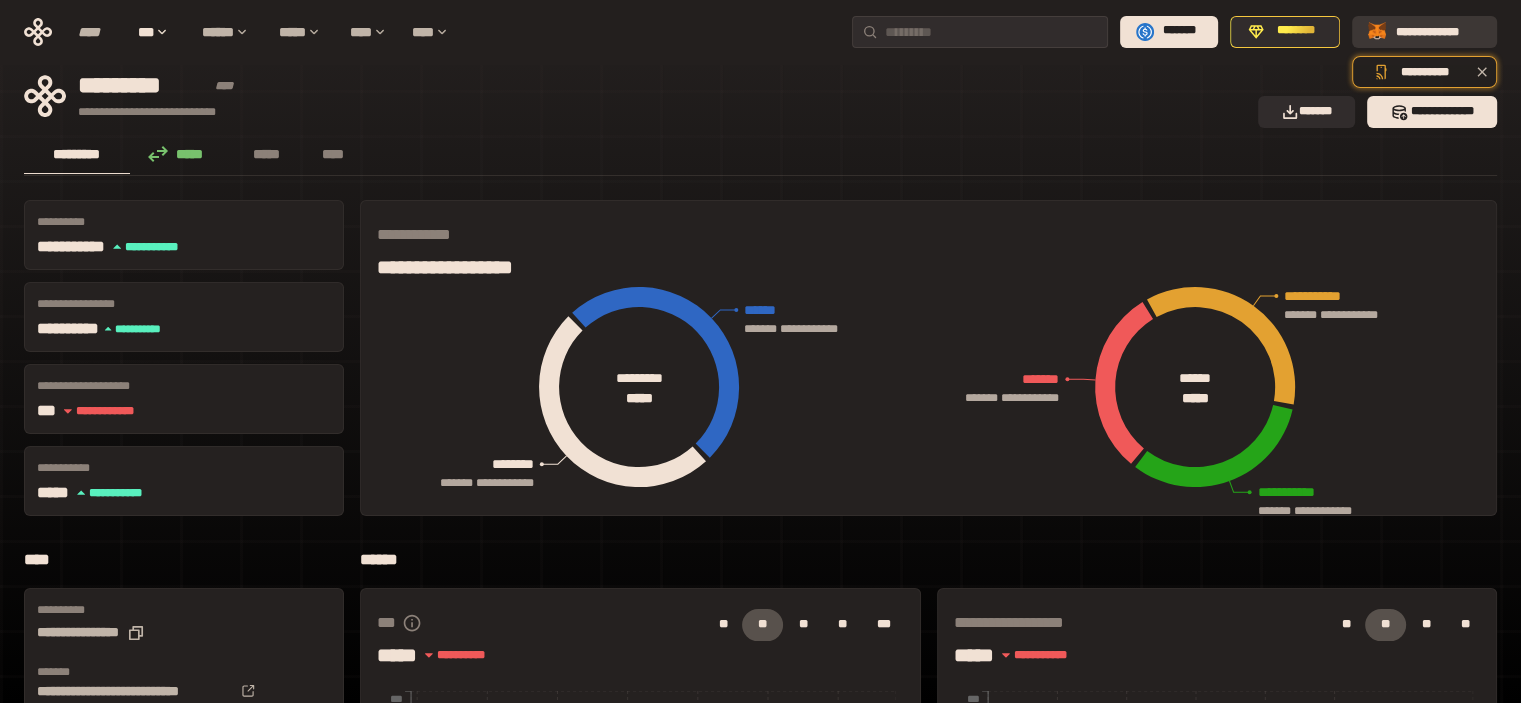 click on "**********" at bounding box center [1438, 31] 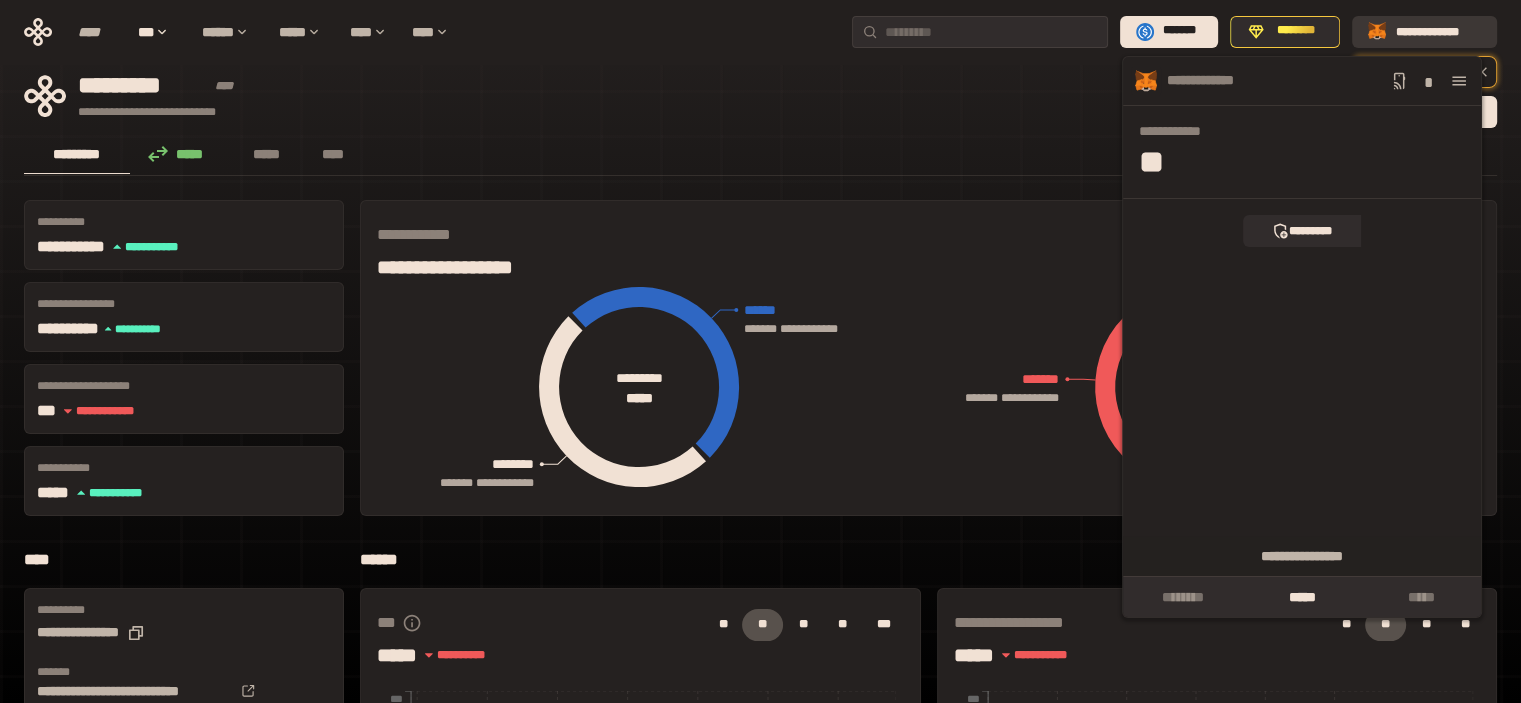 click on "**********" at bounding box center [1438, 31] 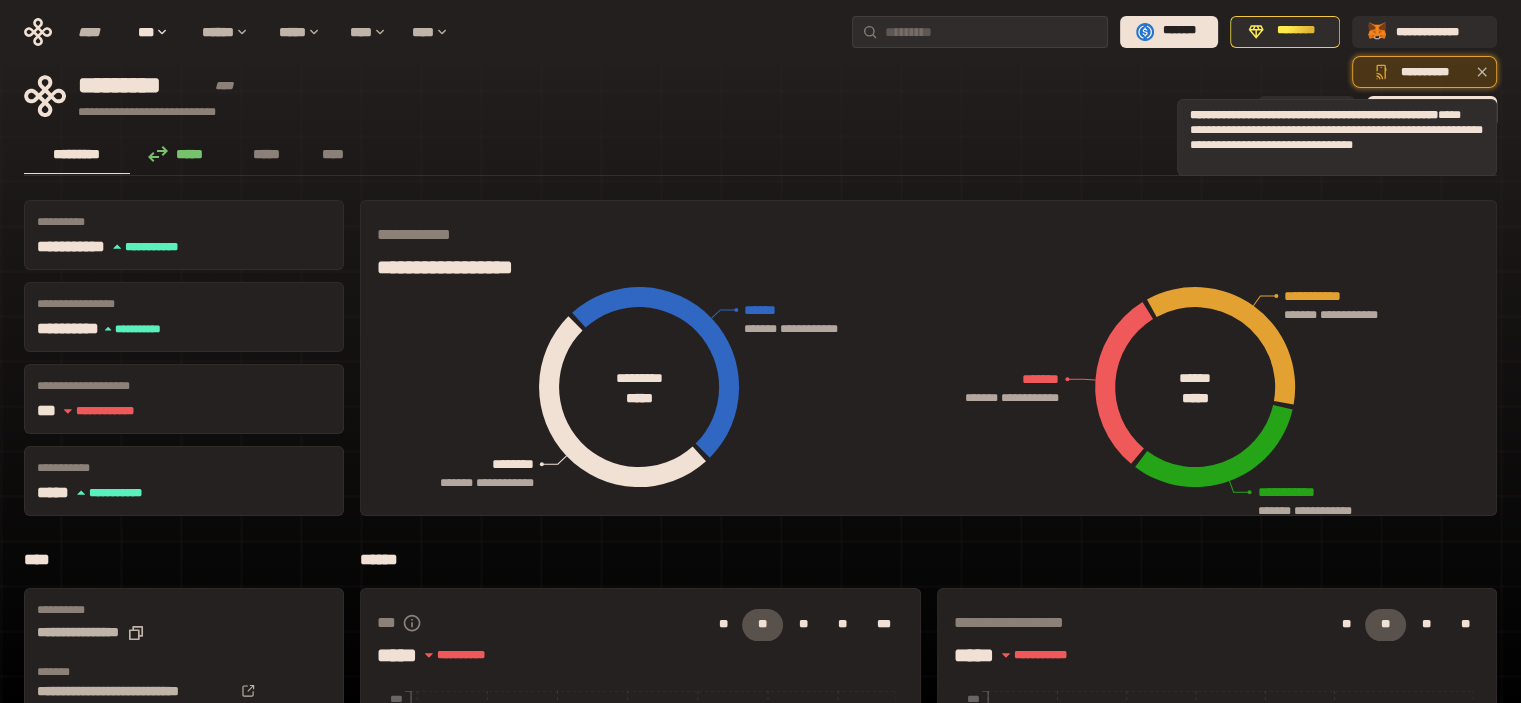 click on "**********" at bounding box center [1424, 72] 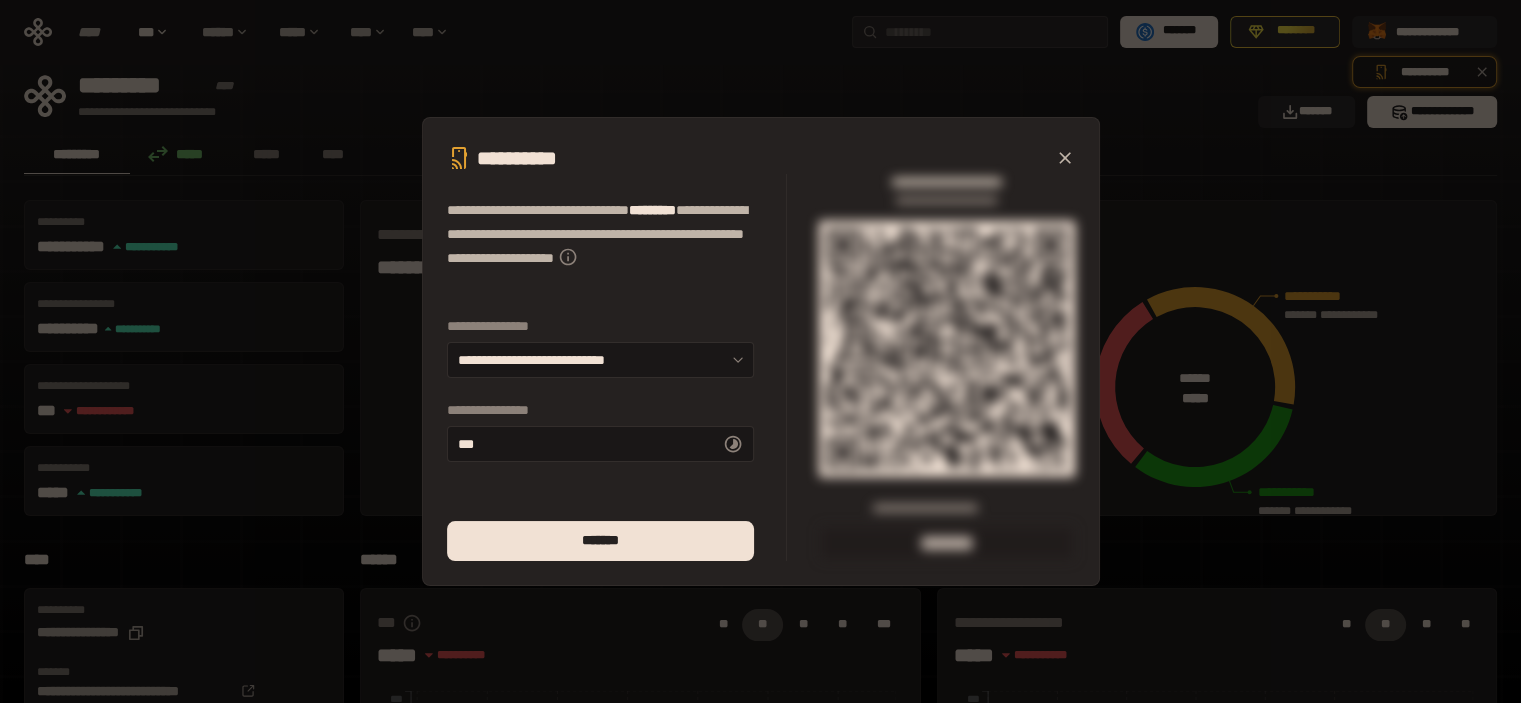 click 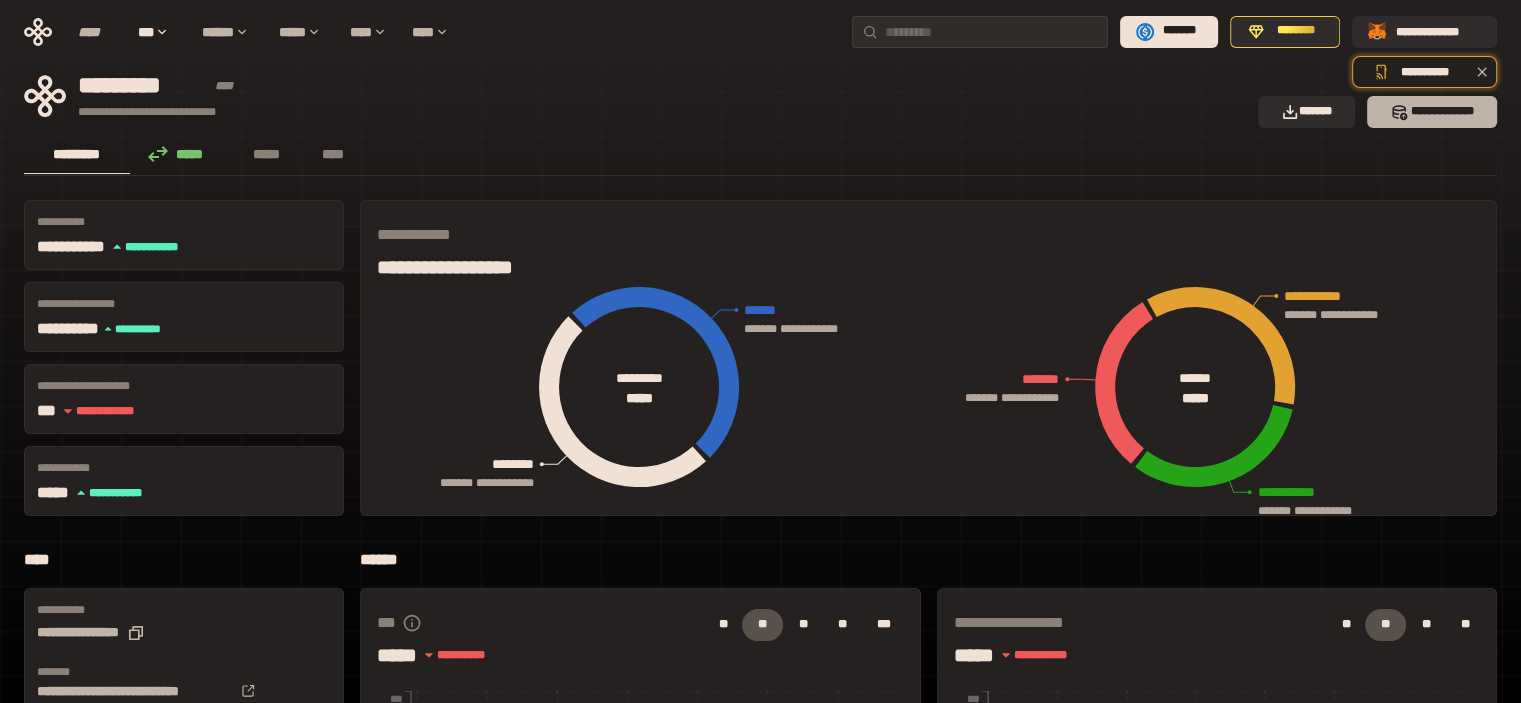 click on "*** *********" at bounding box center [1432, 112] 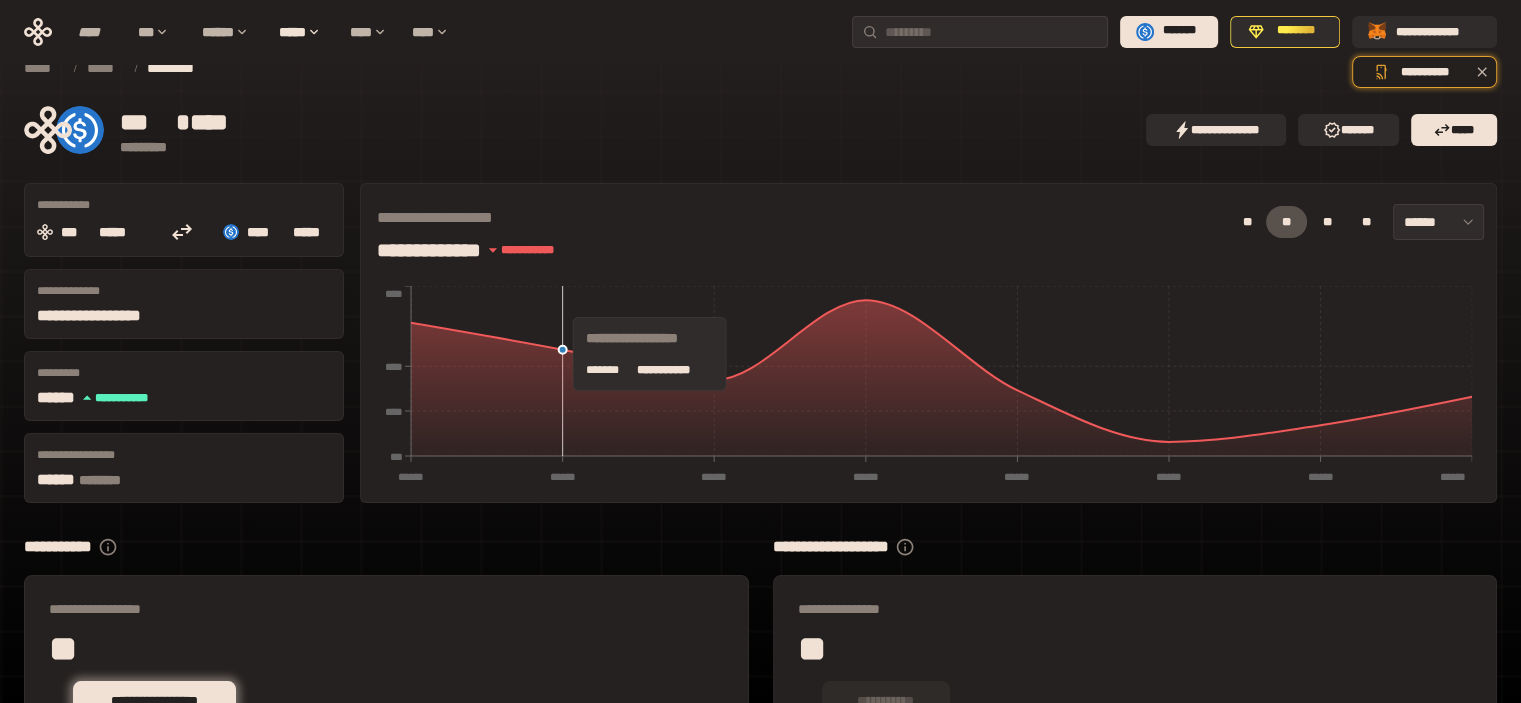scroll, scrollTop: 0, scrollLeft: 0, axis: both 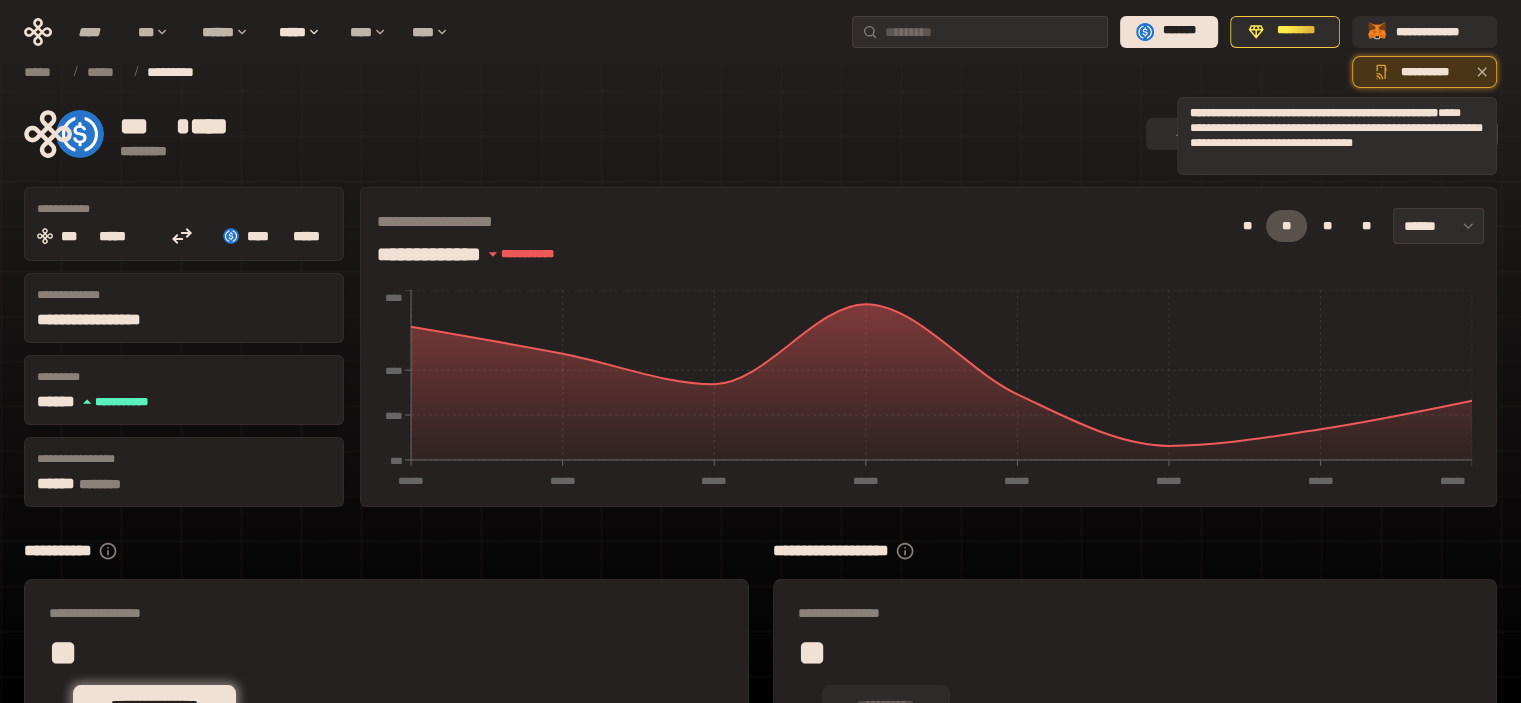click 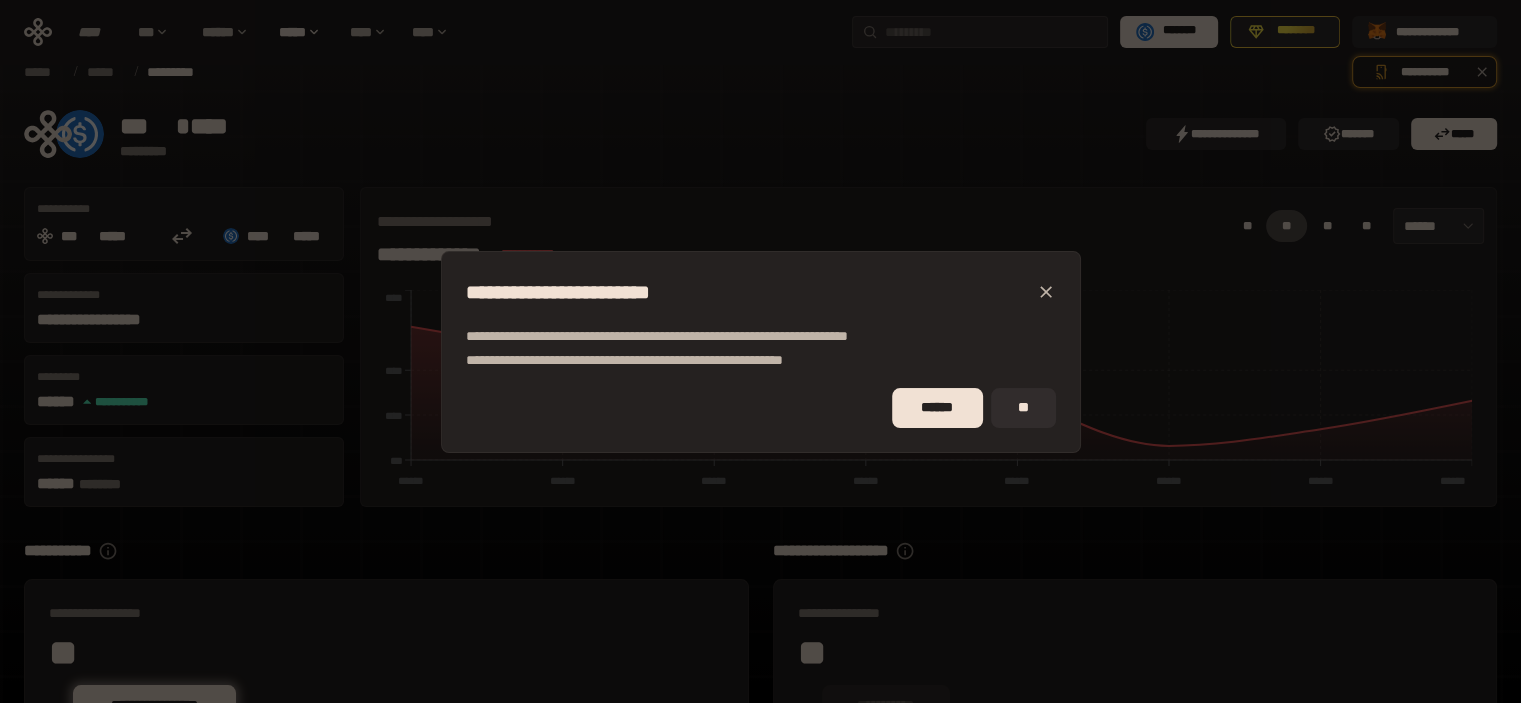 click 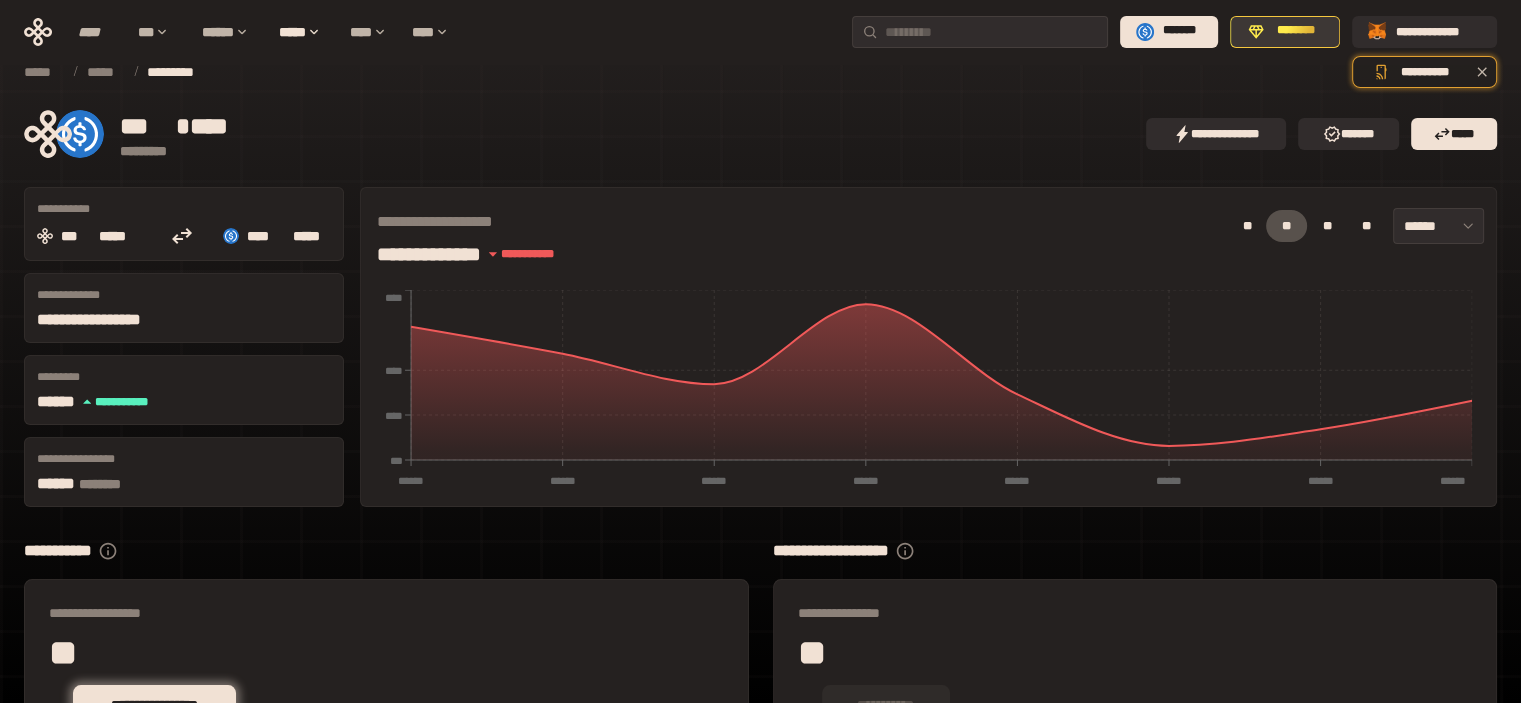 click on "********" at bounding box center (1296, 31) 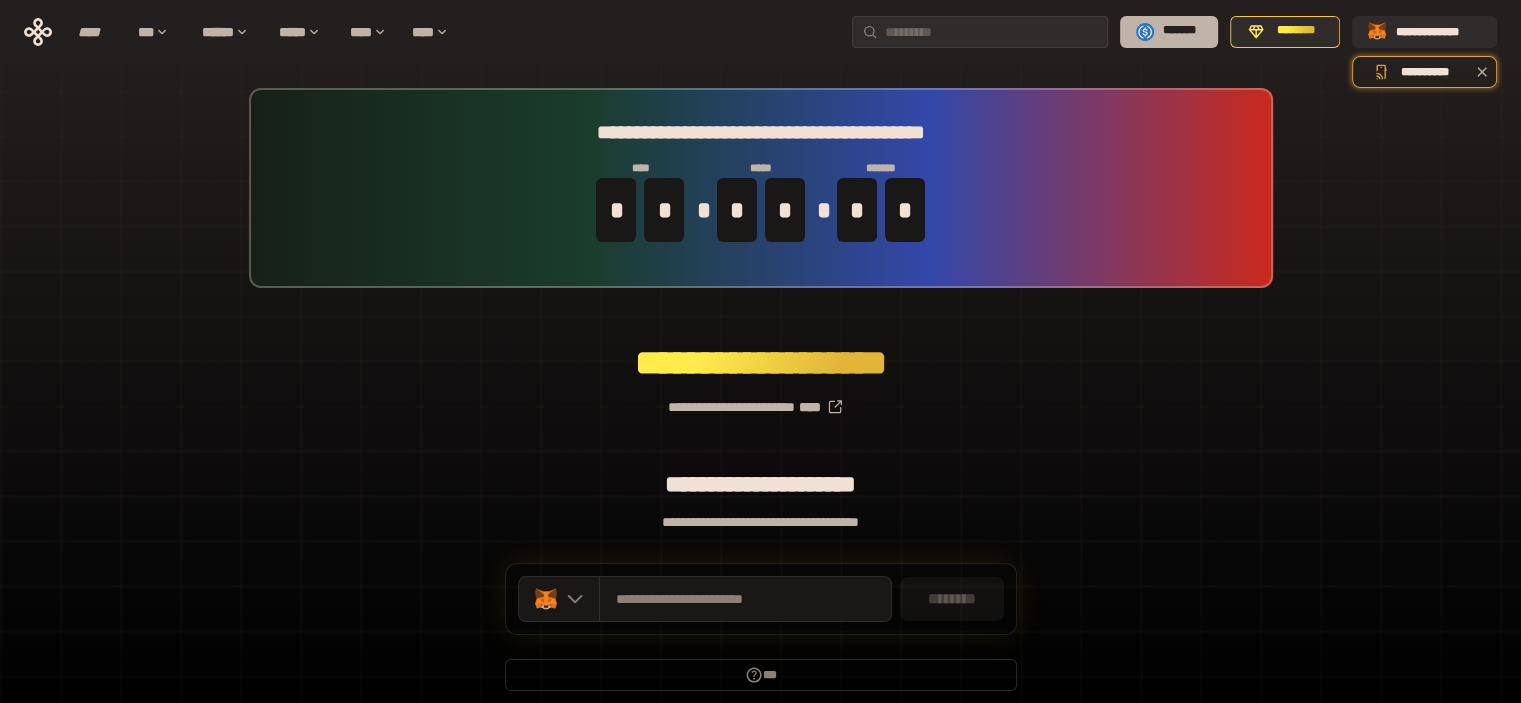 click on "*******" at bounding box center (1180, 31) 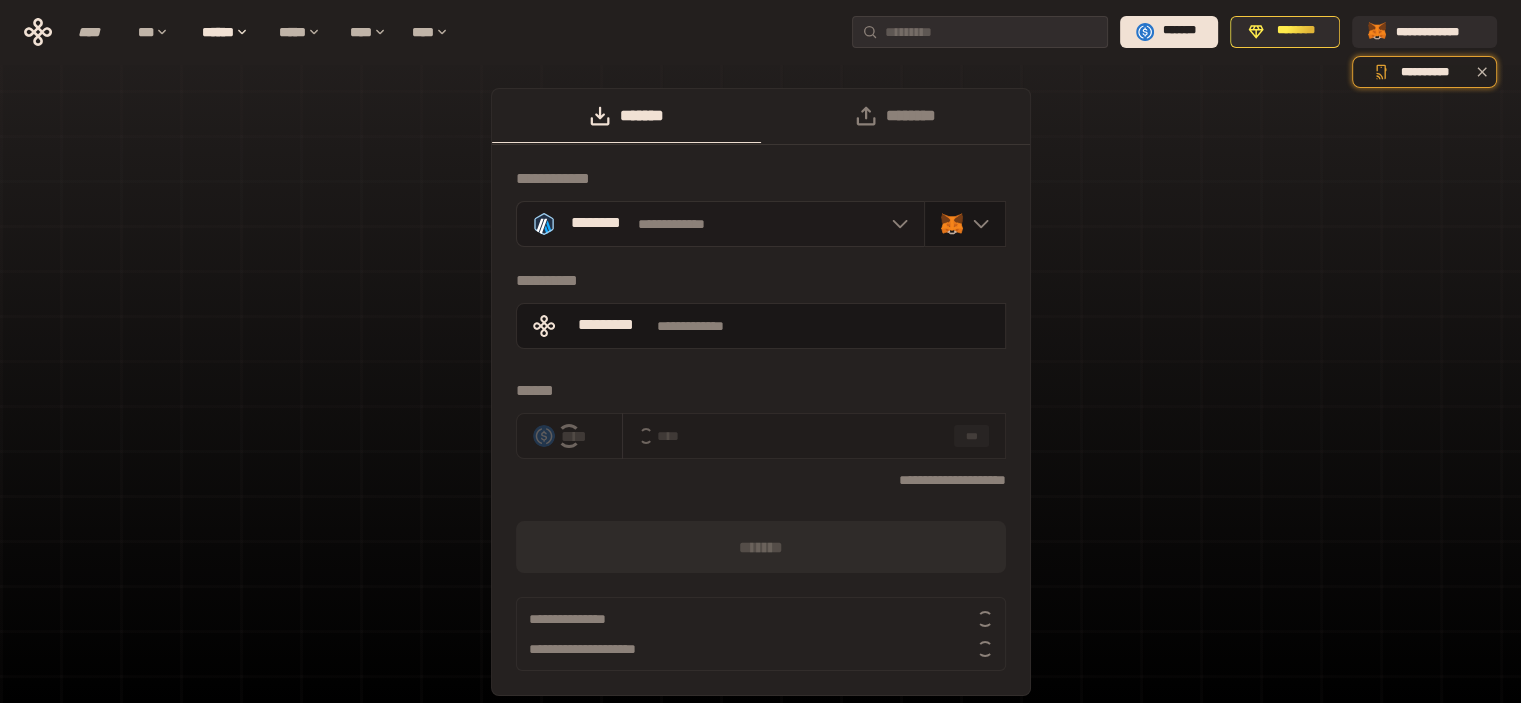 click on "**********" at bounding box center [720, 224] 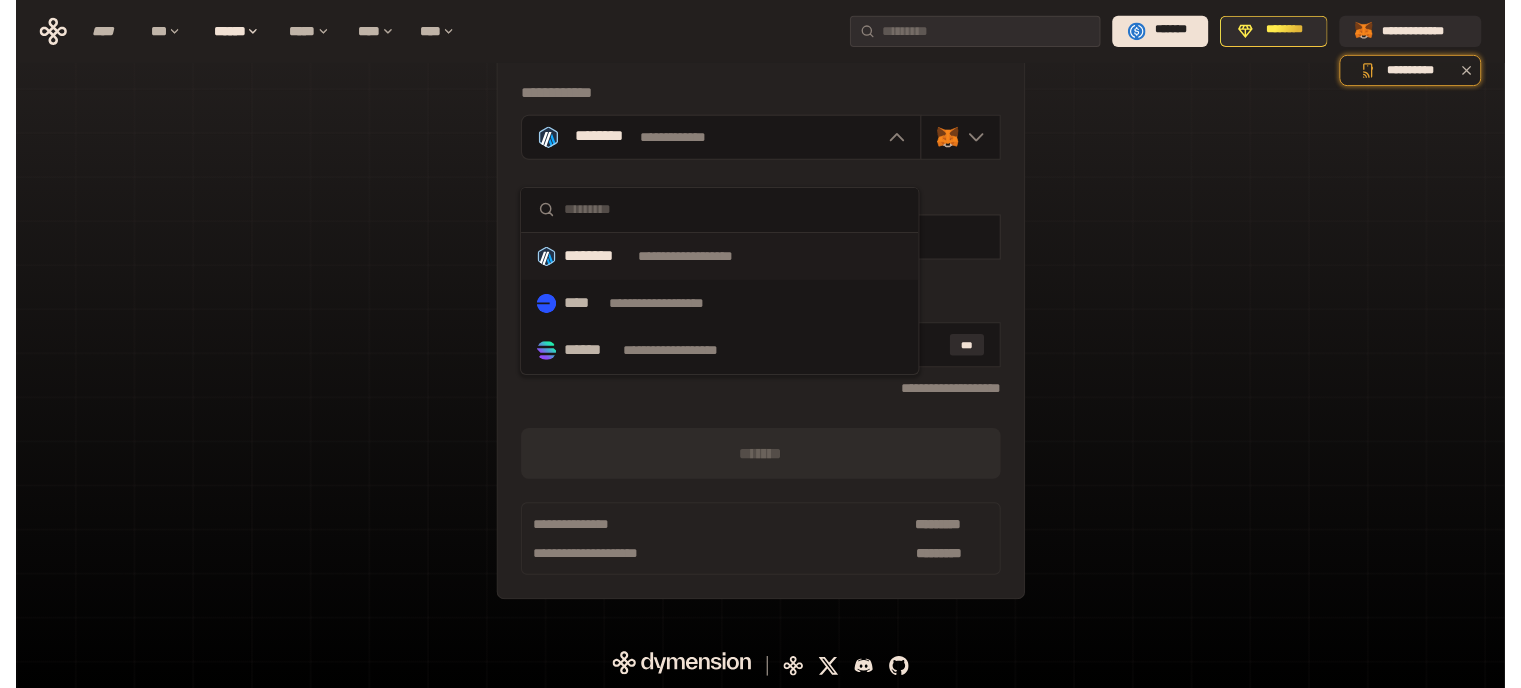 scroll, scrollTop: 17, scrollLeft: 0, axis: vertical 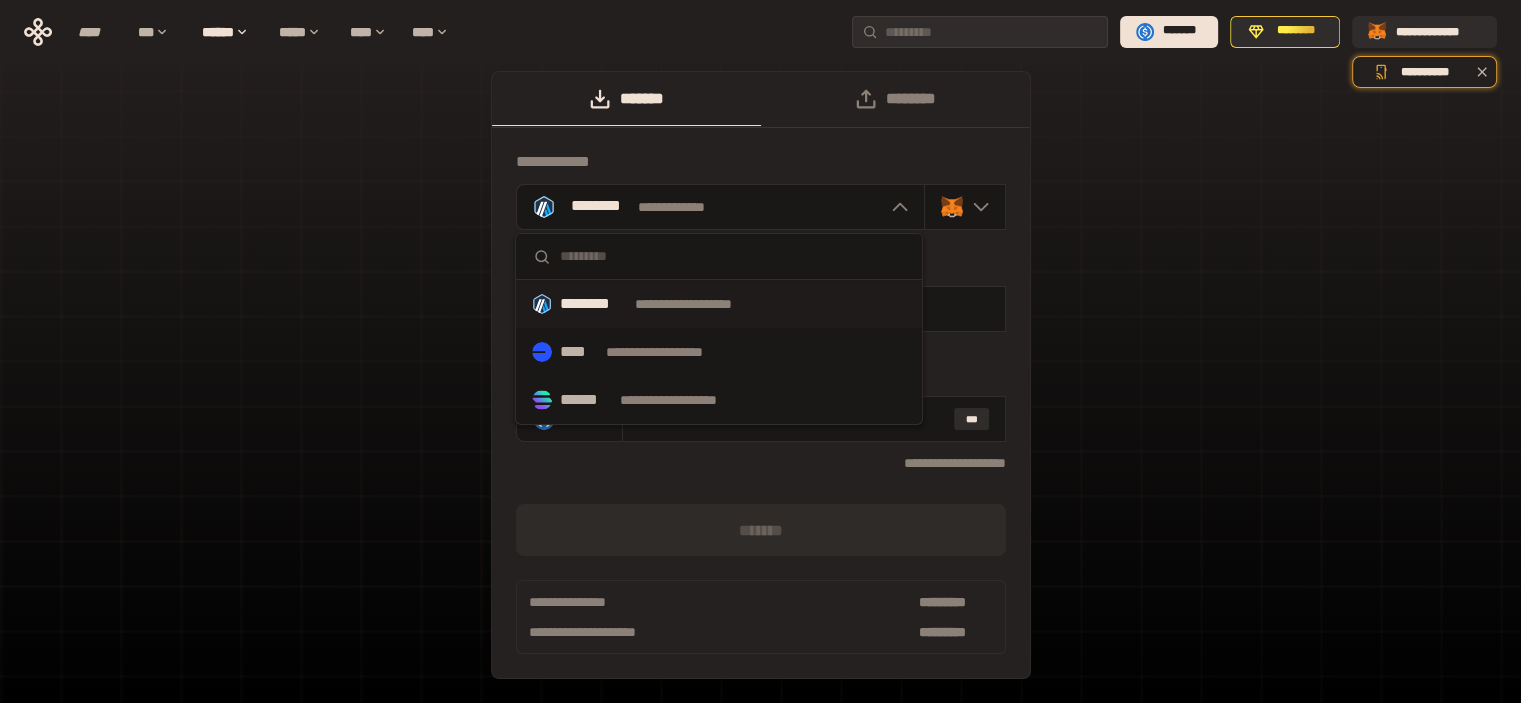 click on "**********" at bounding box center (760, 385) 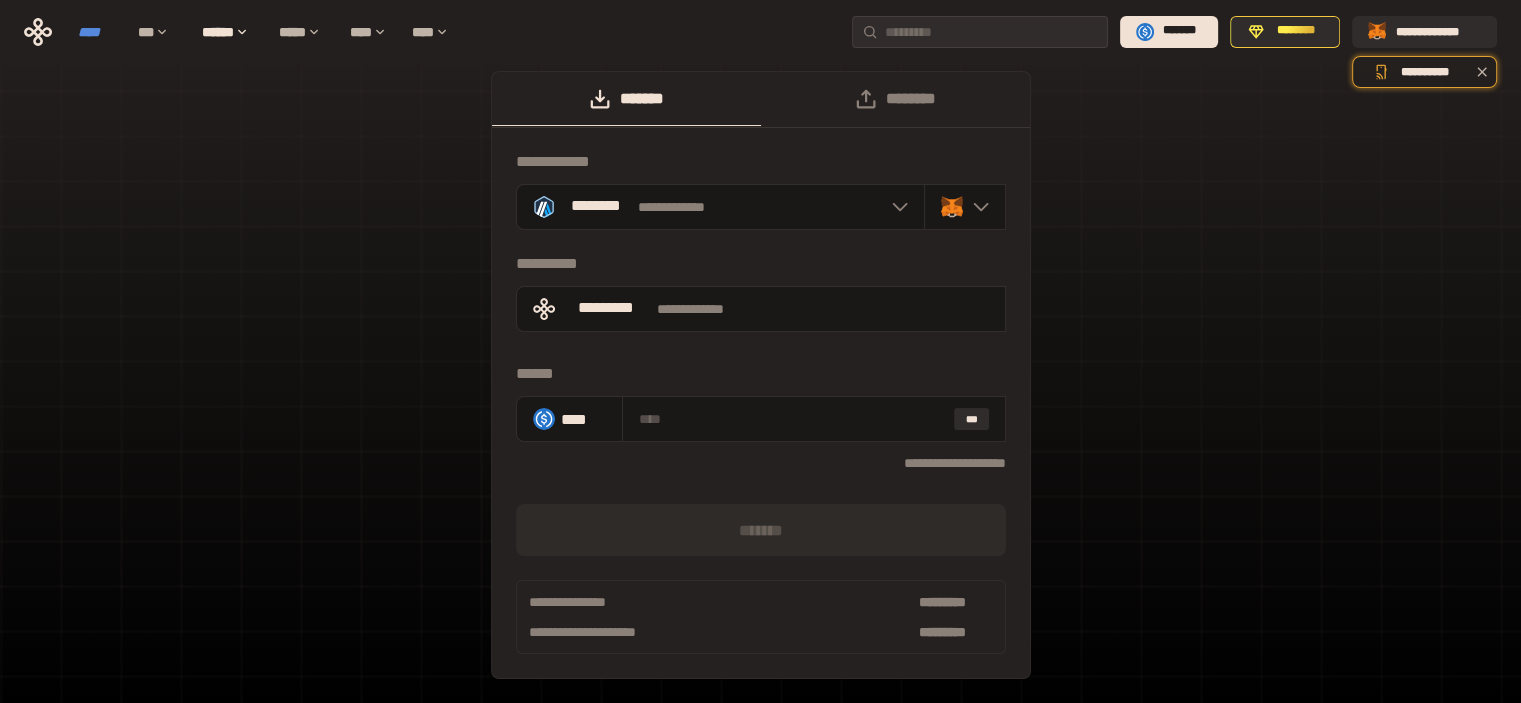 click on "****" at bounding box center [98, 32] 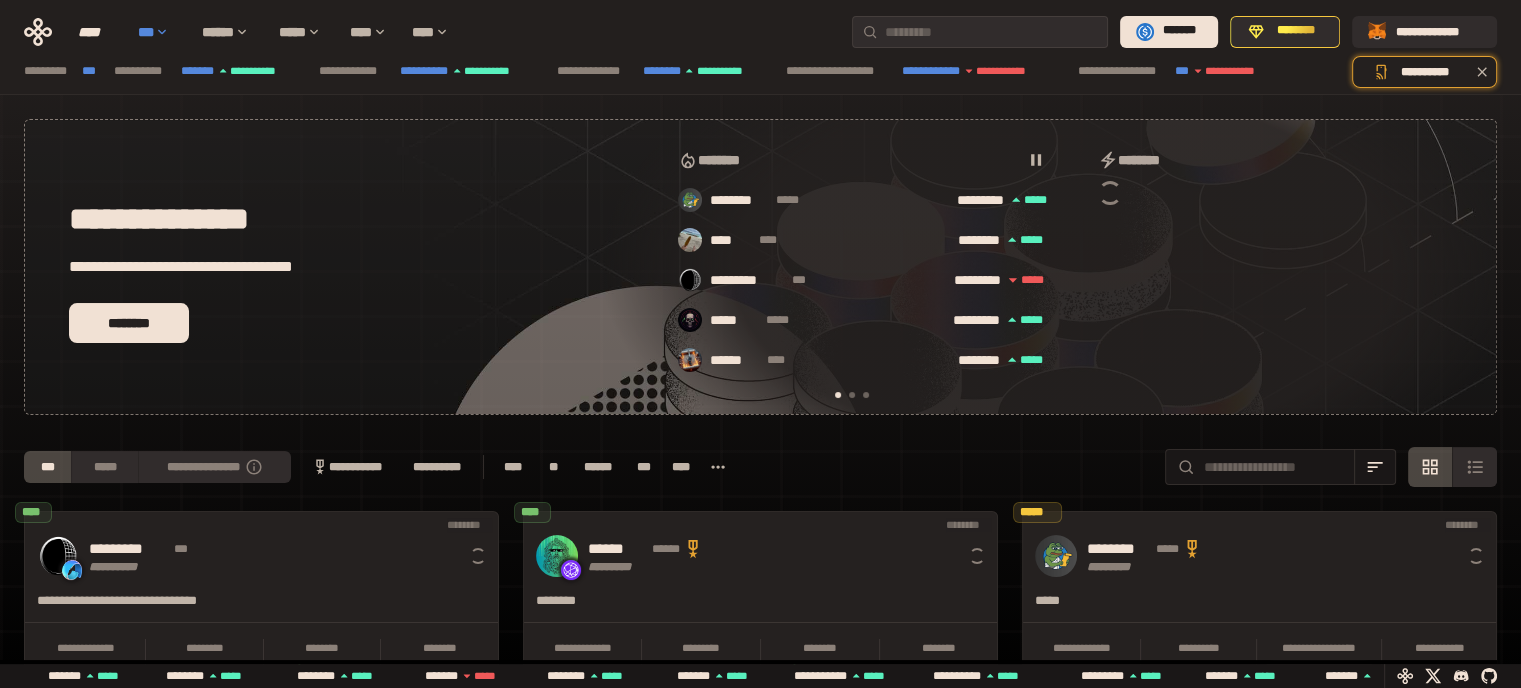 scroll, scrollTop: 0, scrollLeft: 16, axis: horizontal 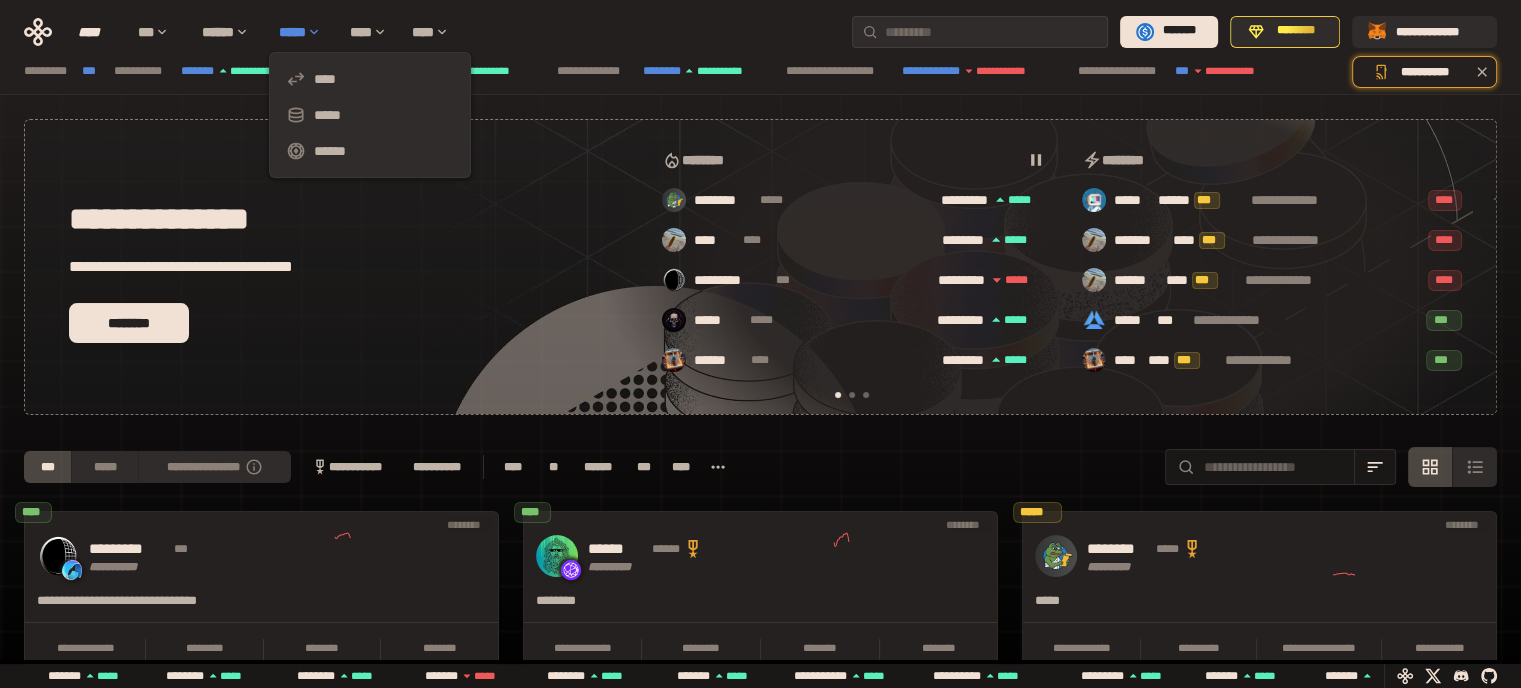 click on "*****" at bounding box center [304, 32] 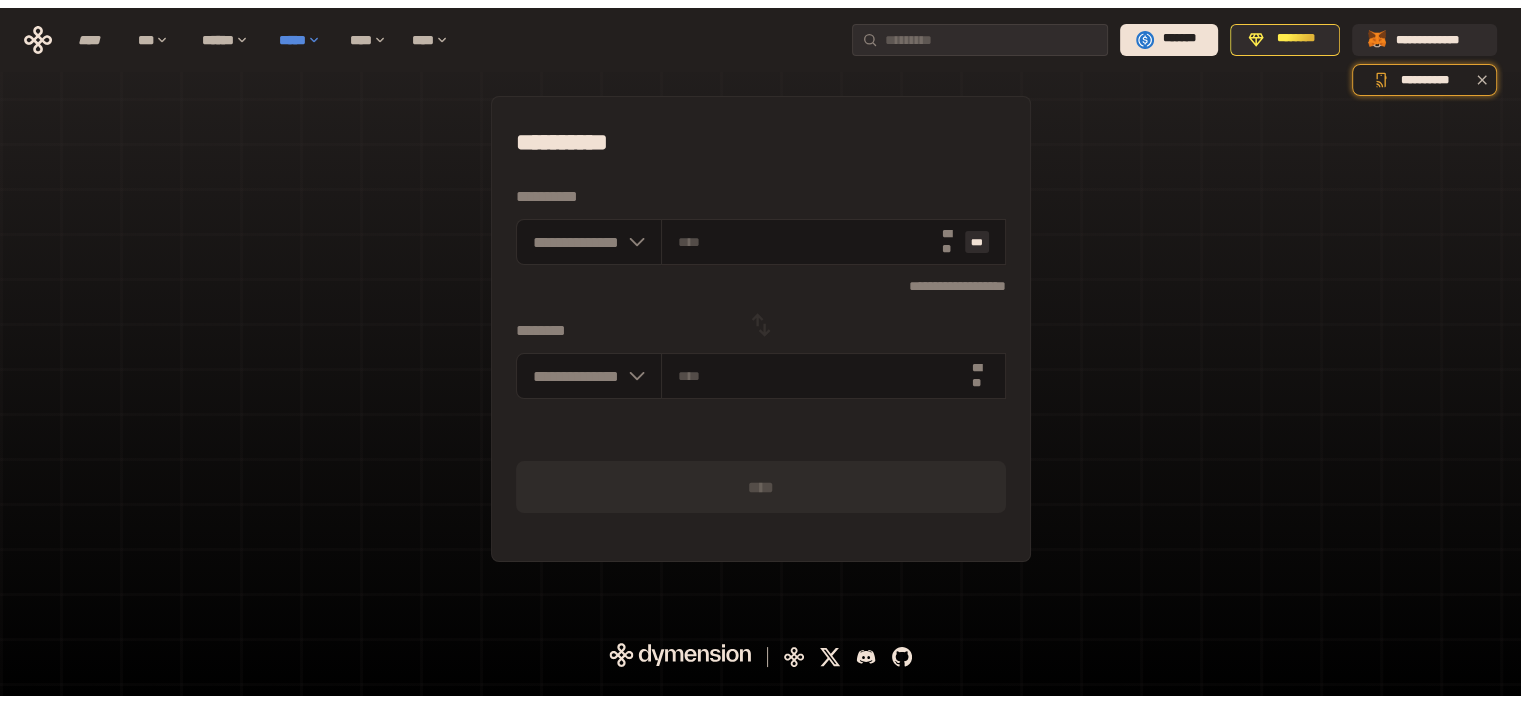 scroll, scrollTop: 0, scrollLeft: 0, axis: both 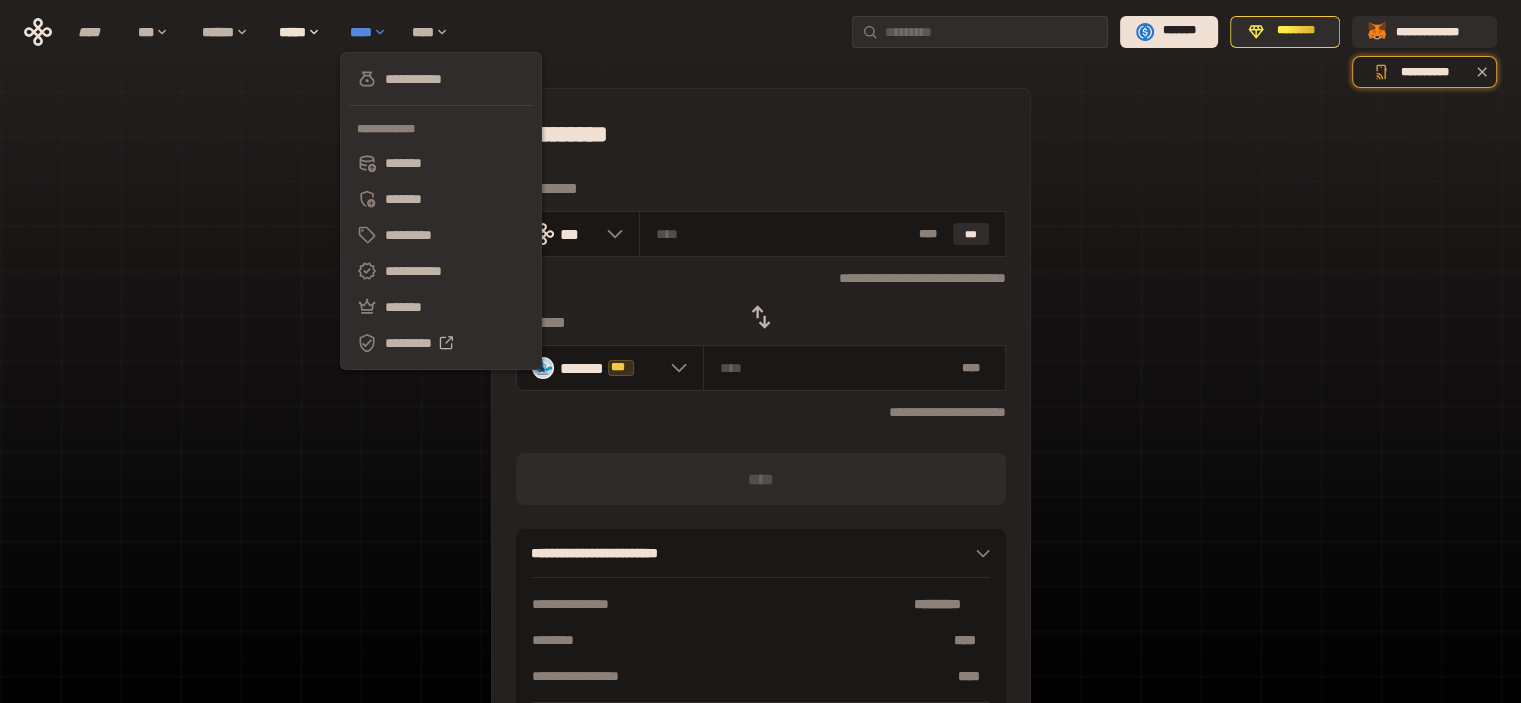 click on "****" at bounding box center (371, 32) 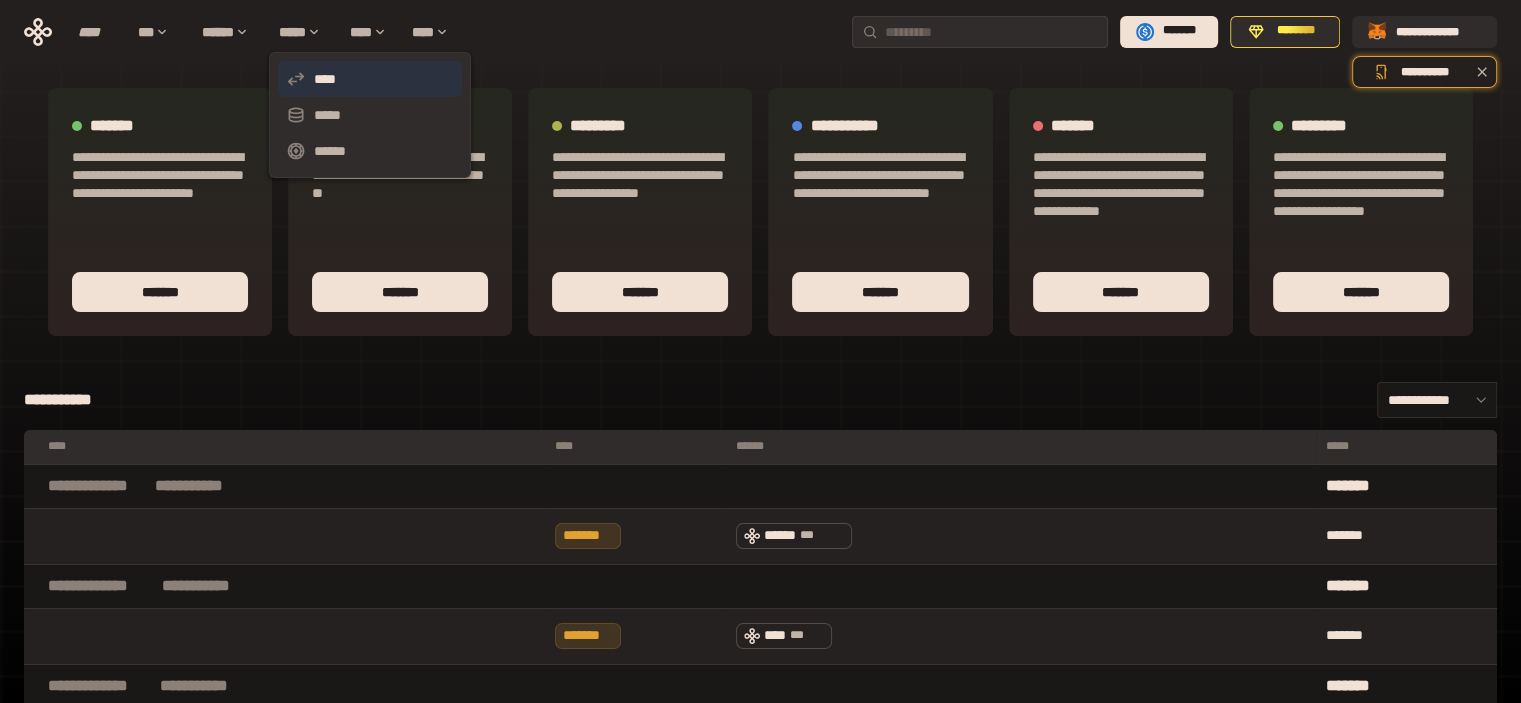 click on "****" at bounding box center (370, 79) 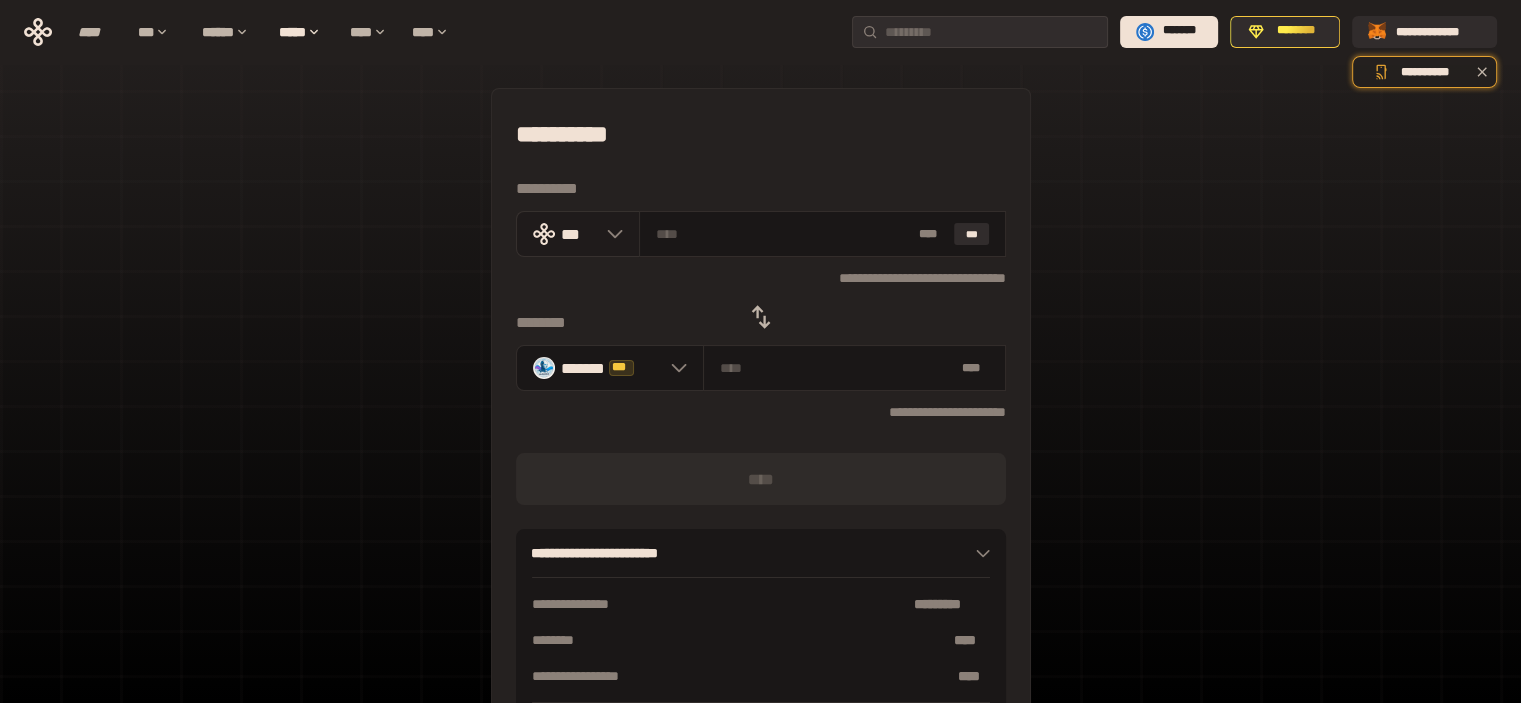 click 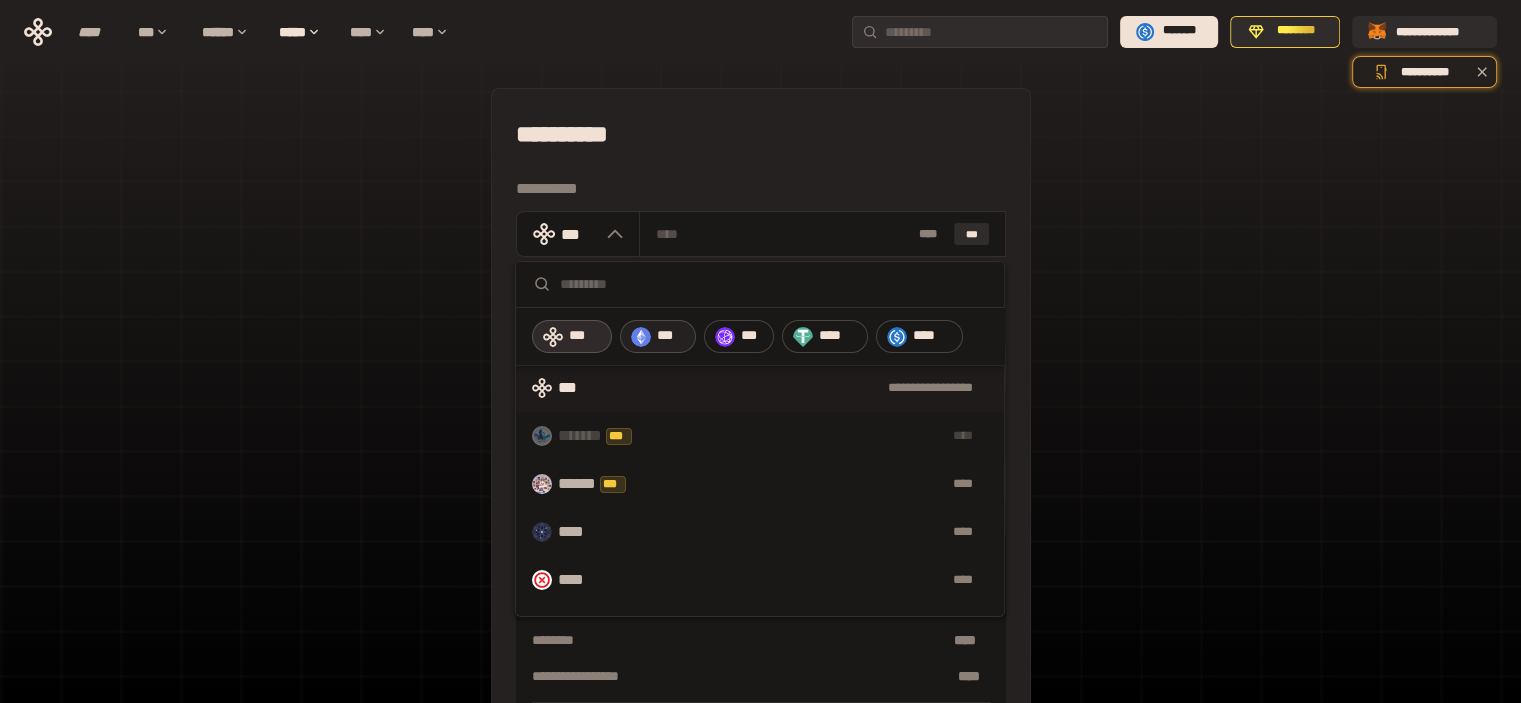 scroll, scrollTop: 0, scrollLeft: 0, axis: both 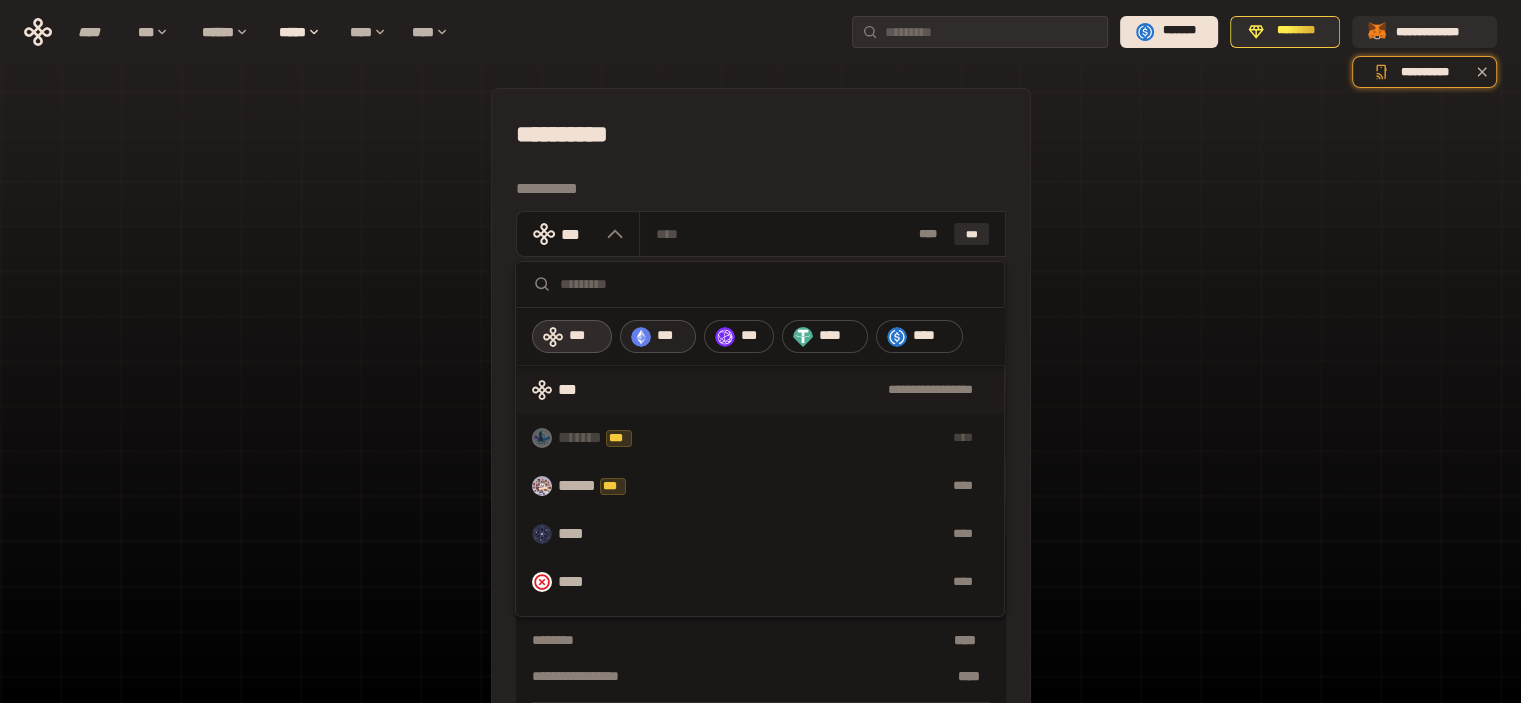 click on "***" at bounding box center (658, 337) 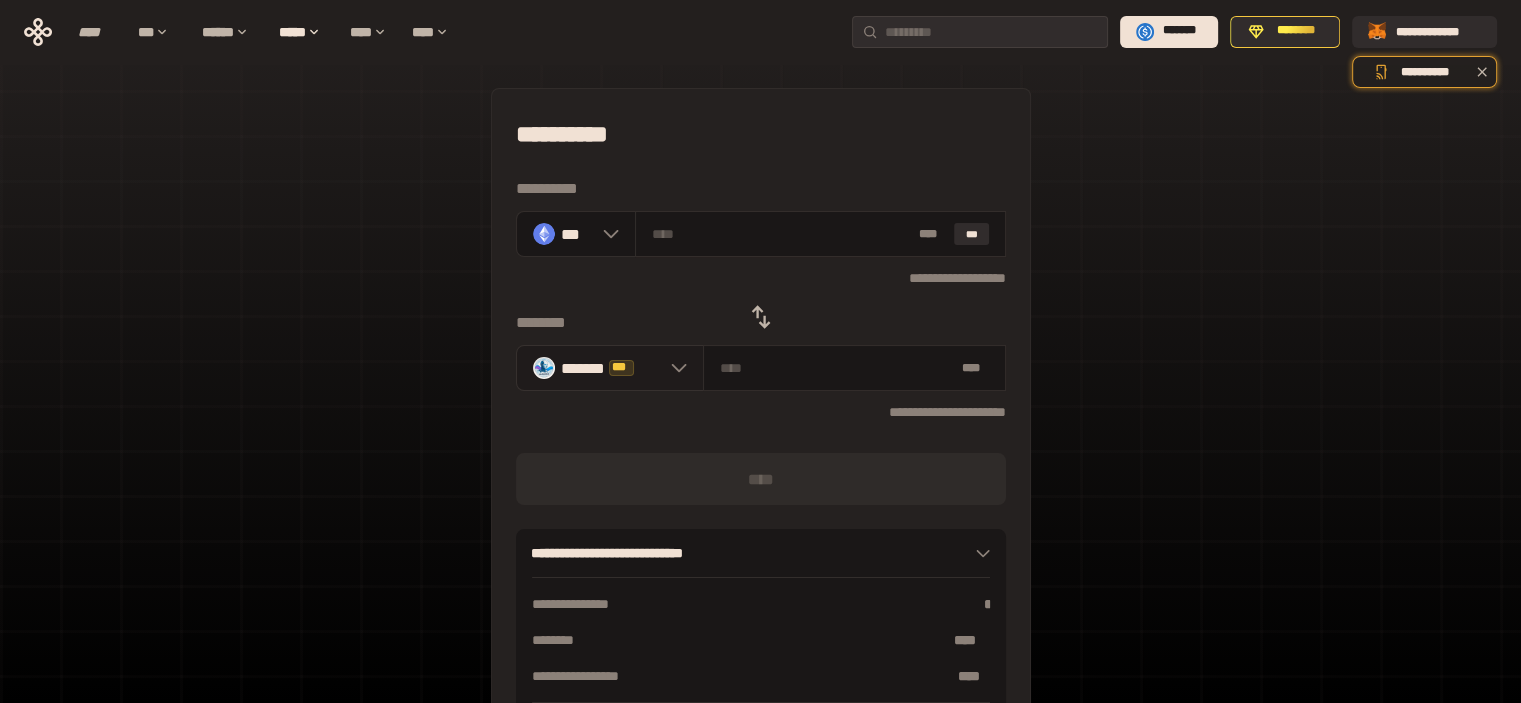 click 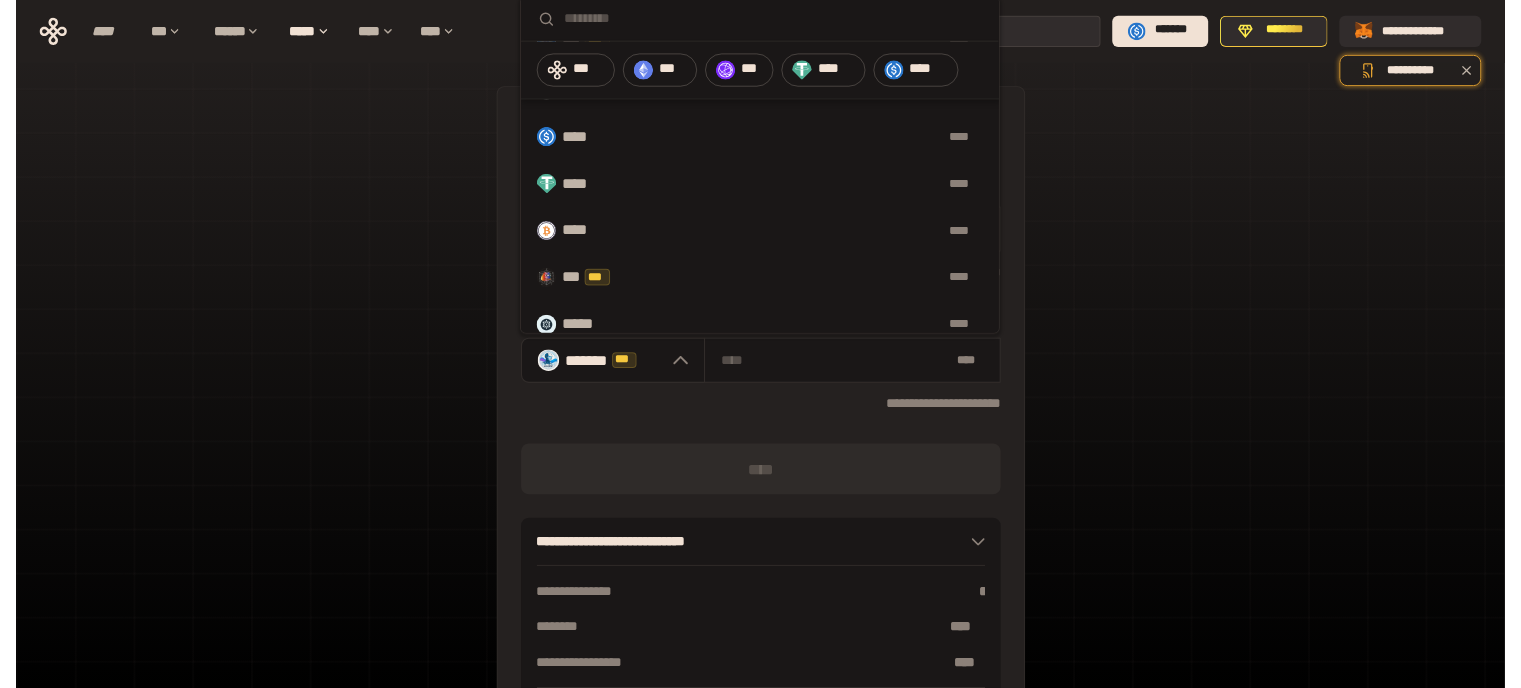 scroll, scrollTop: 1696, scrollLeft: 0, axis: vertical 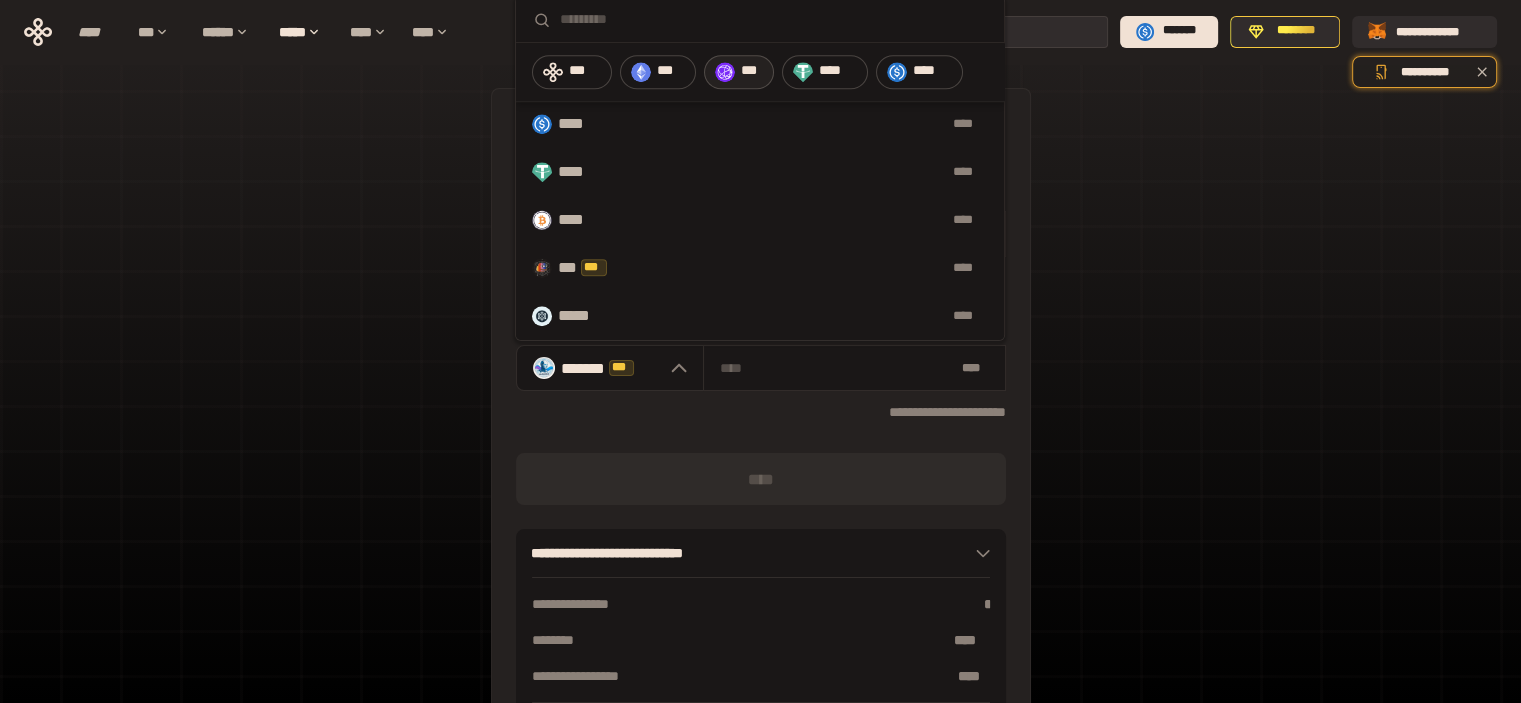 click on "***" at bounding box center [752, 71] 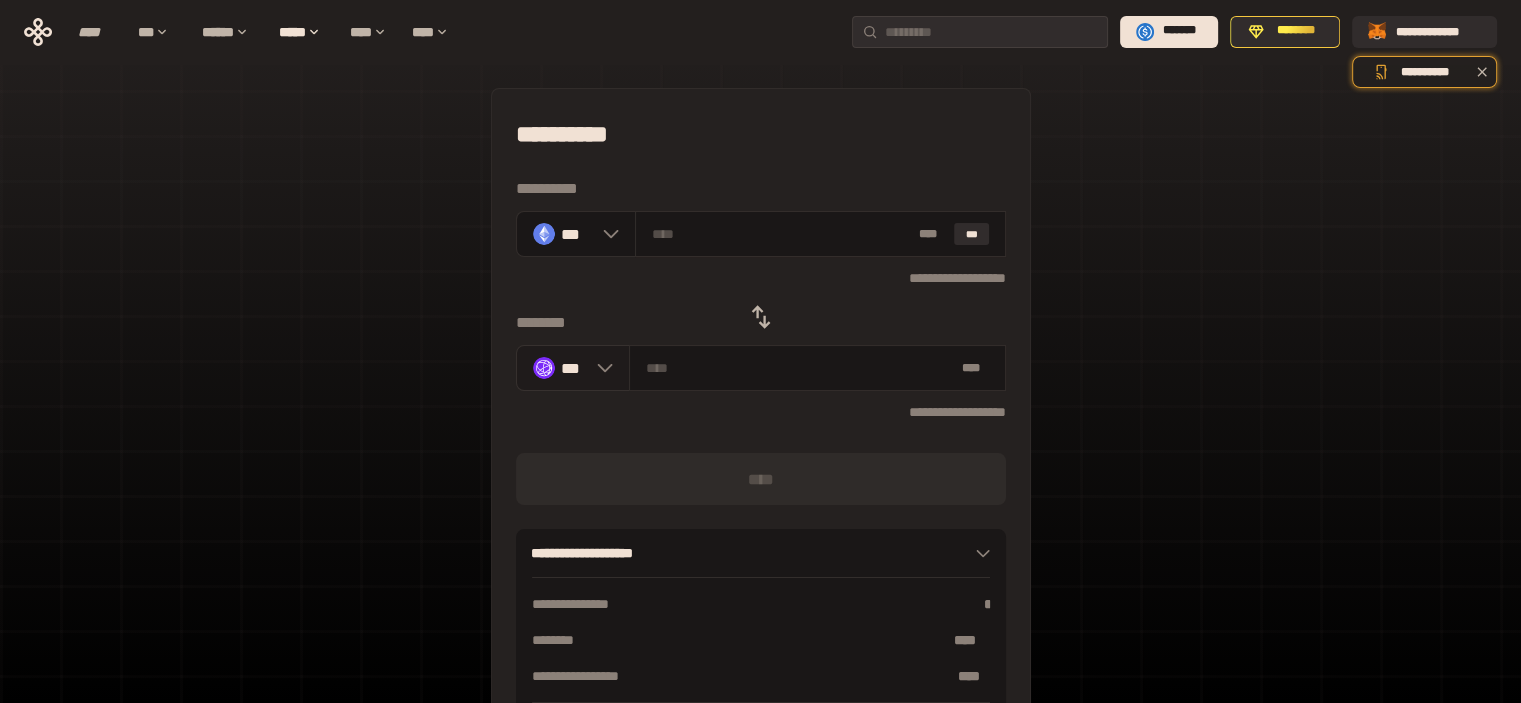 click 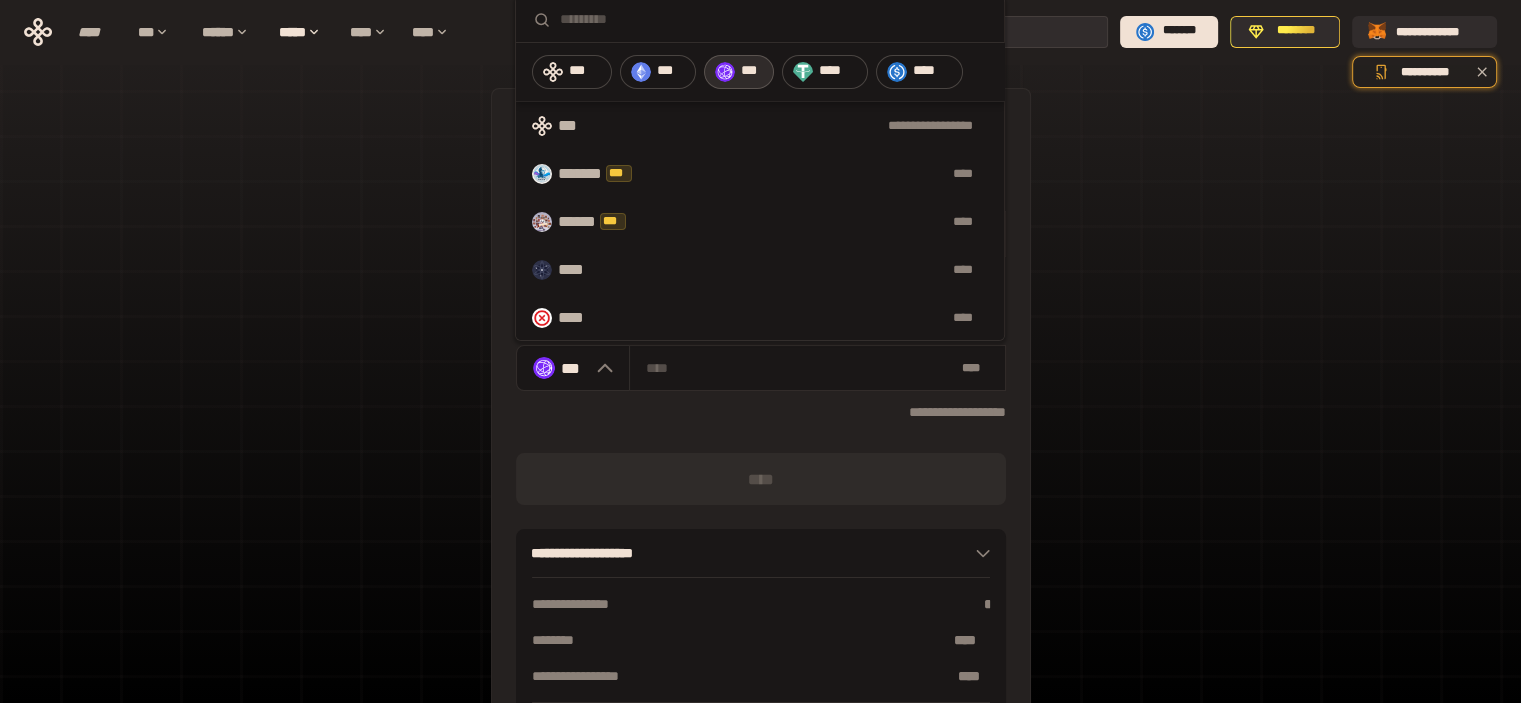 click on "**********" at bounding box center (760, 444) 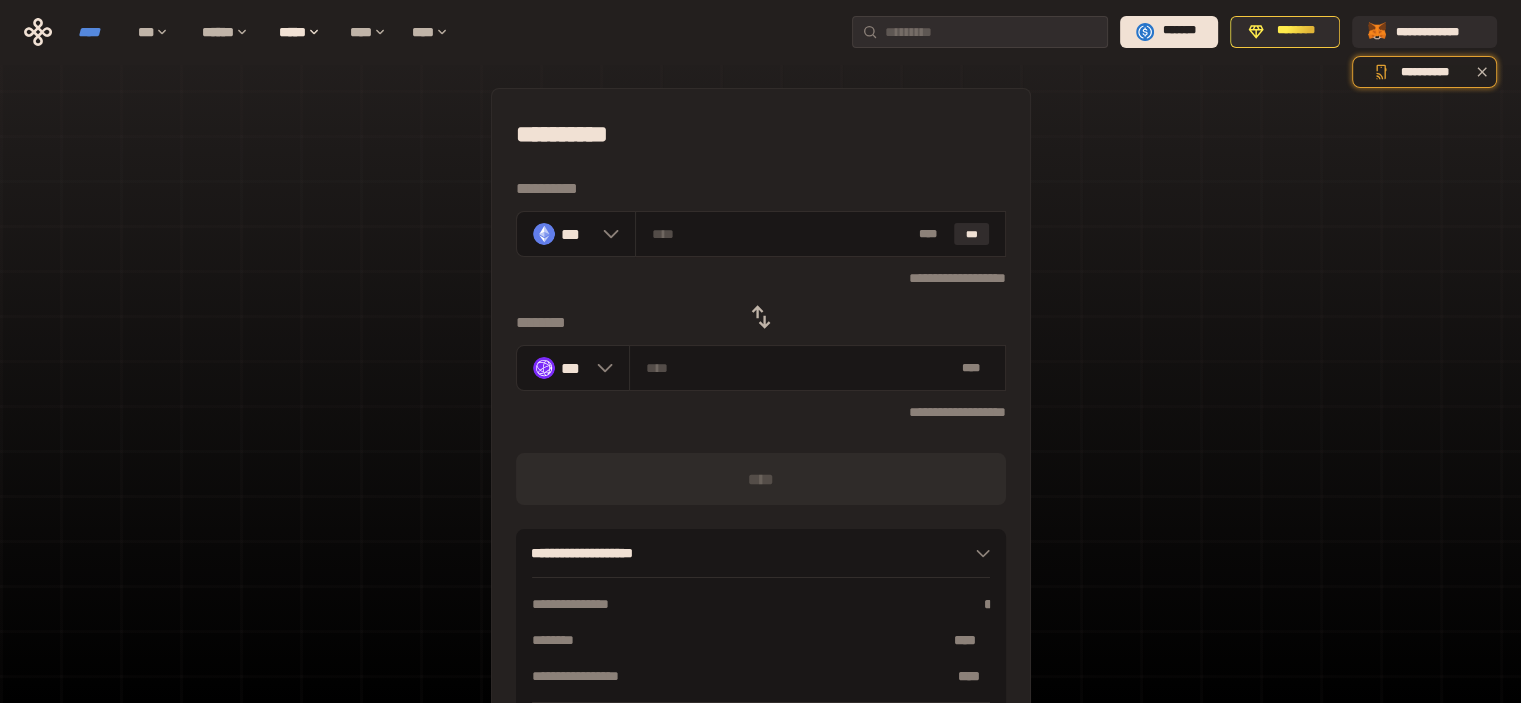 click on "****" at bounding box center [98, 32] 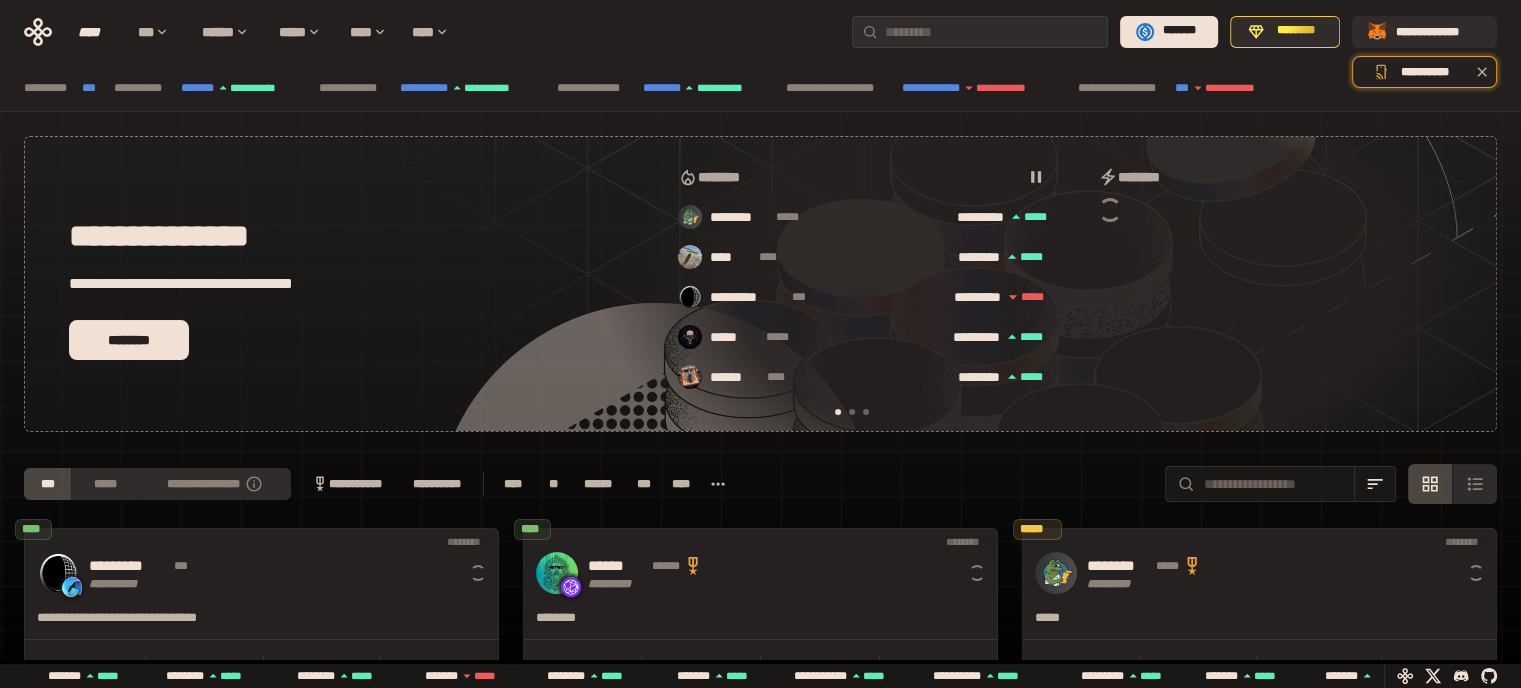 scroll, scrollTop: 0, scrollLeft: 16, axis: horizontal 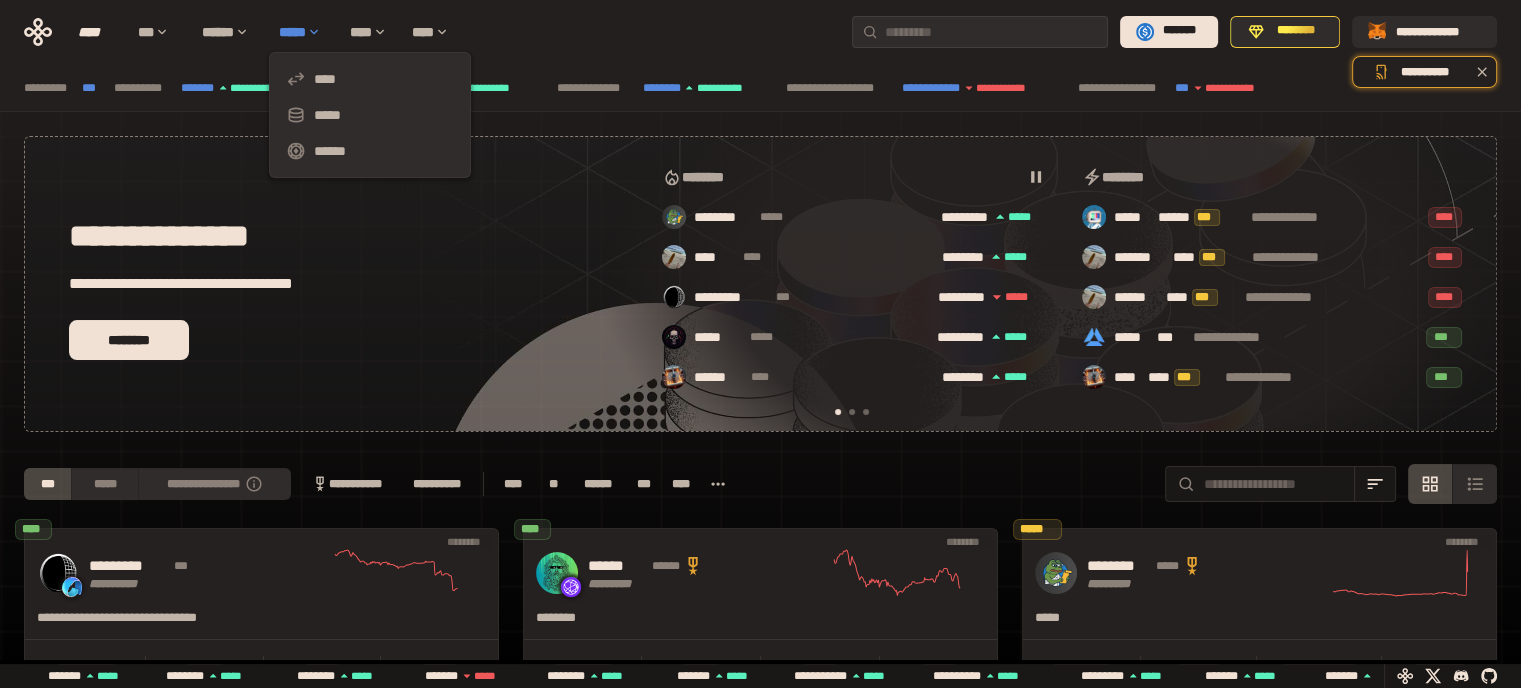 click on "*****" at bounding box center [304, 32] 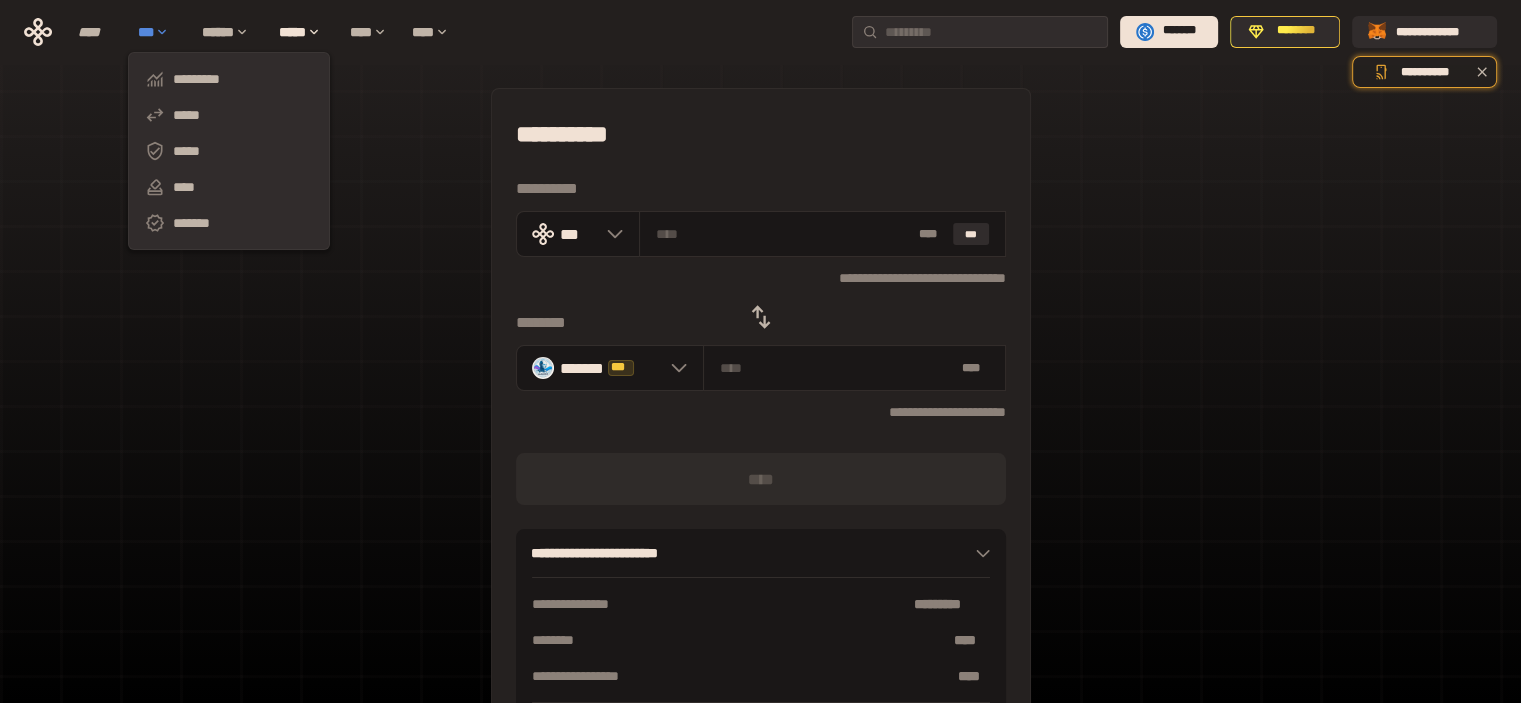 click on "***" at bounding box center (160, 32) 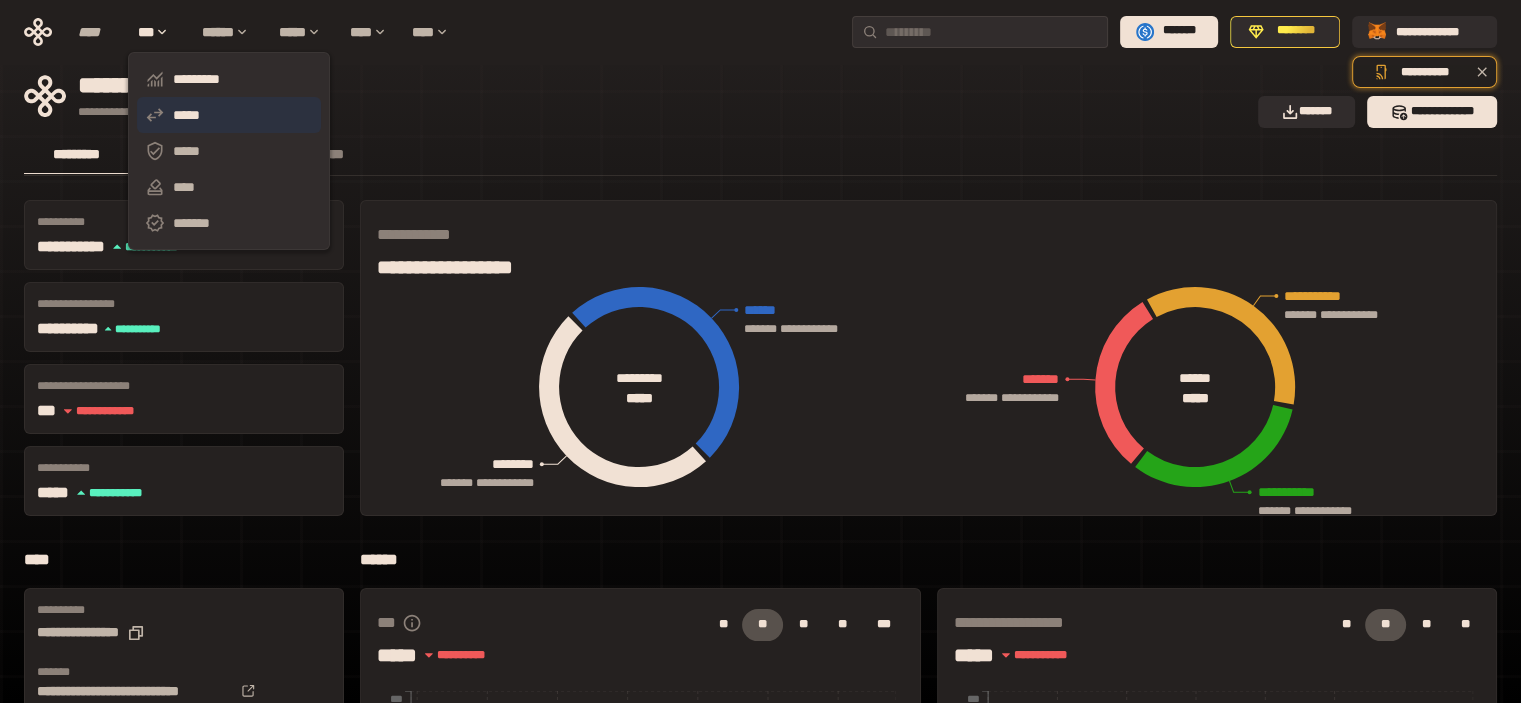 click on "*****" at bounding box center (229, 115) 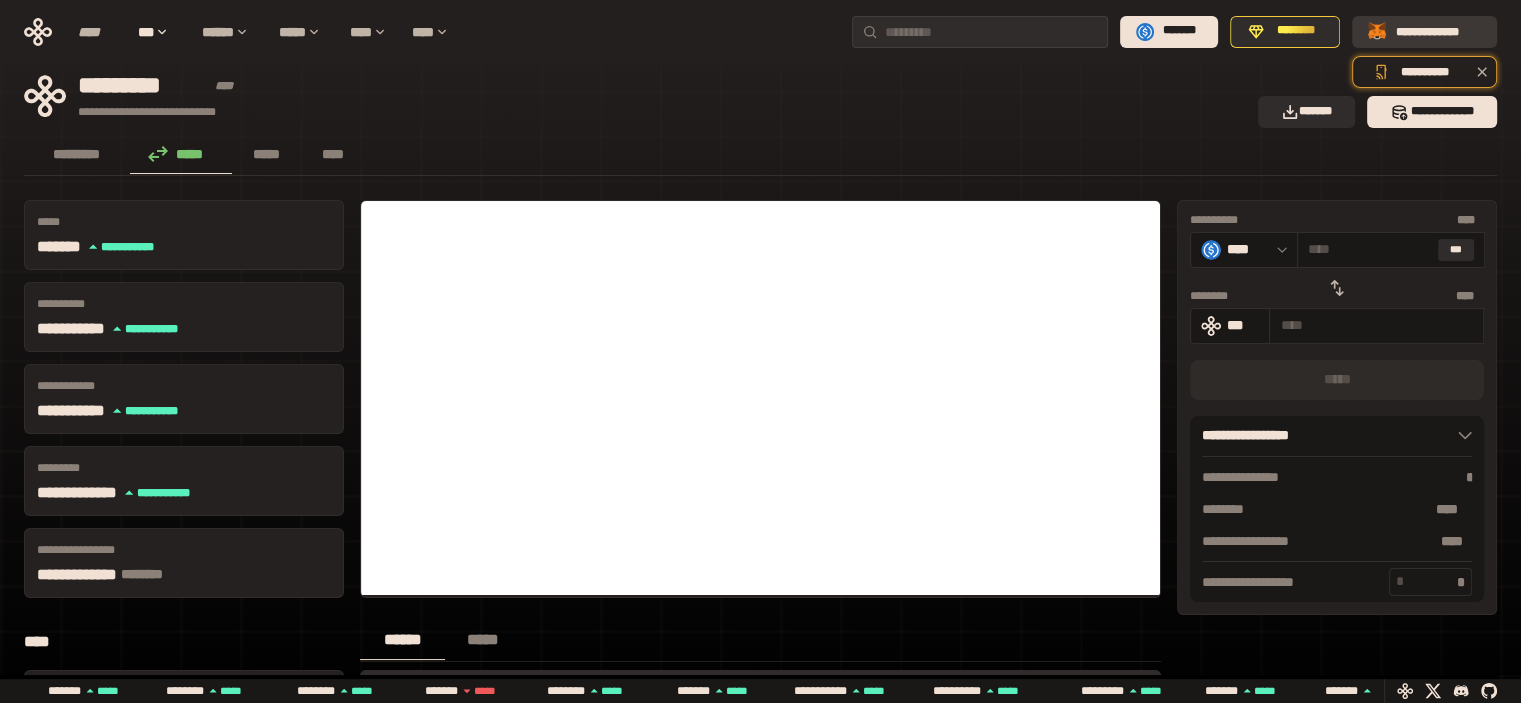click on "**********" at bounding box center [1438, 31] 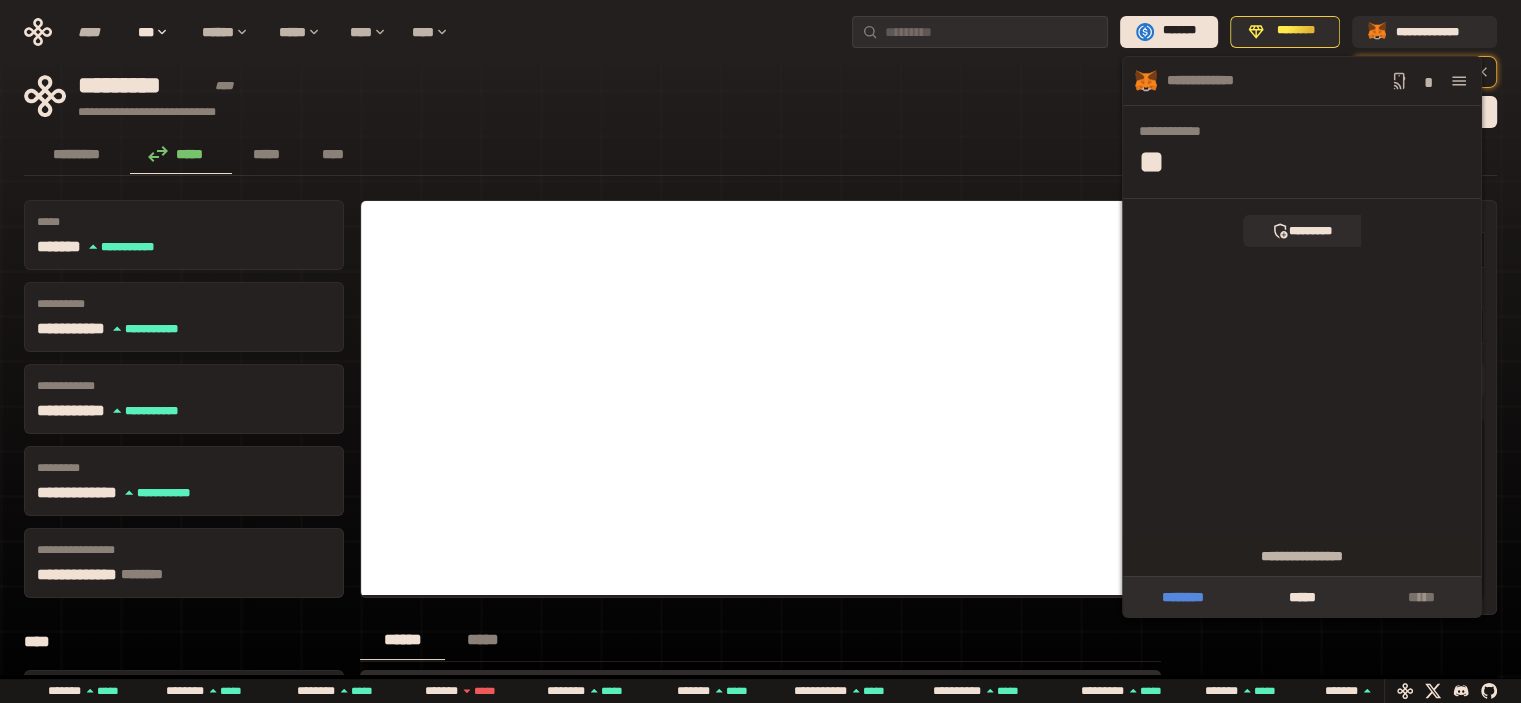 click on "********" at bounding box center (1182, 597) 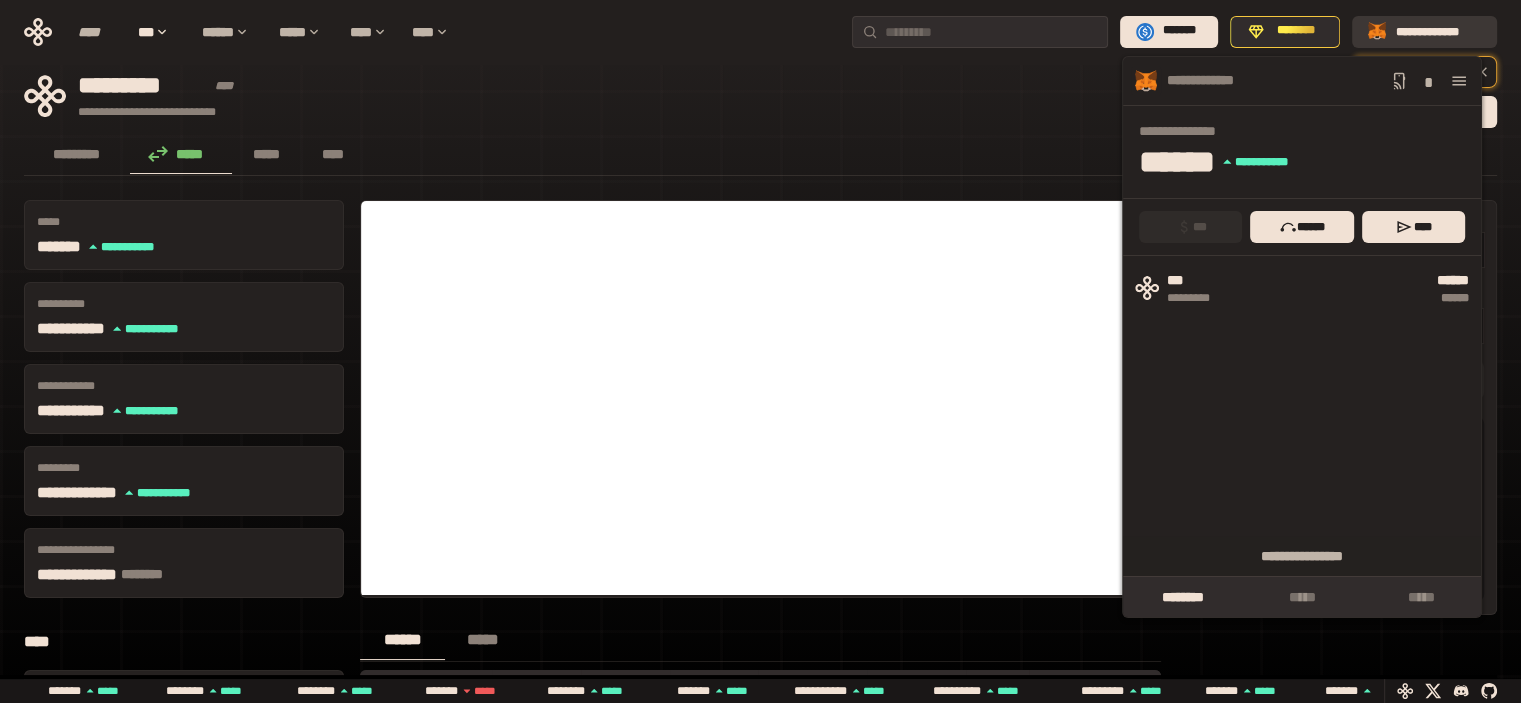 click on "**********" at bounding box center [1438, 31] 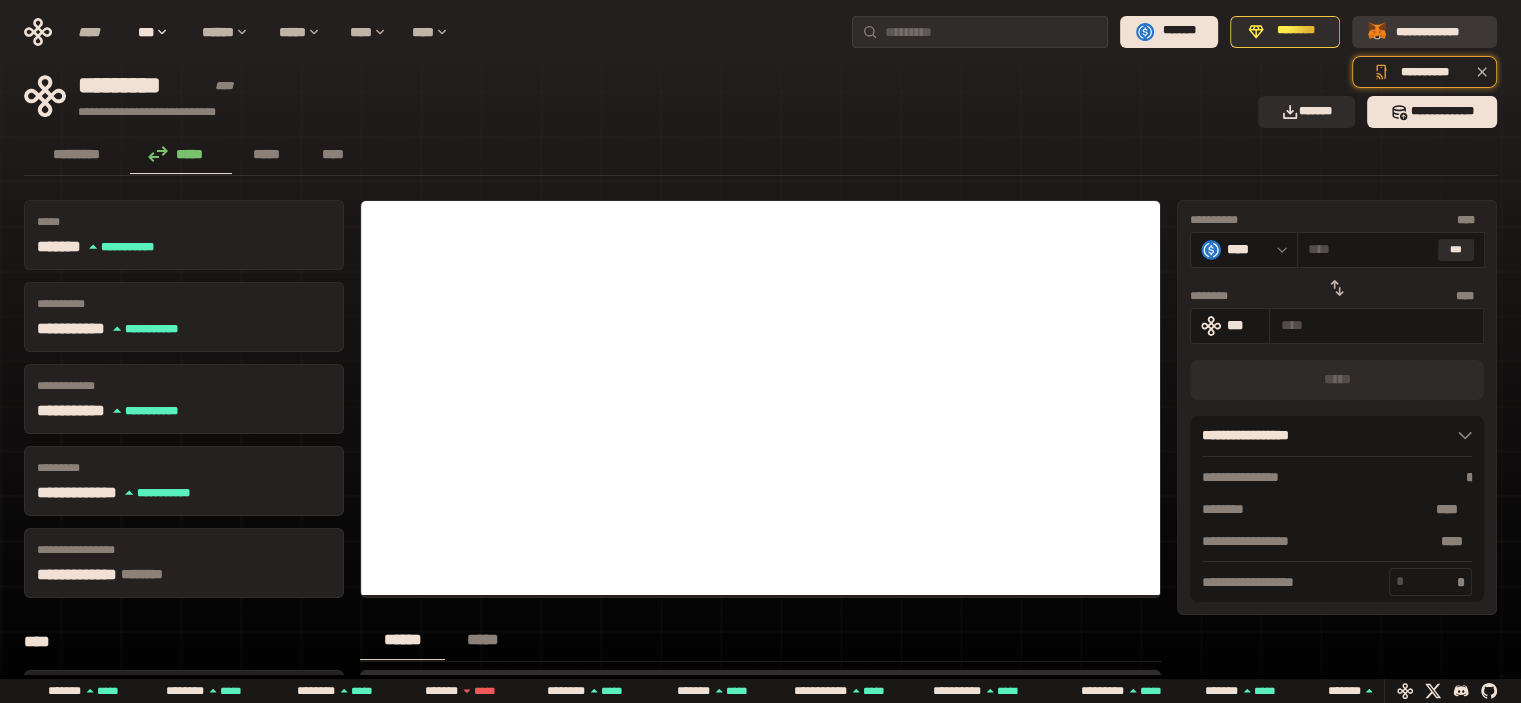 click on "**********" at bounding box center (1438, 31) 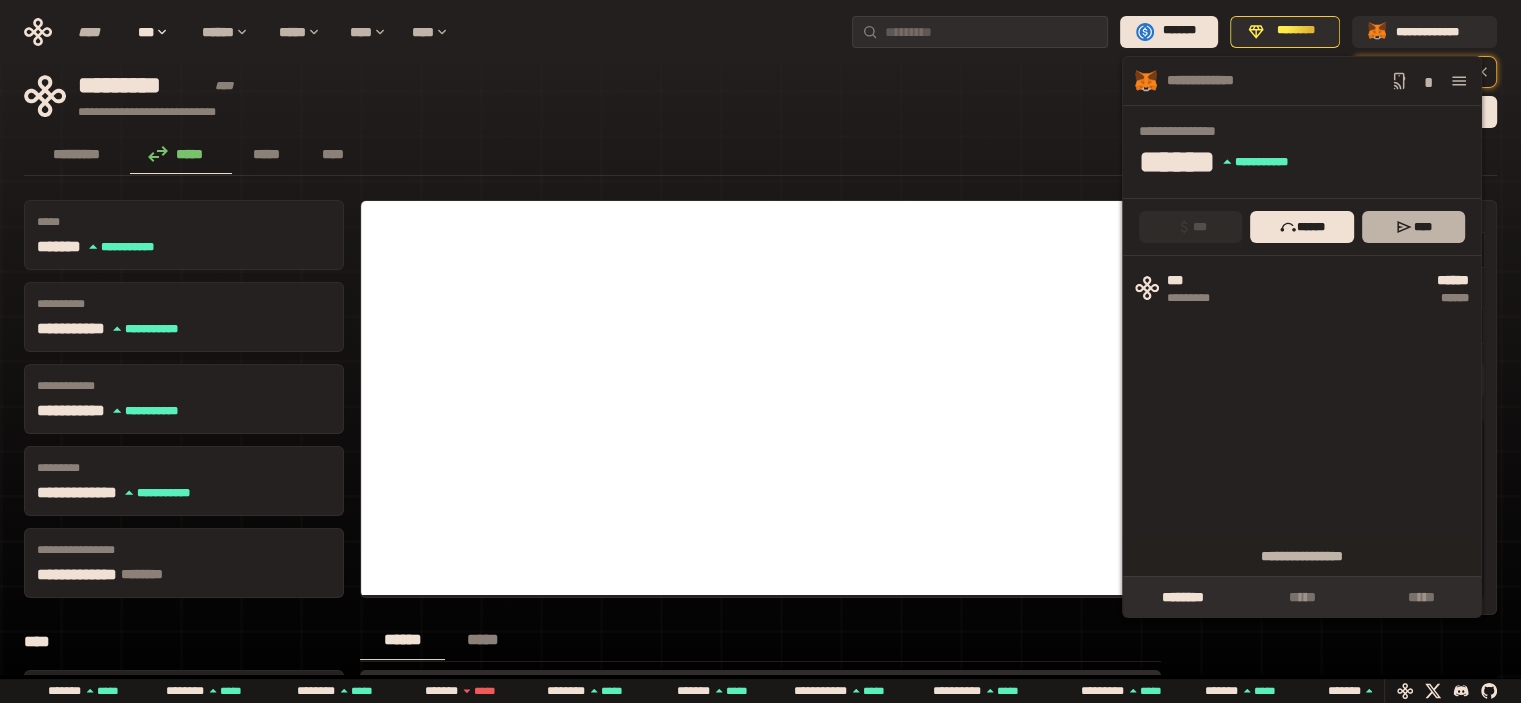 click on "****" at bounding box center (1413, 227) 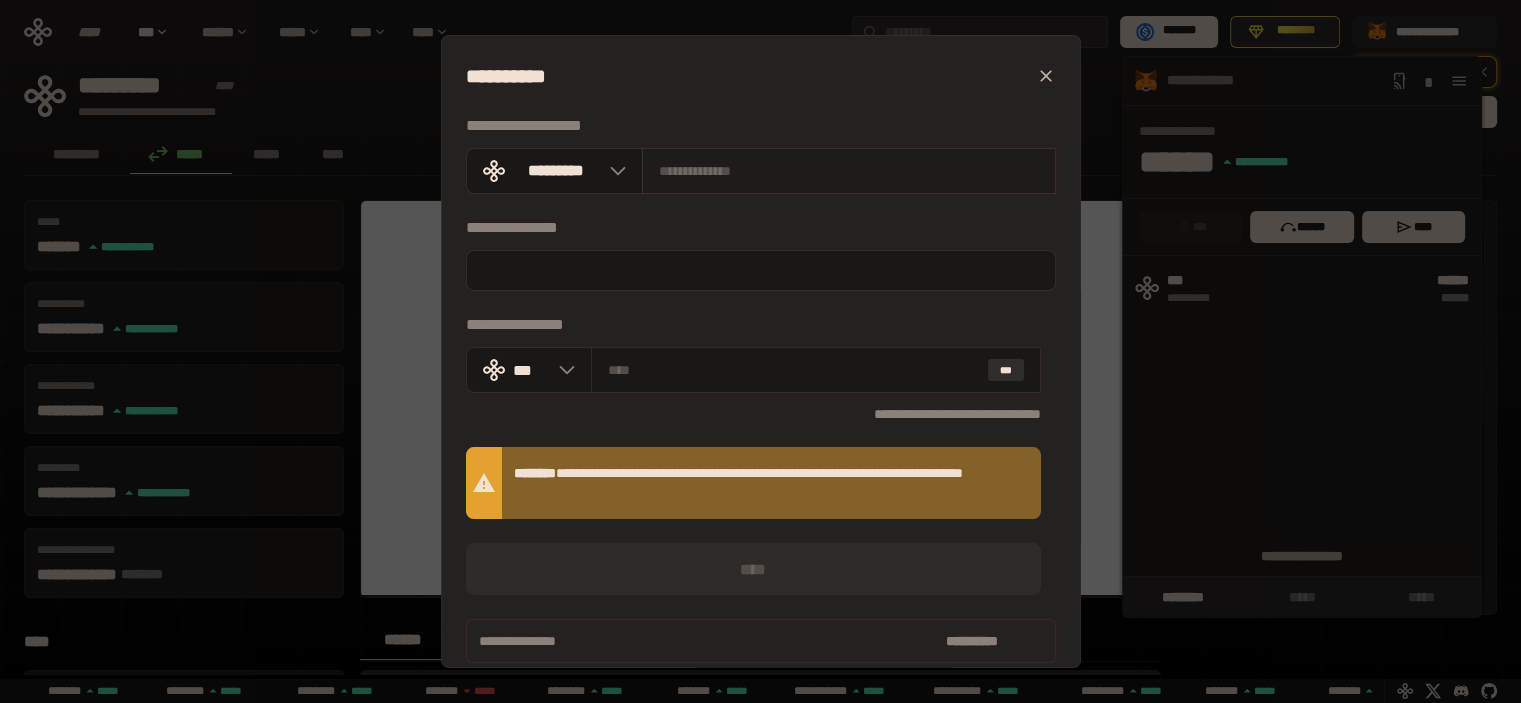 paste on "**********" 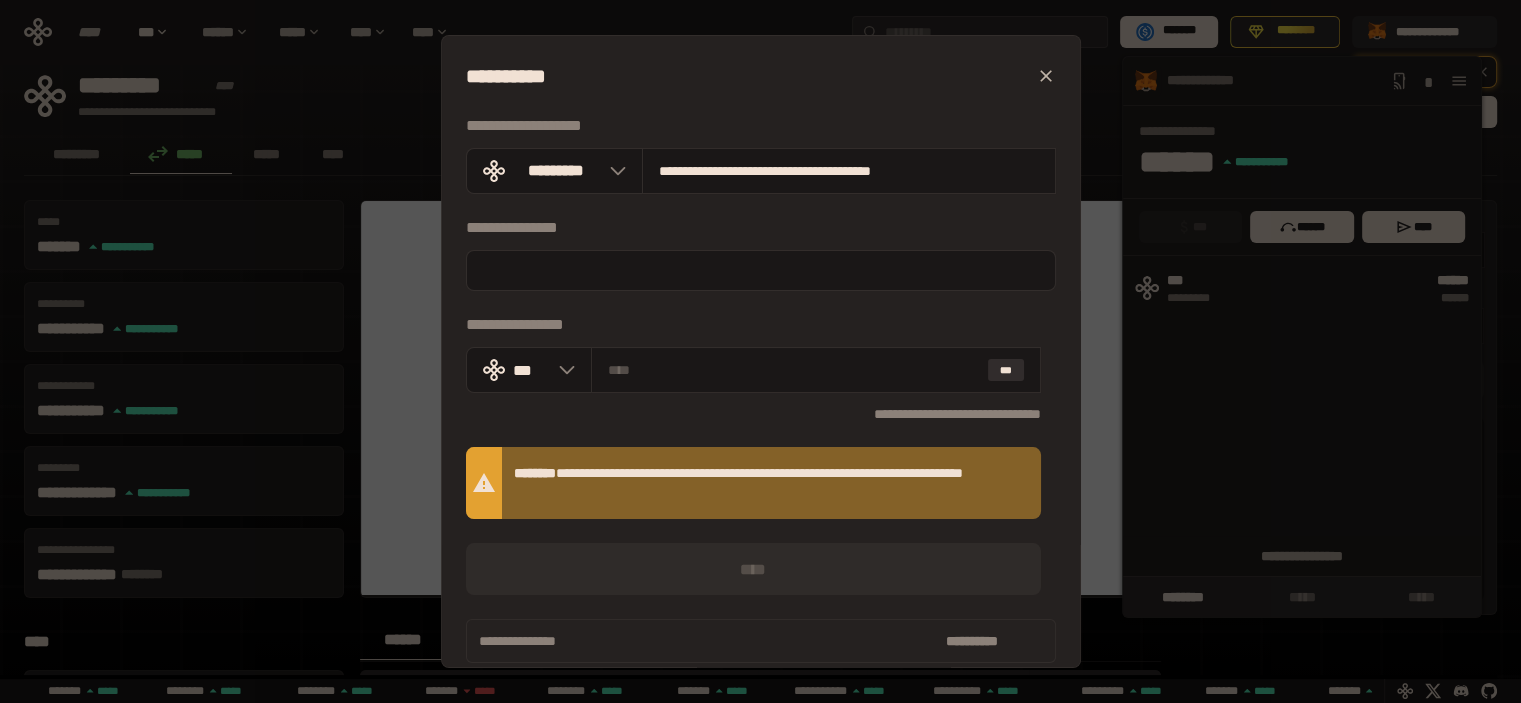 type on "**********" 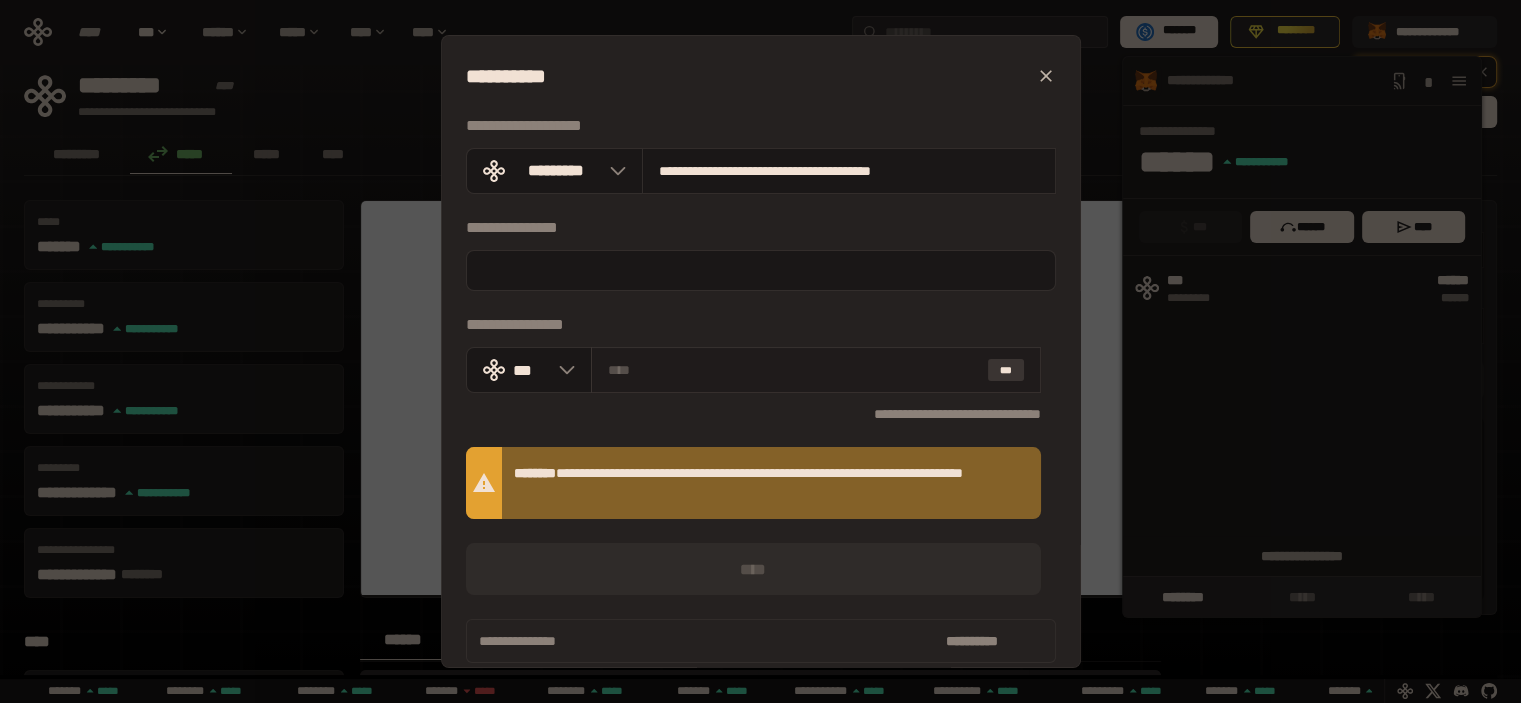 click on "***" at bounding box center (1006, 370) 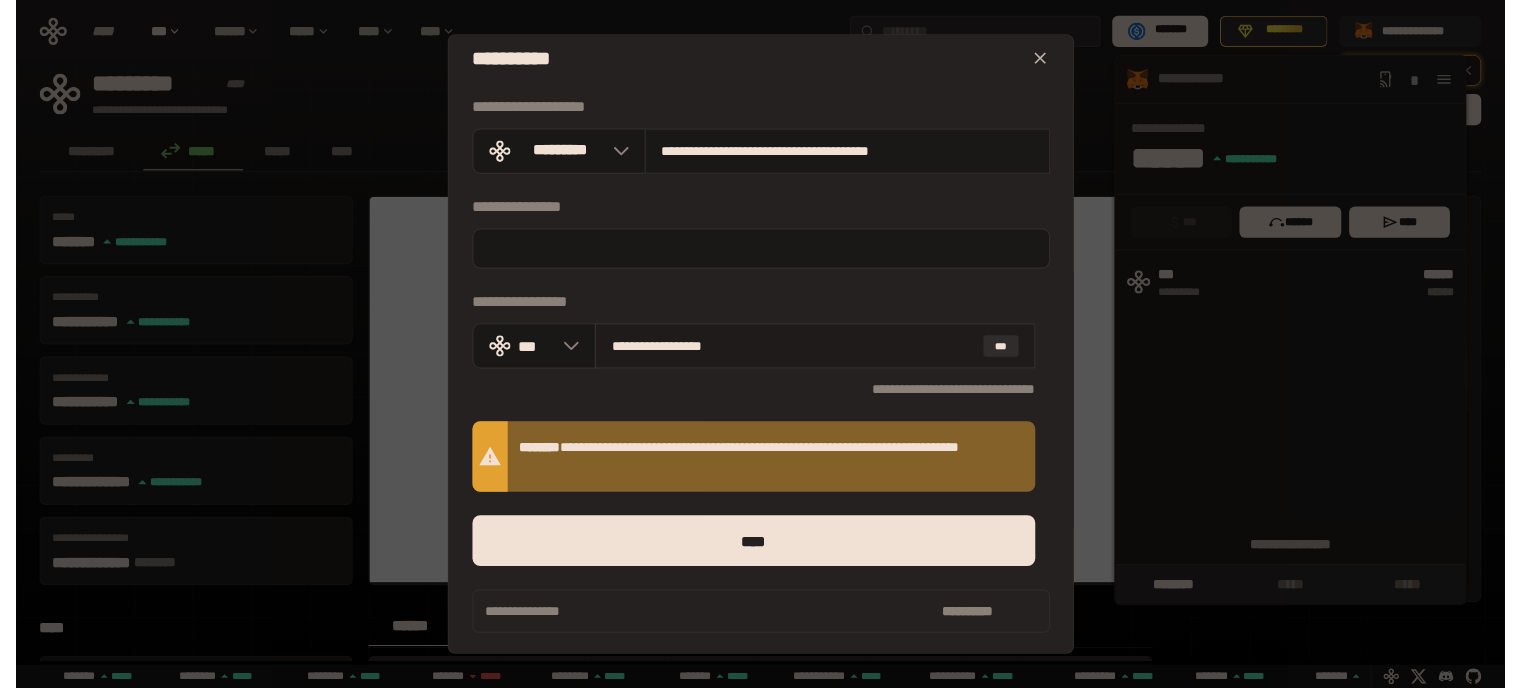 scroll, scrollTop: 20, scrollLeft: 0, axis: vertical 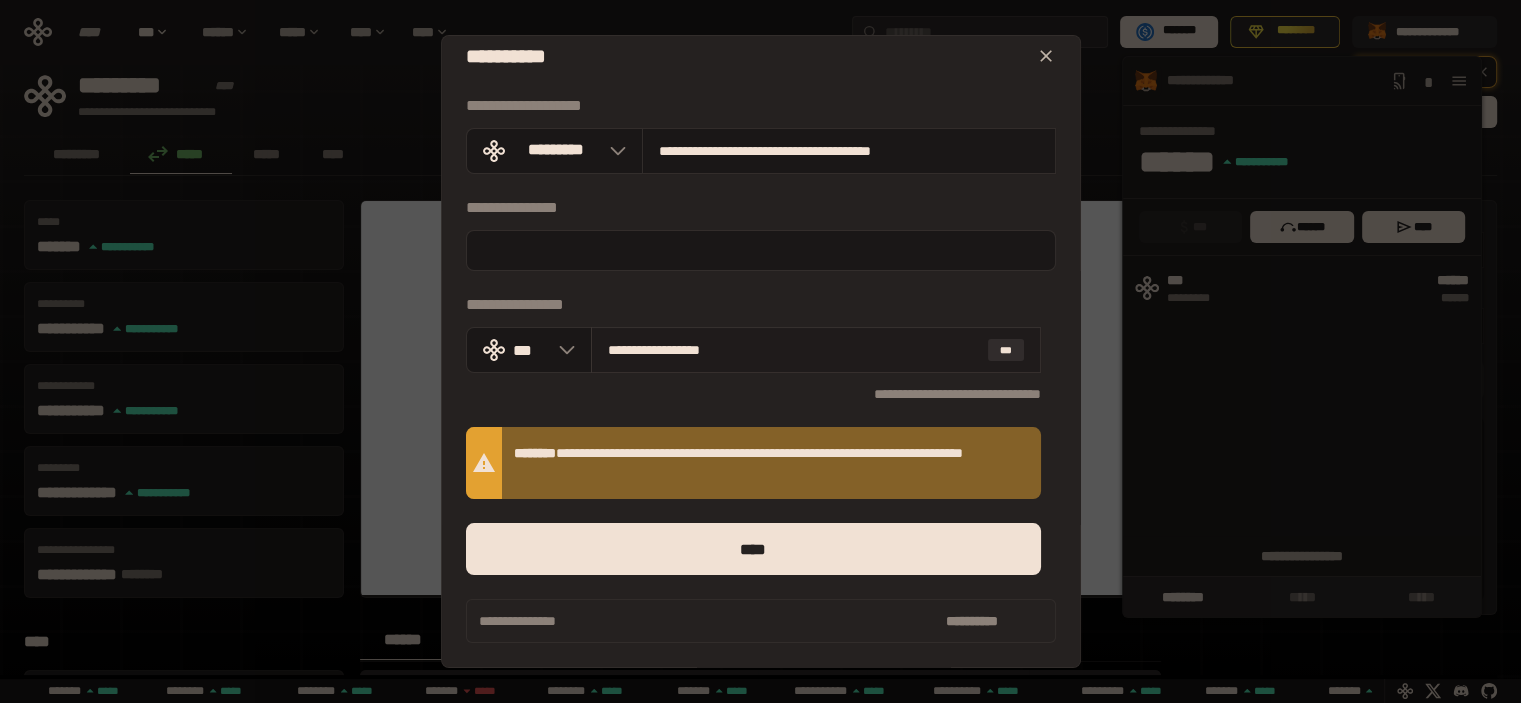 drag, startPoint x: 652, startPoint y: 349, endPoint x: 768, endPoint y: 347, distance: 116.01724 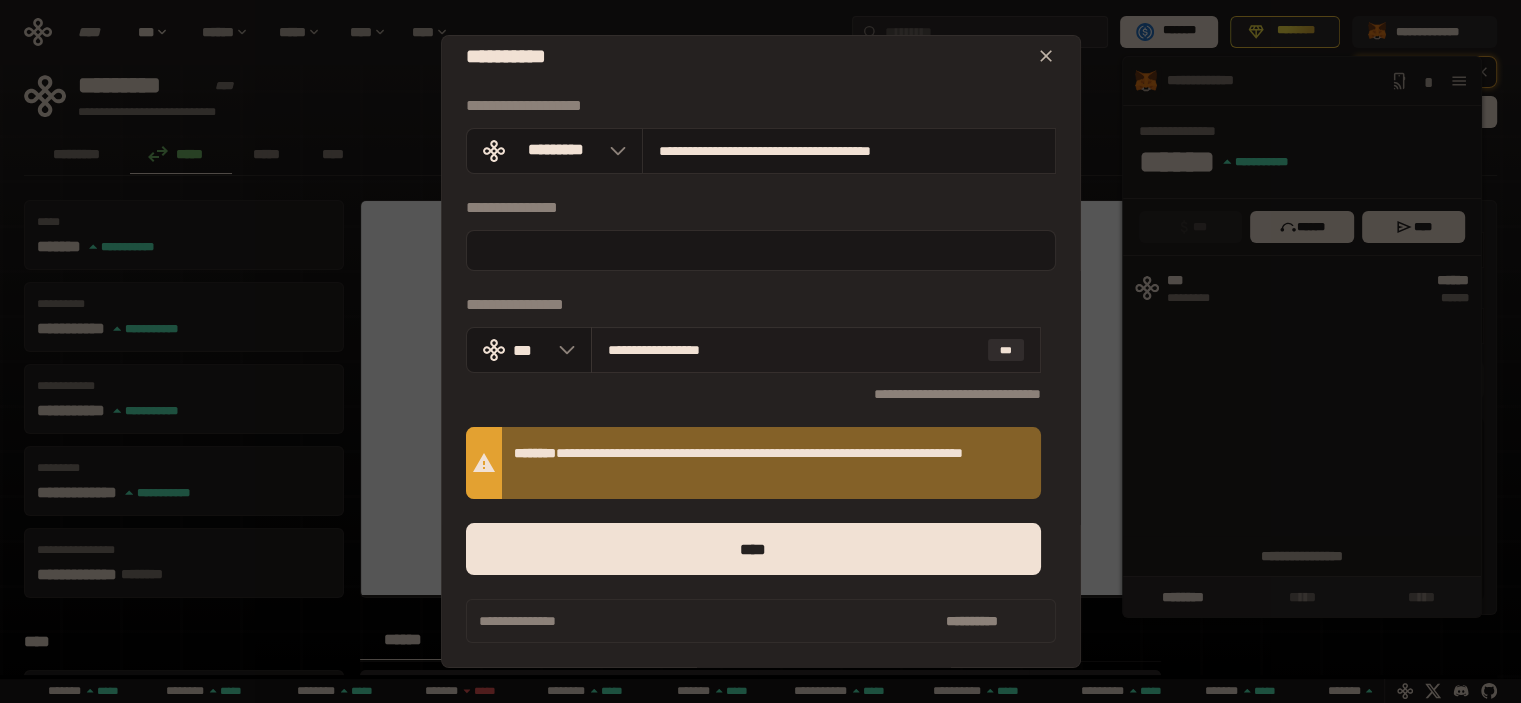 click on "**********" at bounding box center [794, 350] 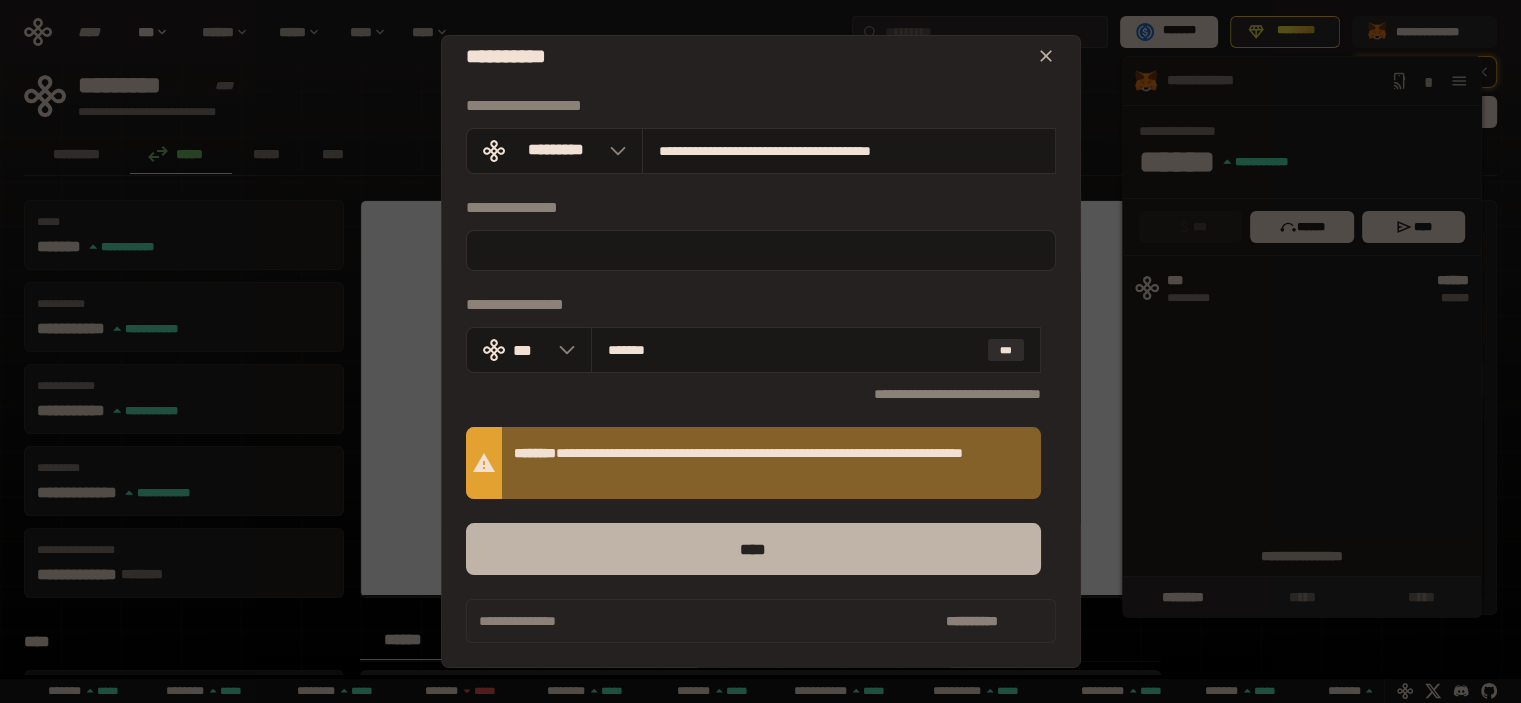 type on "*******" 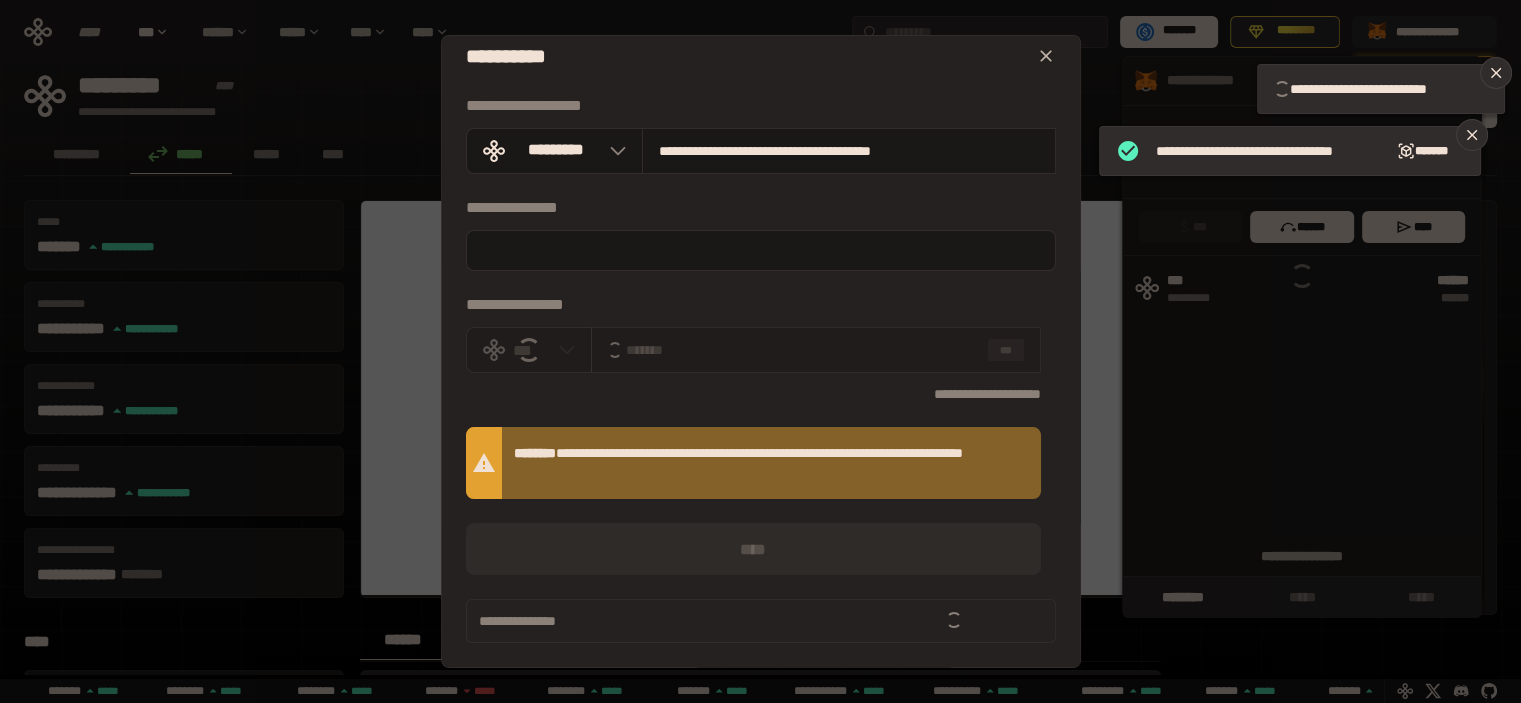 type 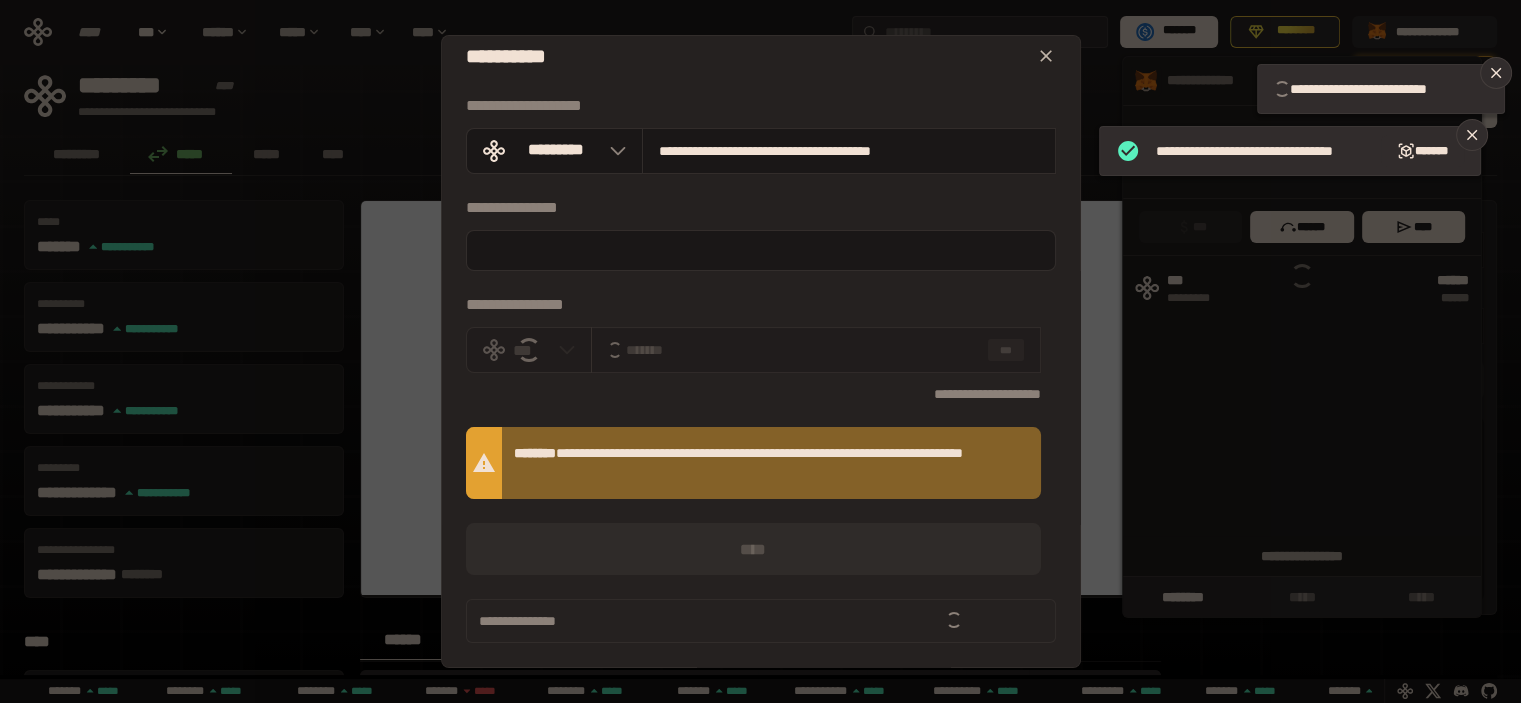 type 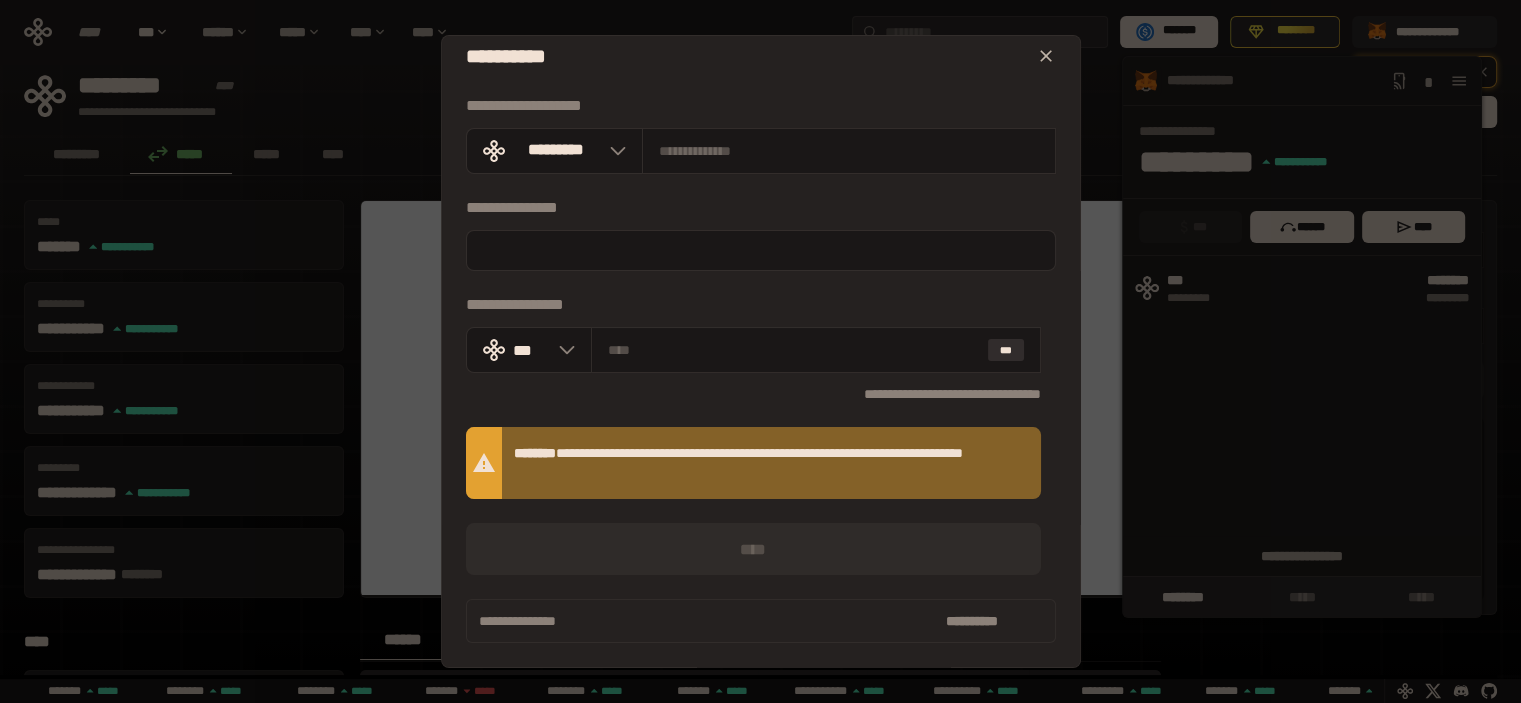 click 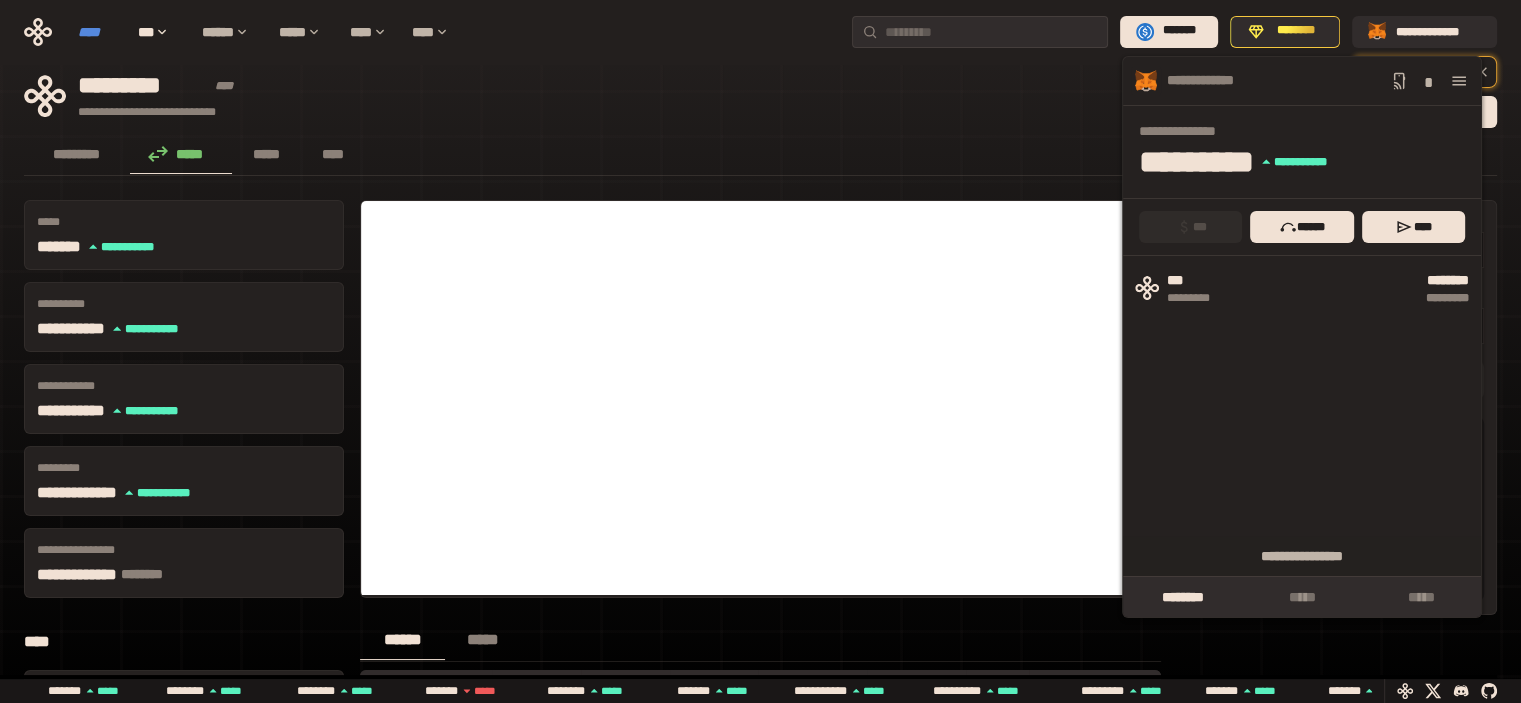 click on "****" at bounding box center (98, 32) 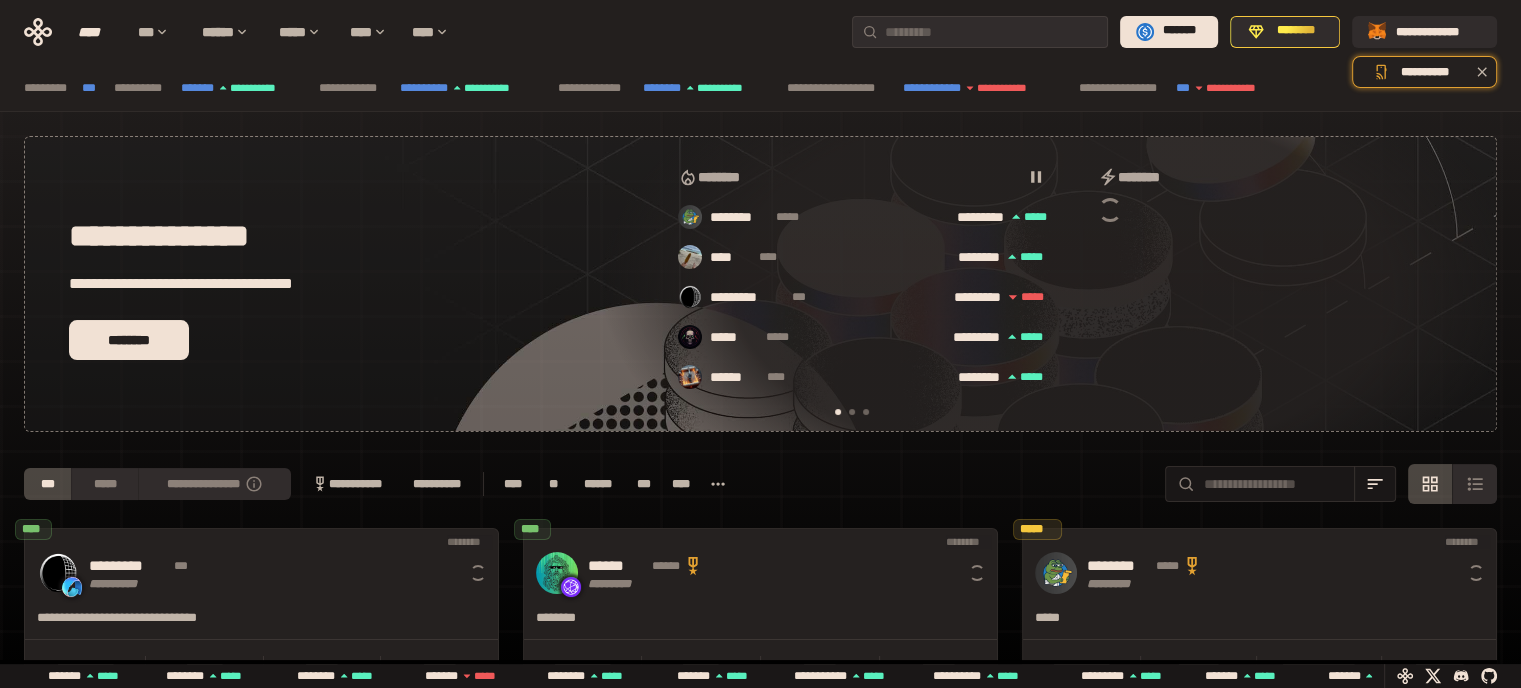 scroll, scrollTop: 0, scrollLeft: 16, axis: horizontal 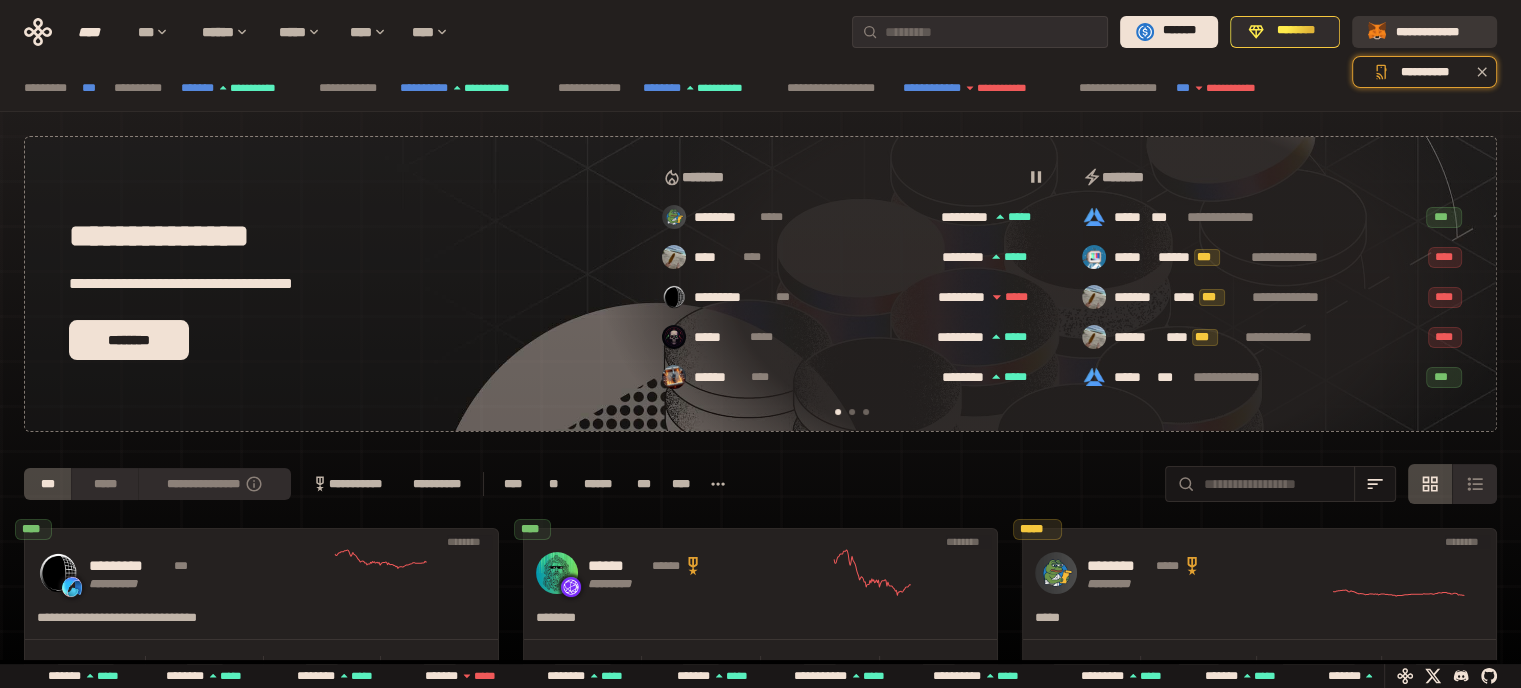 click on "**********" at bounding box center (1438, 31) 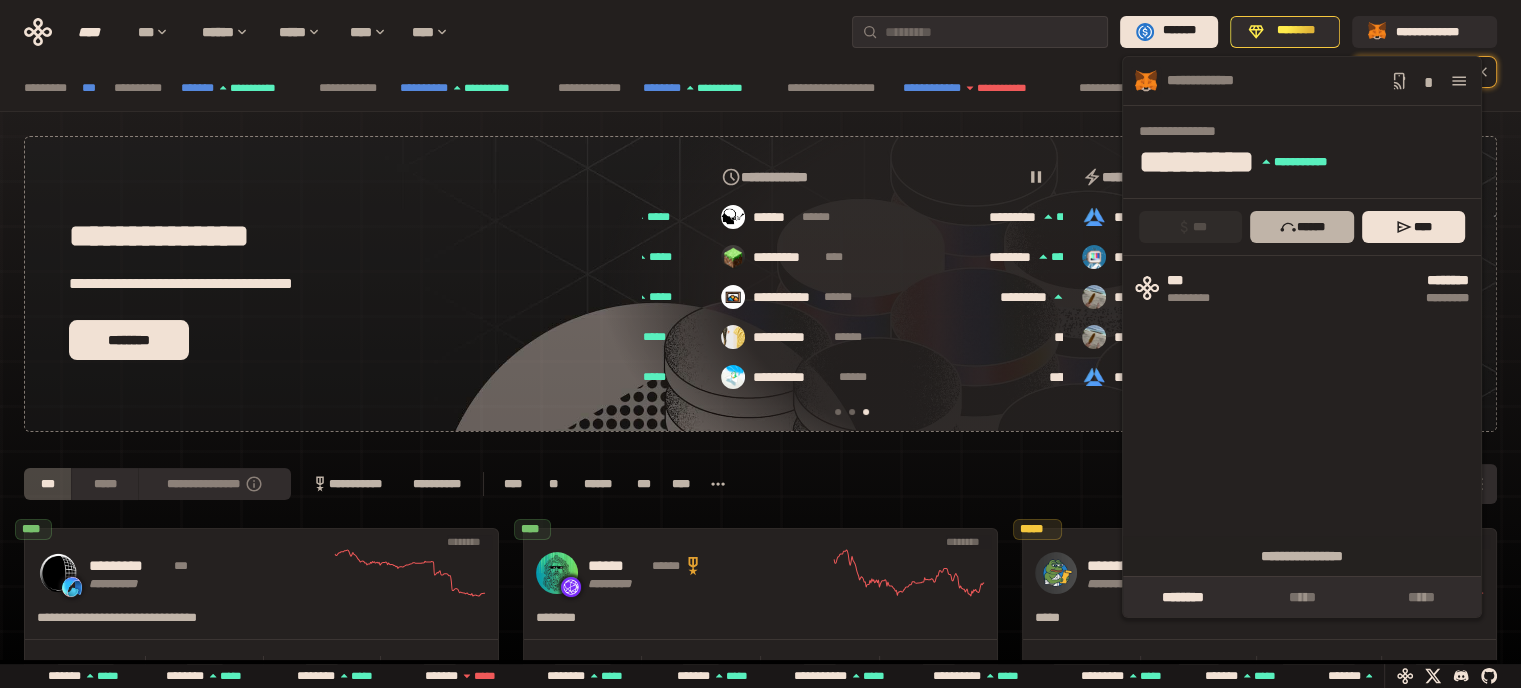 scroll, scrollTop: 0, scrollLeft: 856, axis: horizontal 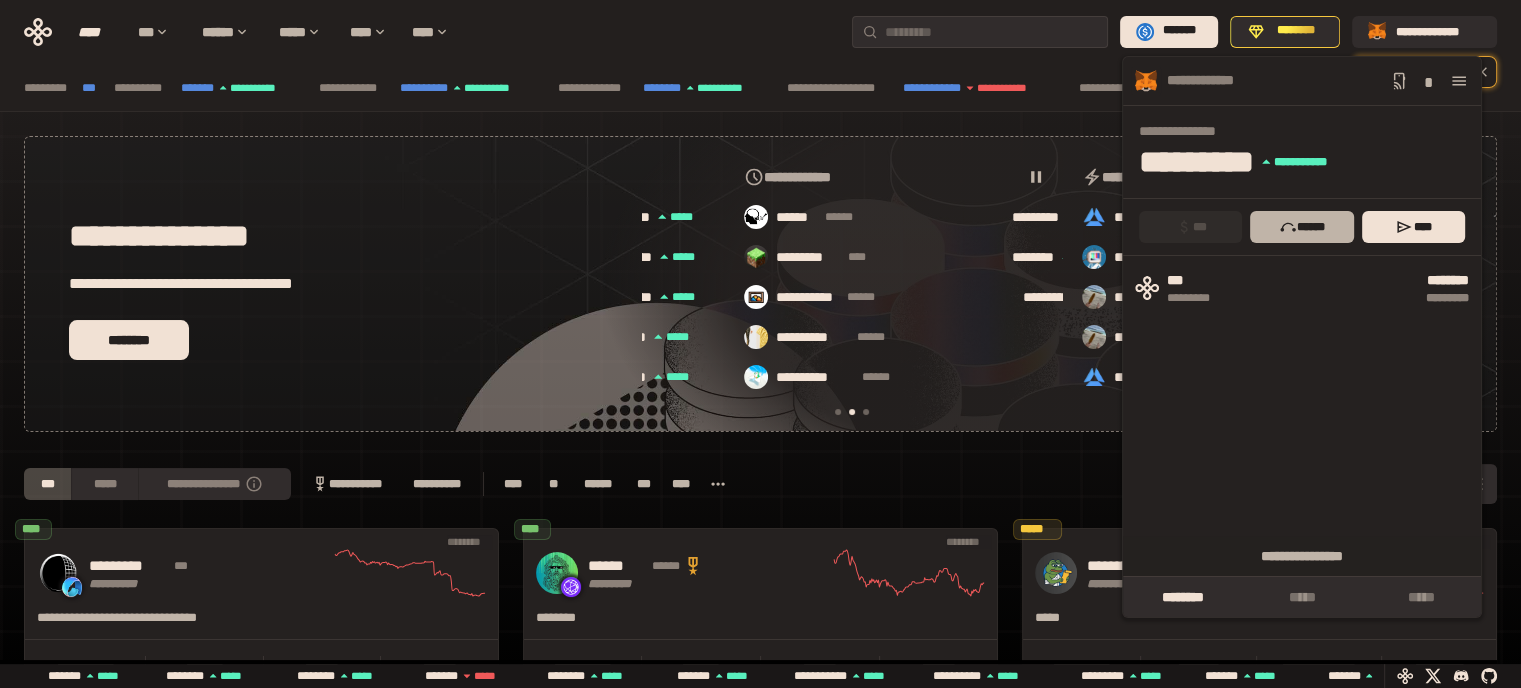 click on "******" at bounding box center (1301, 227) 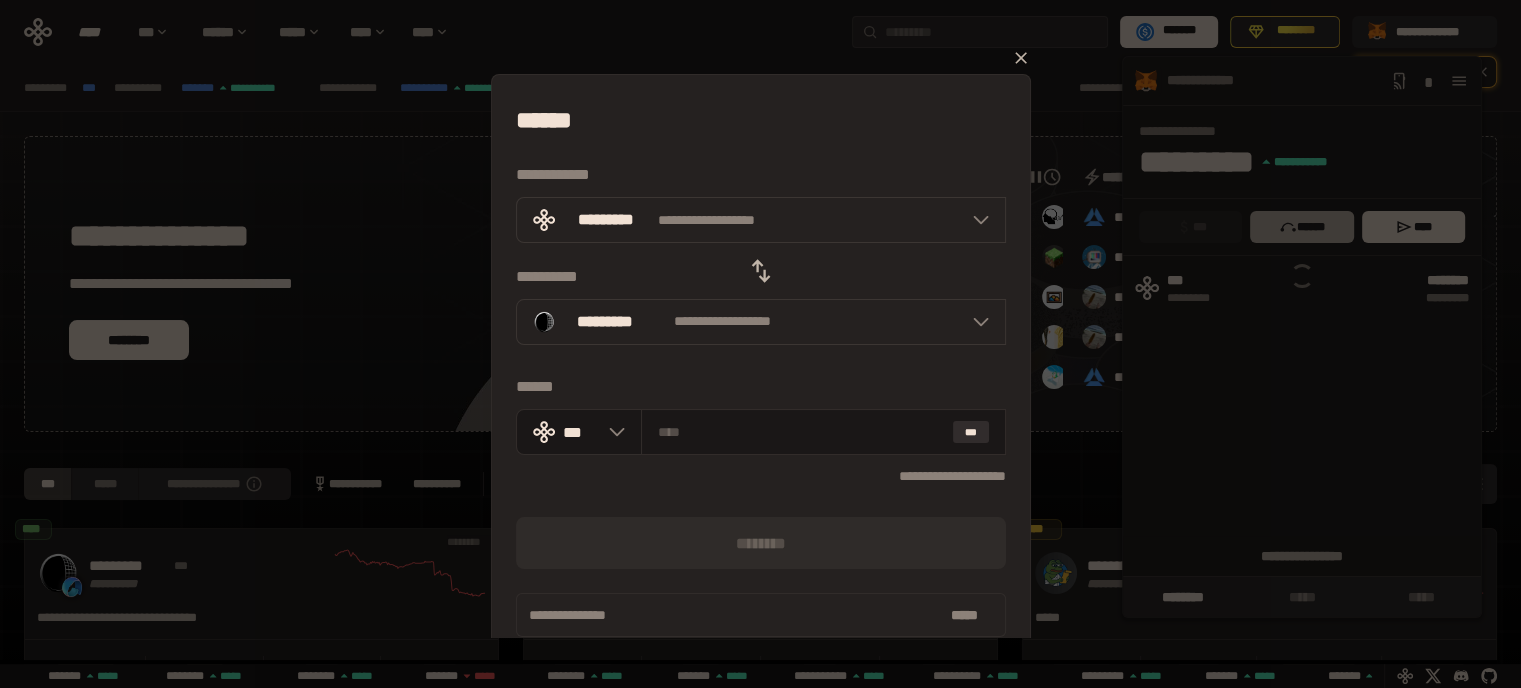 scroll, scrollTop: 0, scrollLeft: 436, axis: horizontal 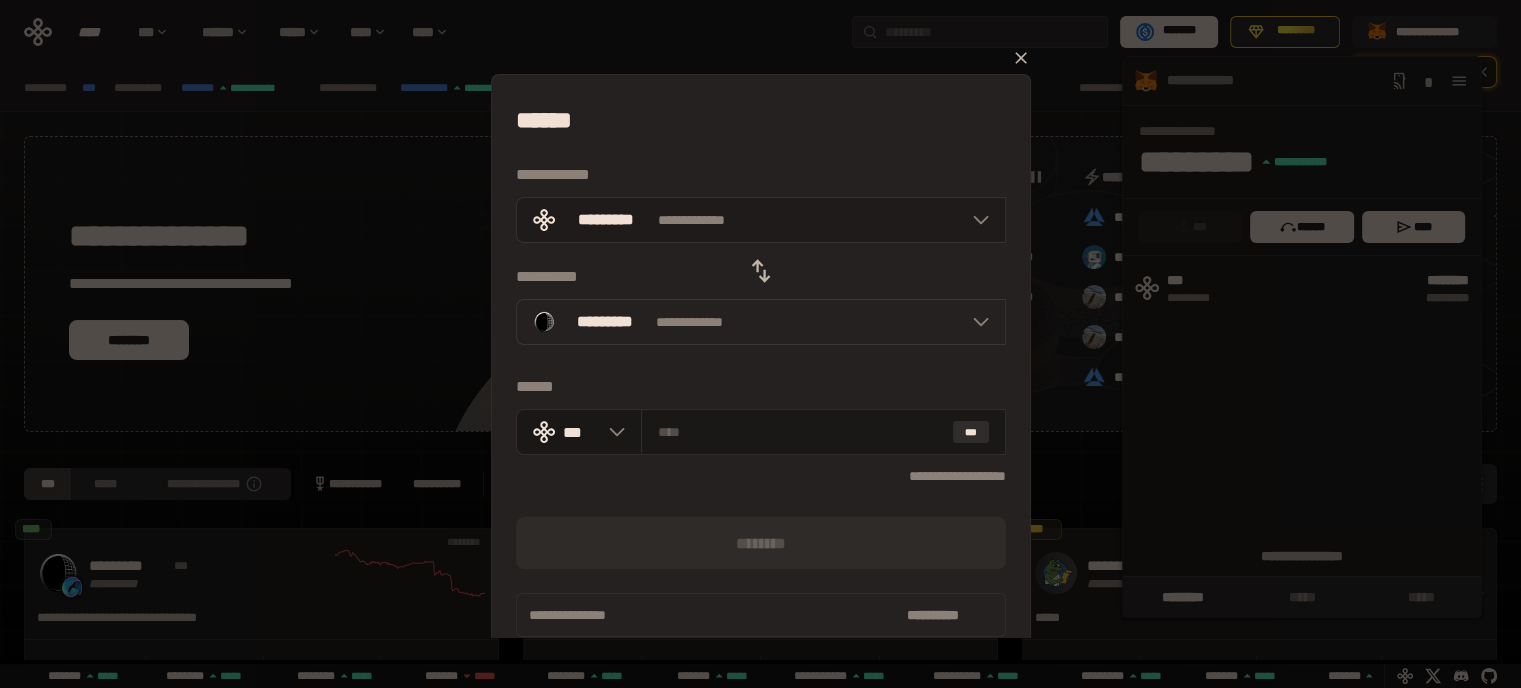 click at bounding box center (976, 220) 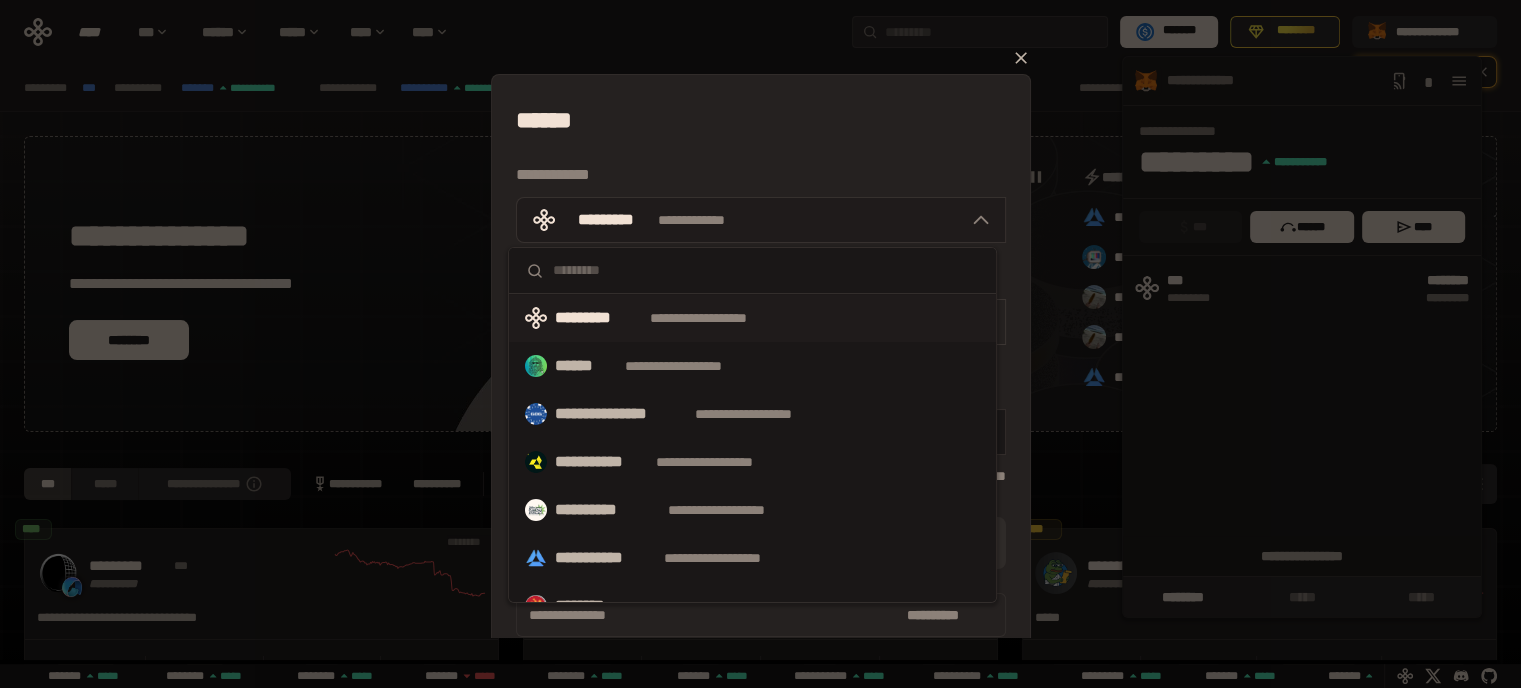 click on "**********" at bounding box center (761, 220) 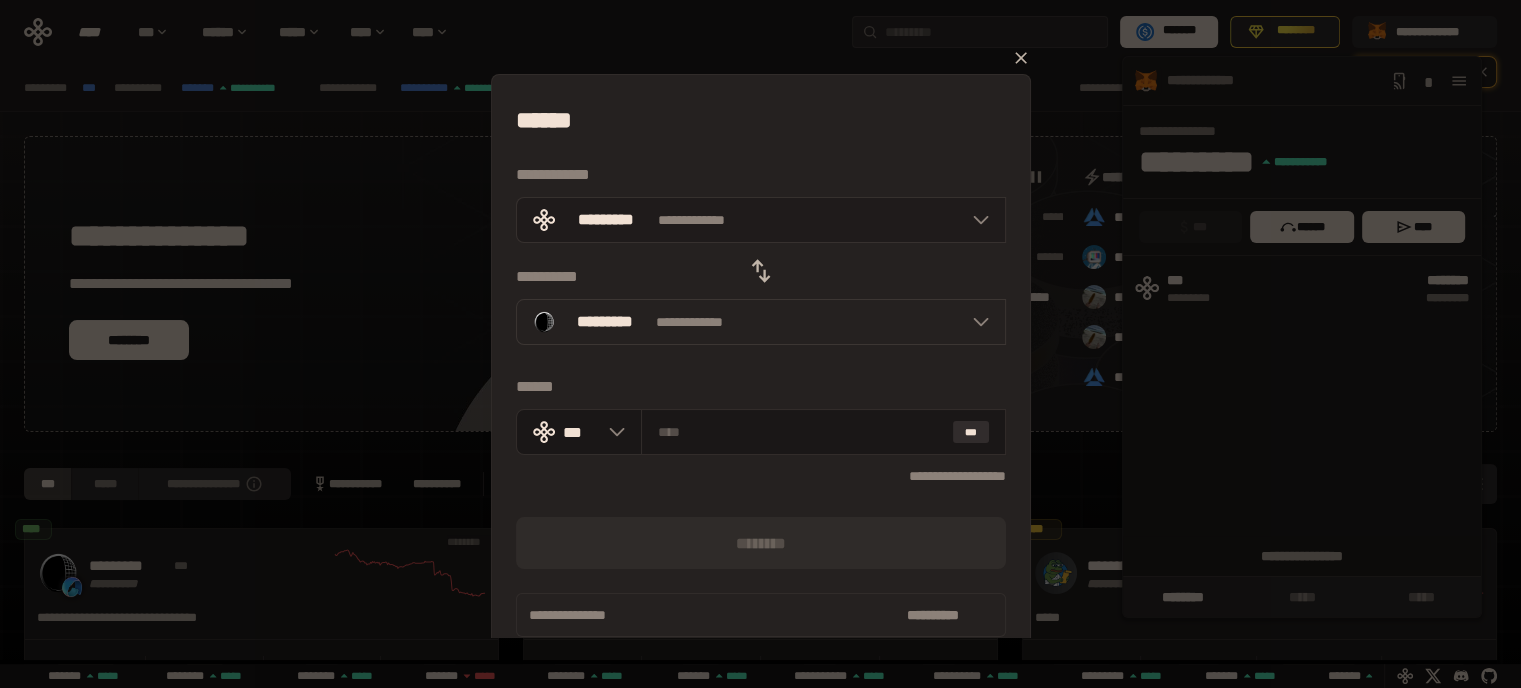 scroll, scrollTop: 0, scrollLeft: 16, axis: horizontal 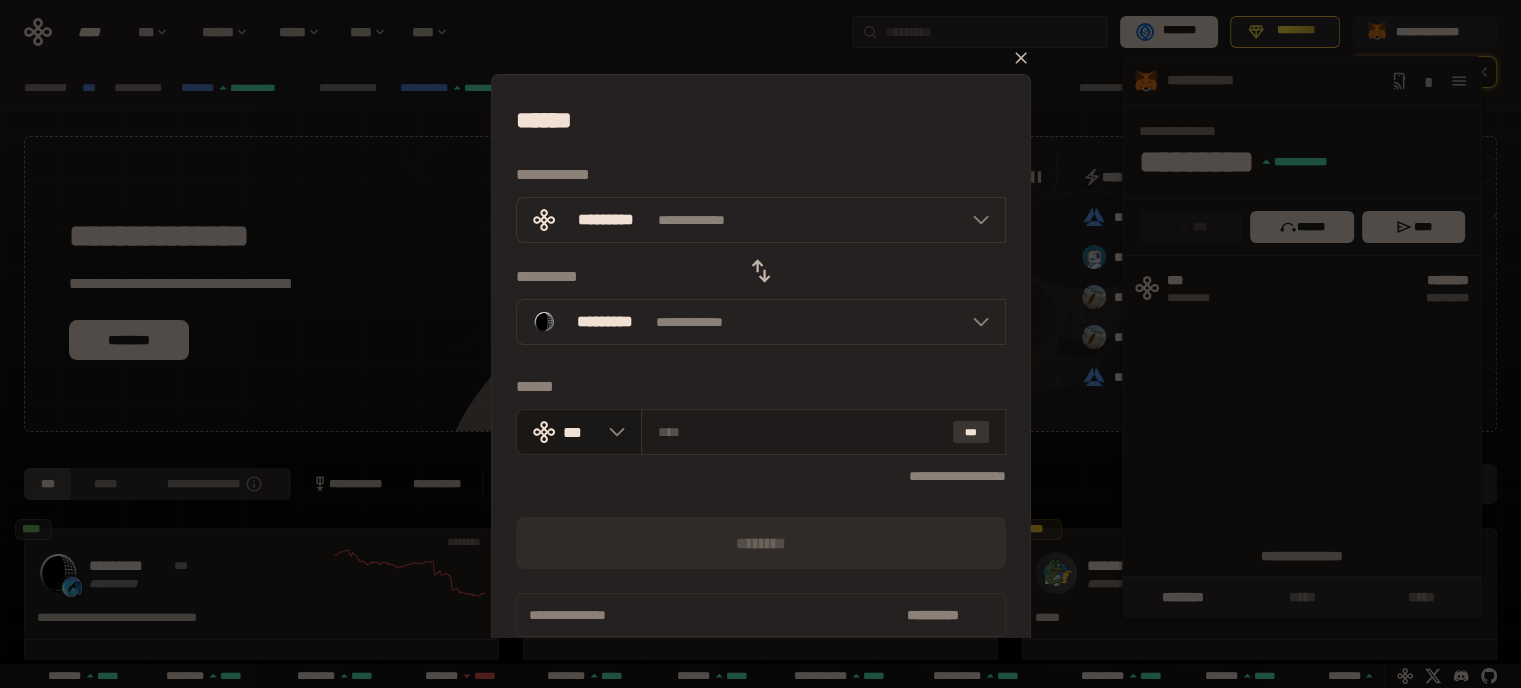 click on "***" at bounding box center [971, 432] 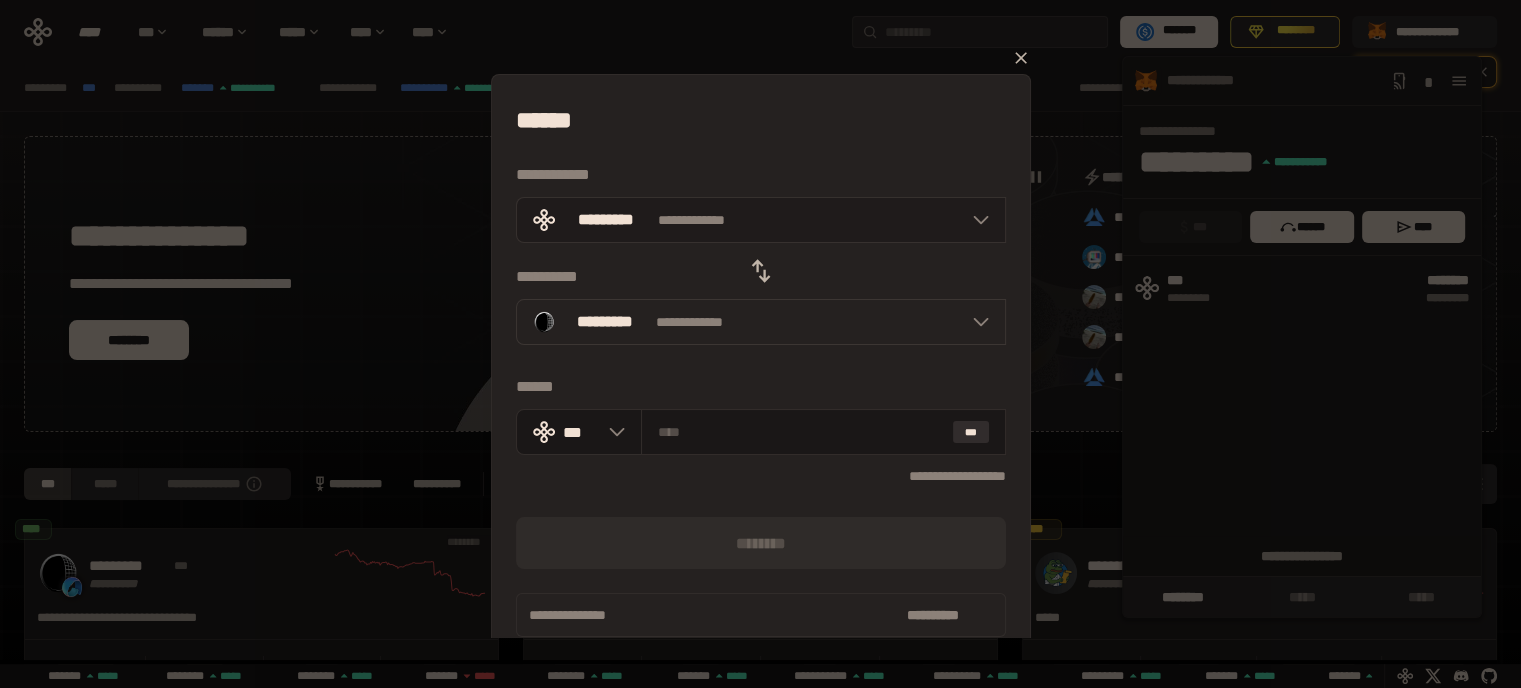 click 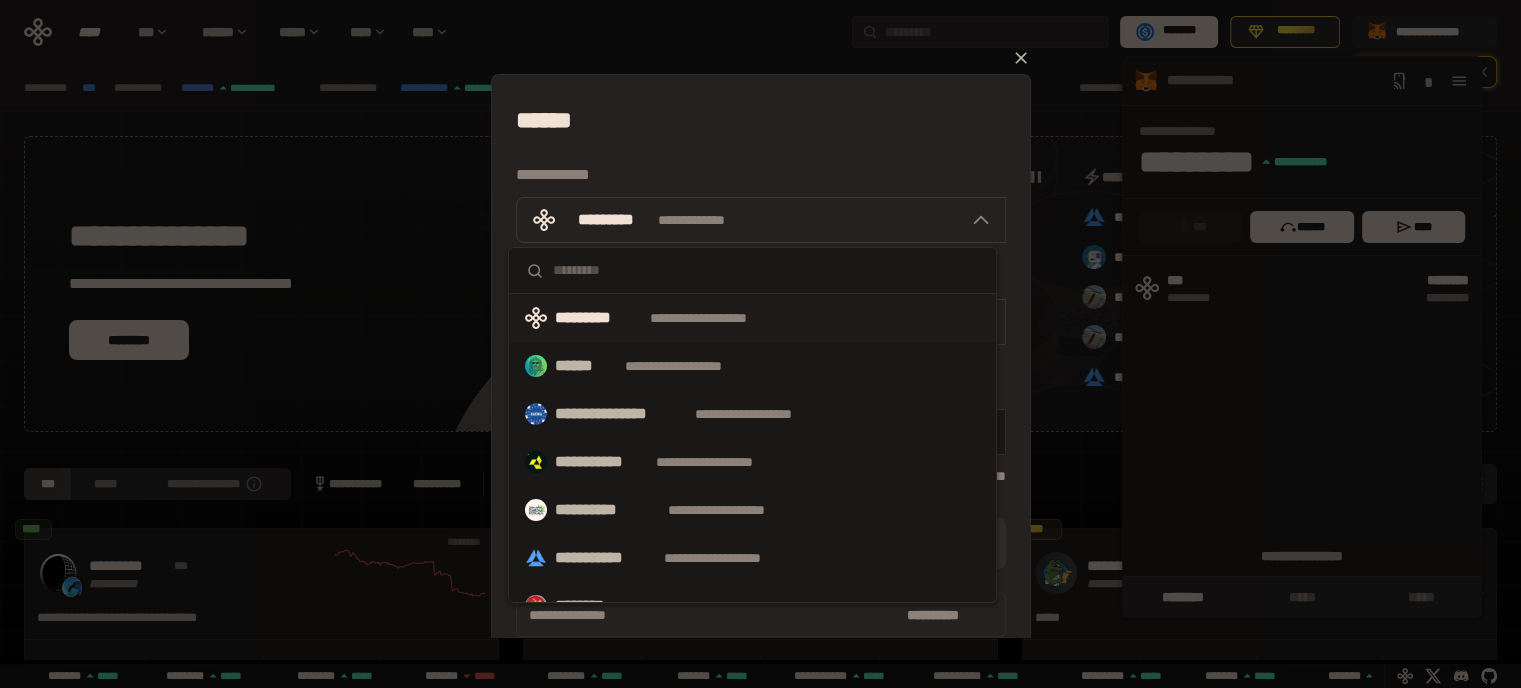 scroll, scrollTop: 0, scrollLeft: 436, axis: horizontal 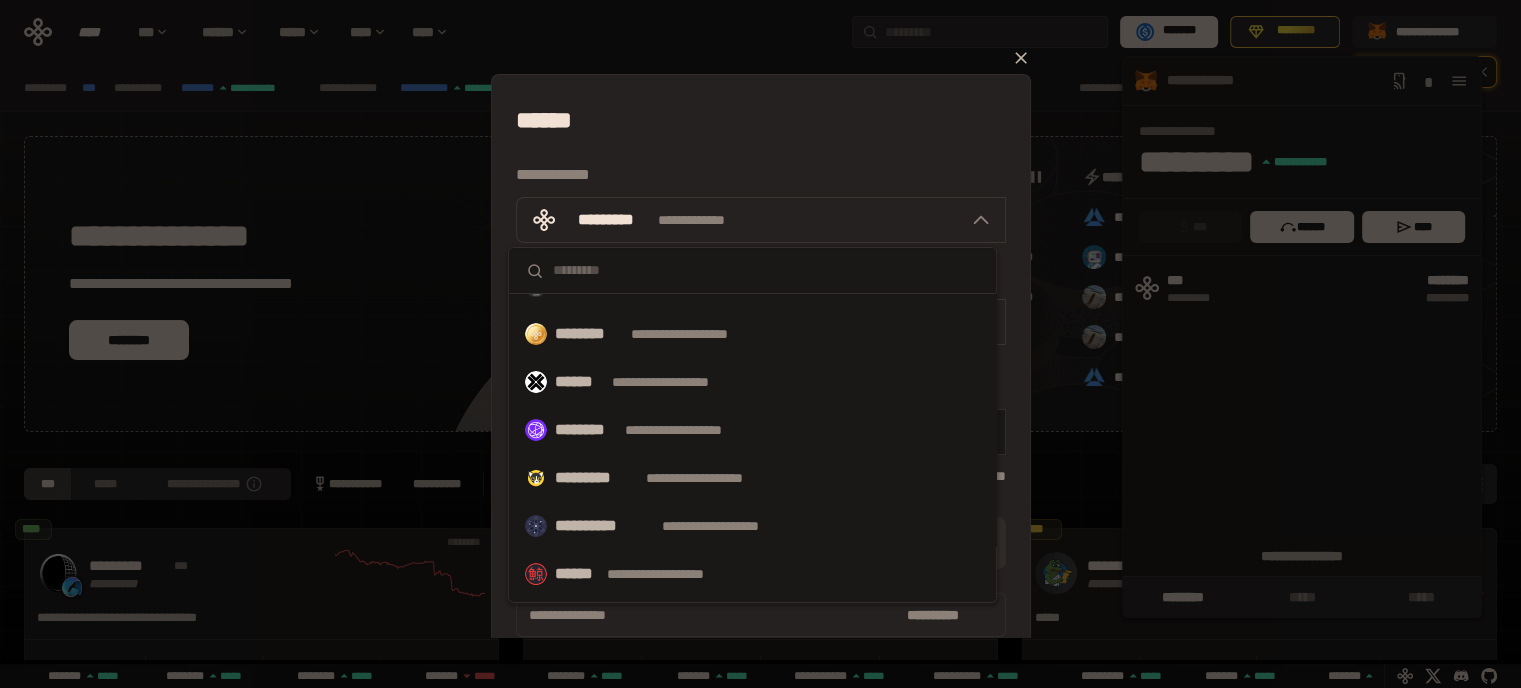 click 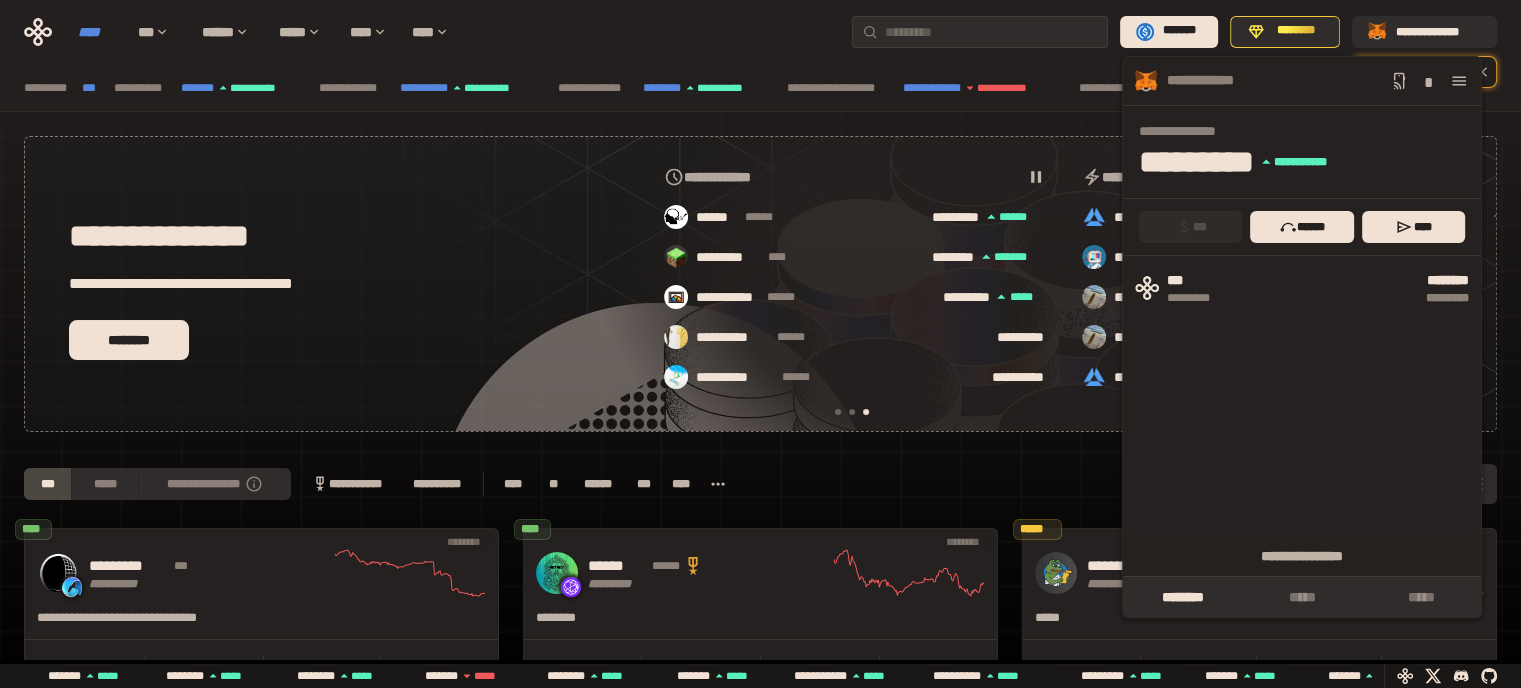 scroll, scrollTop: 0, scrollLeft: 856, axis: horizontal 